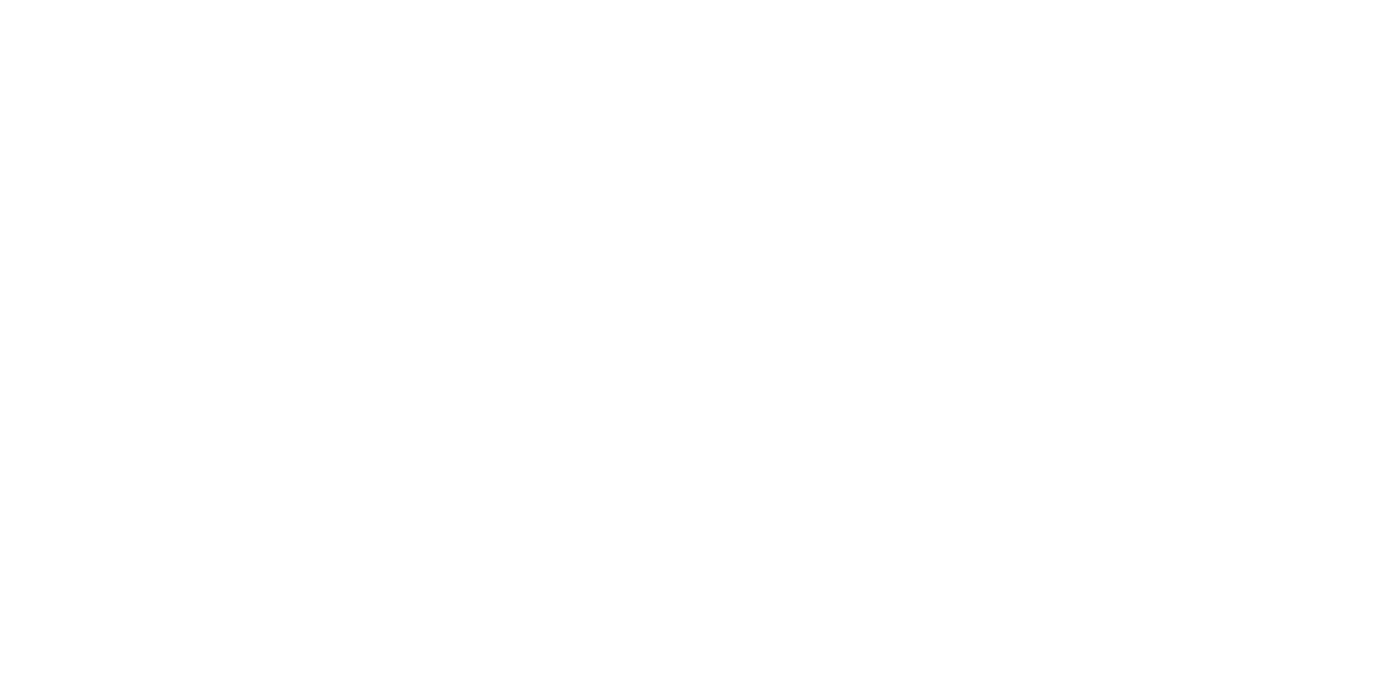 scroll, scrollTop: 0, scrollLeft: 0, axis: both 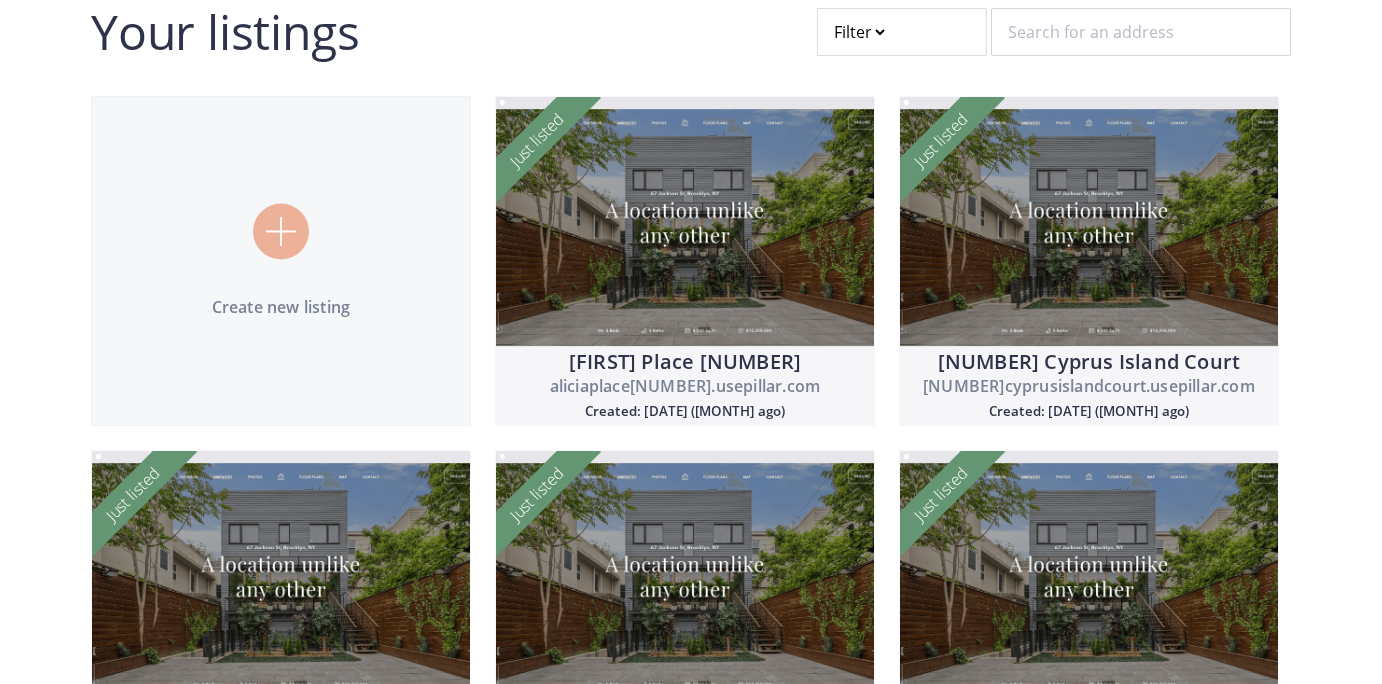 click on "Create new listing" at bounding box center (281, 261) 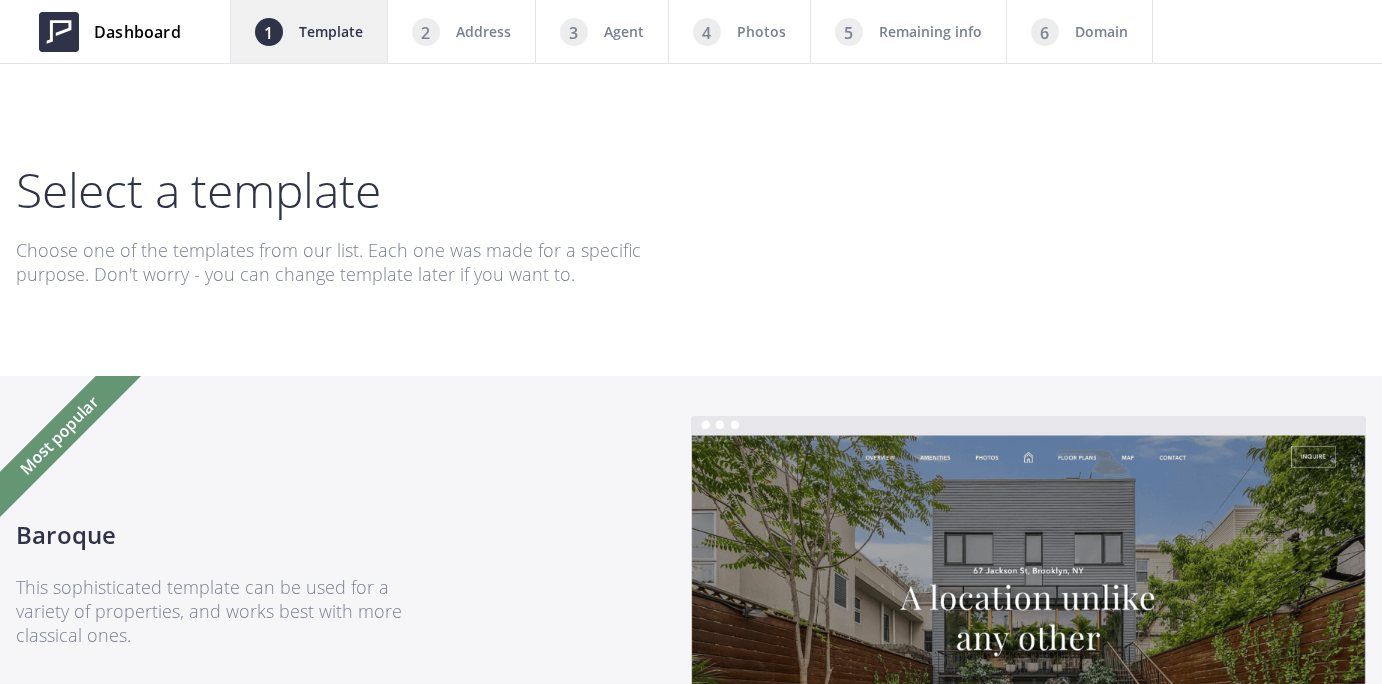 scroll, scrollTop: 0, scrollLeft: 0, axis: both 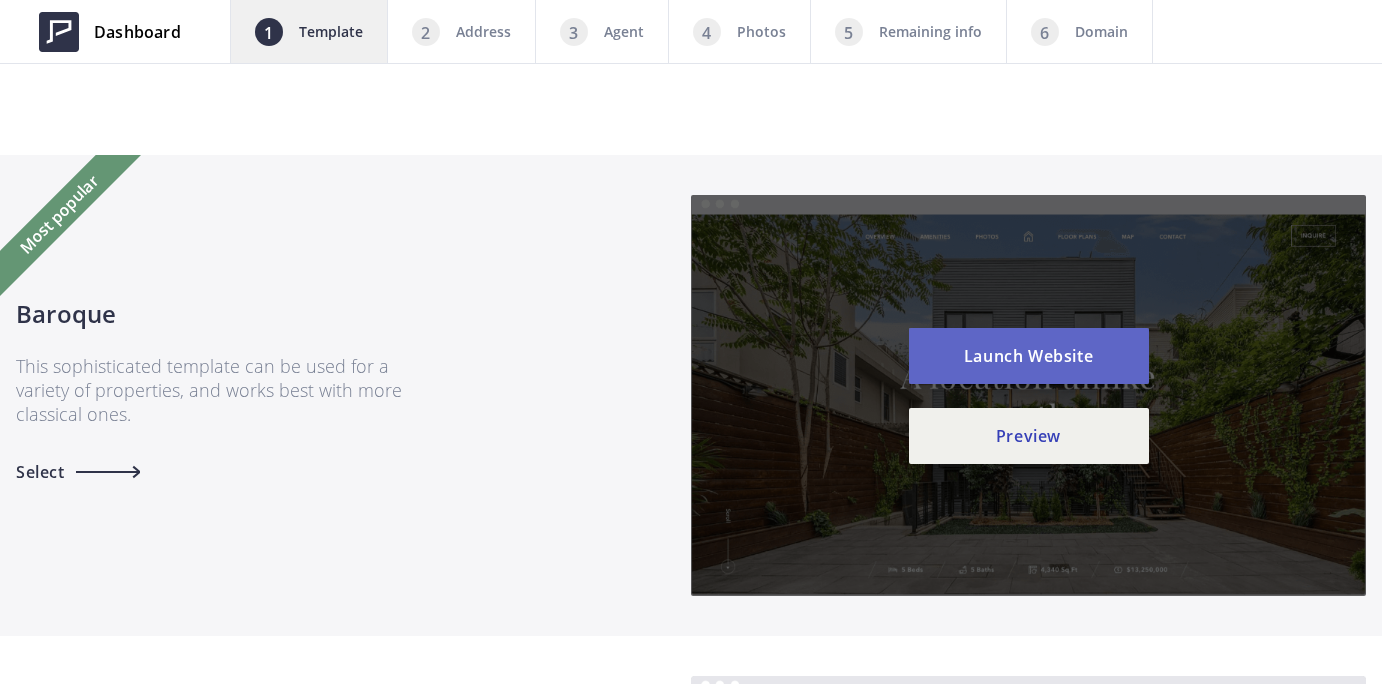 click on "Launch Website" at bounding box center [1029, 356] 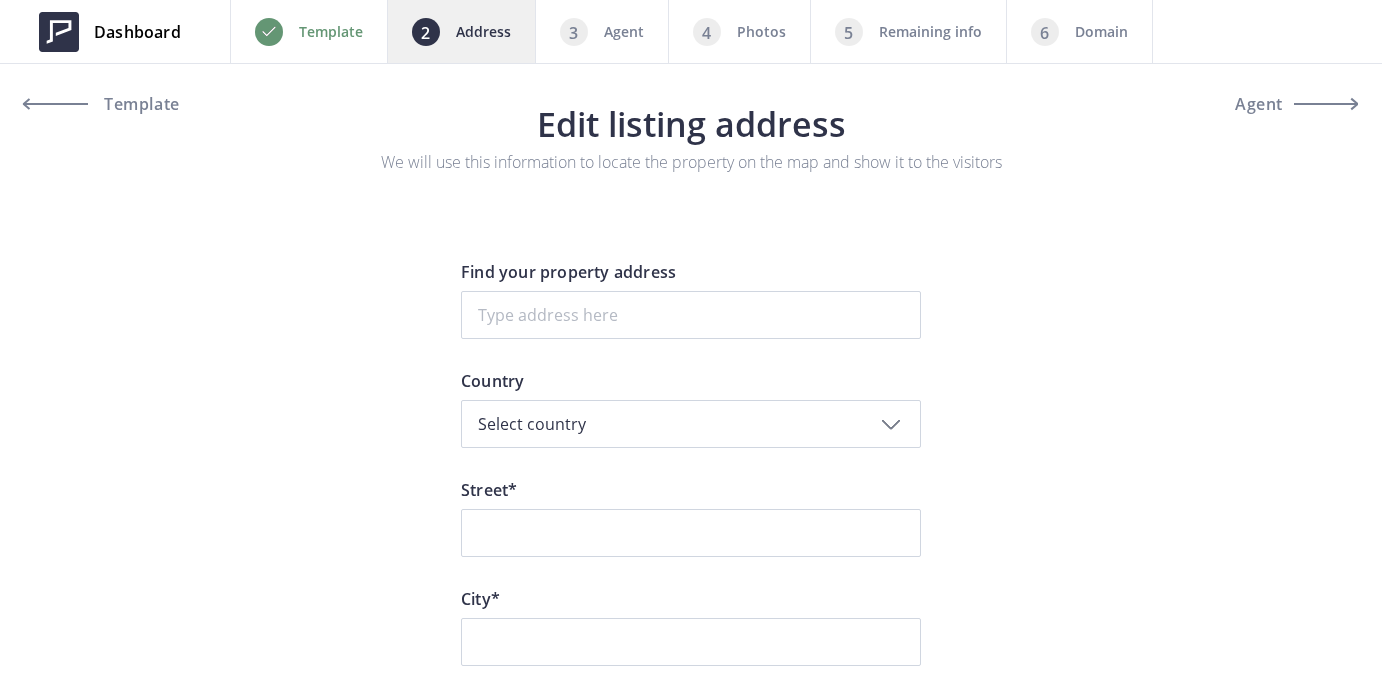 scroll, scrollTop: 0, scrollLeft: 0, axis: both 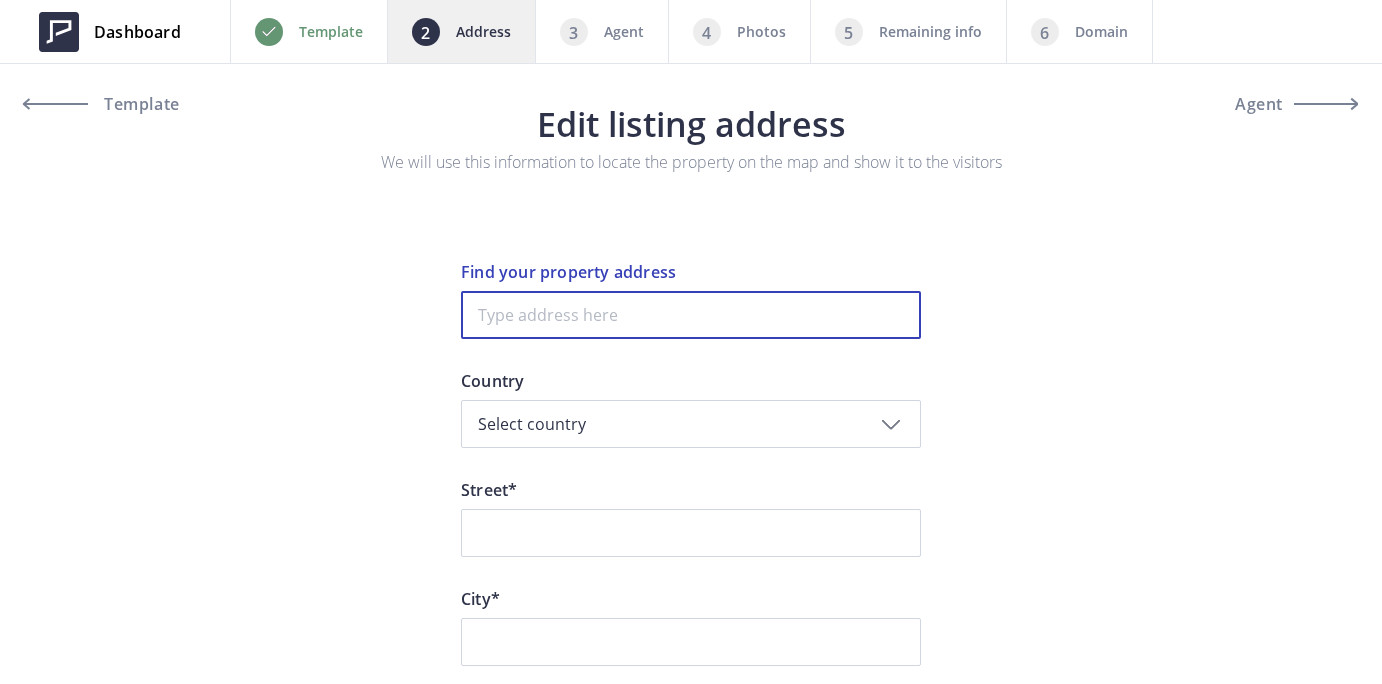 click at bounding box center (691, 315) 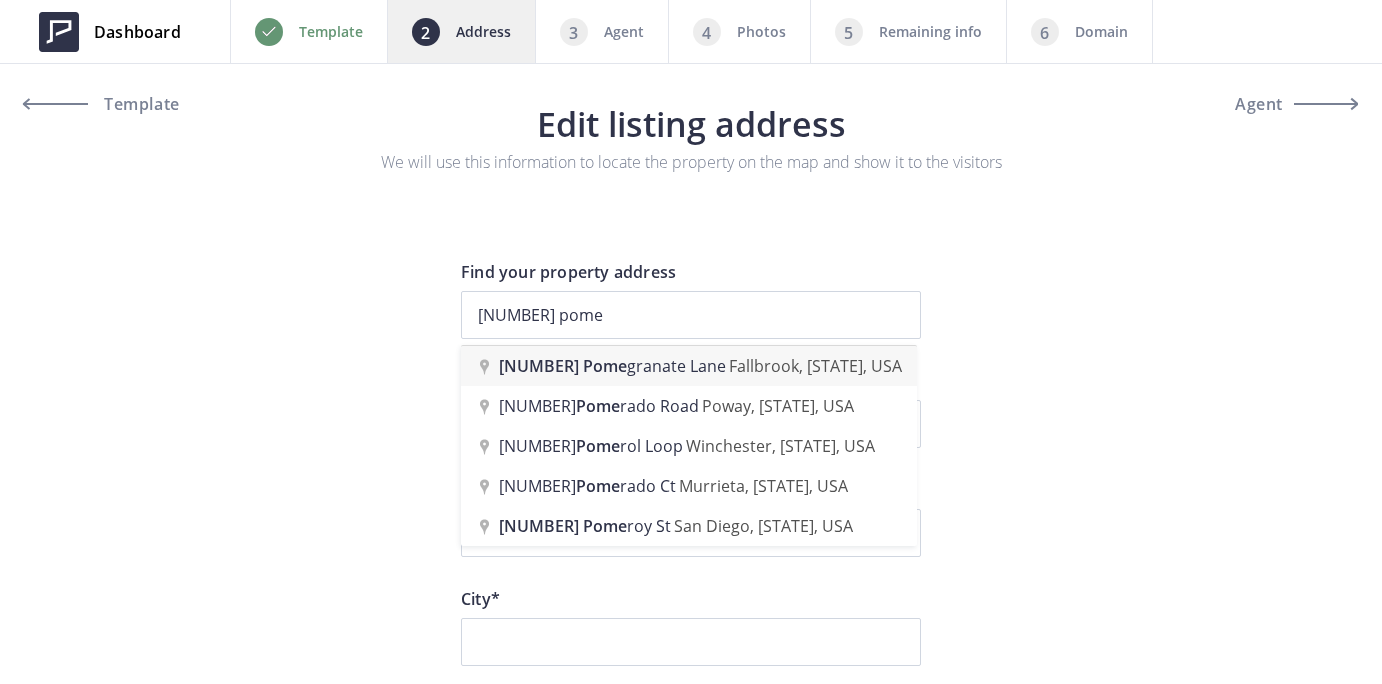 type on "2048 Pomegranate Lane, Fallbrook, CA, USA" 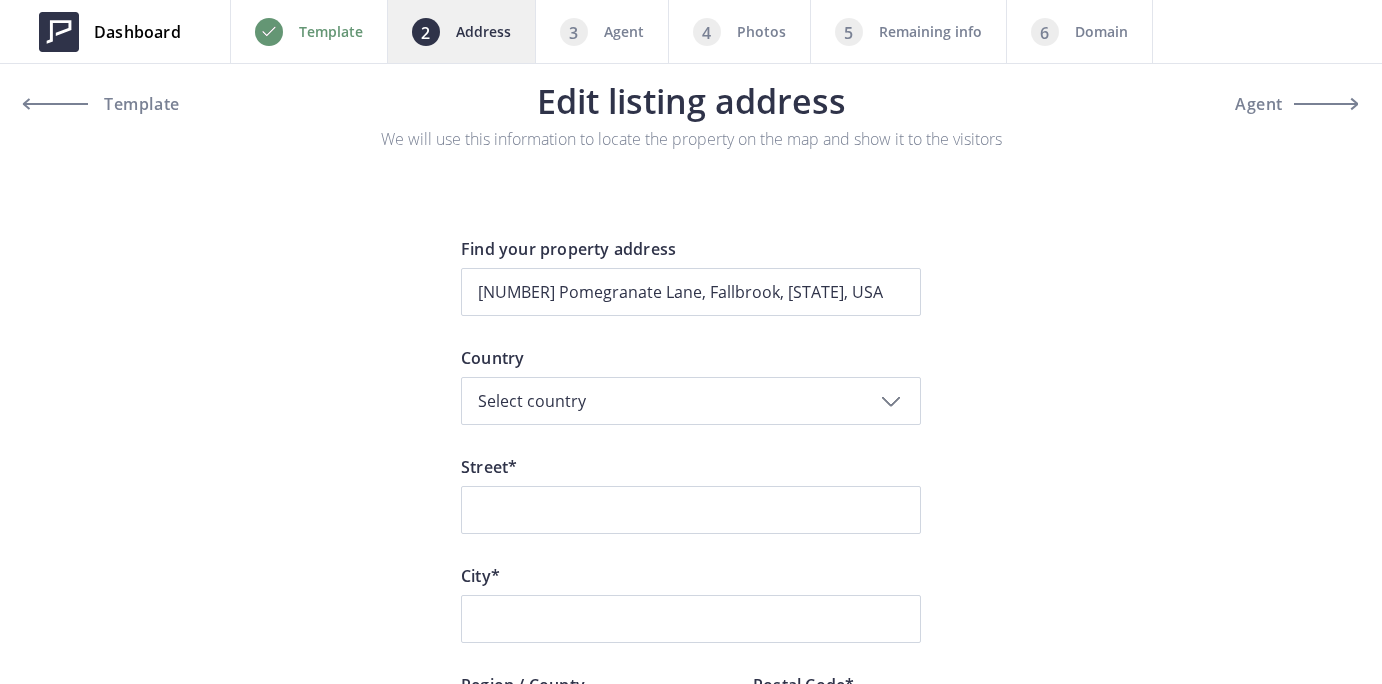 scroll, scrollTop: 25, scrollLeft: 0, axis: vertical 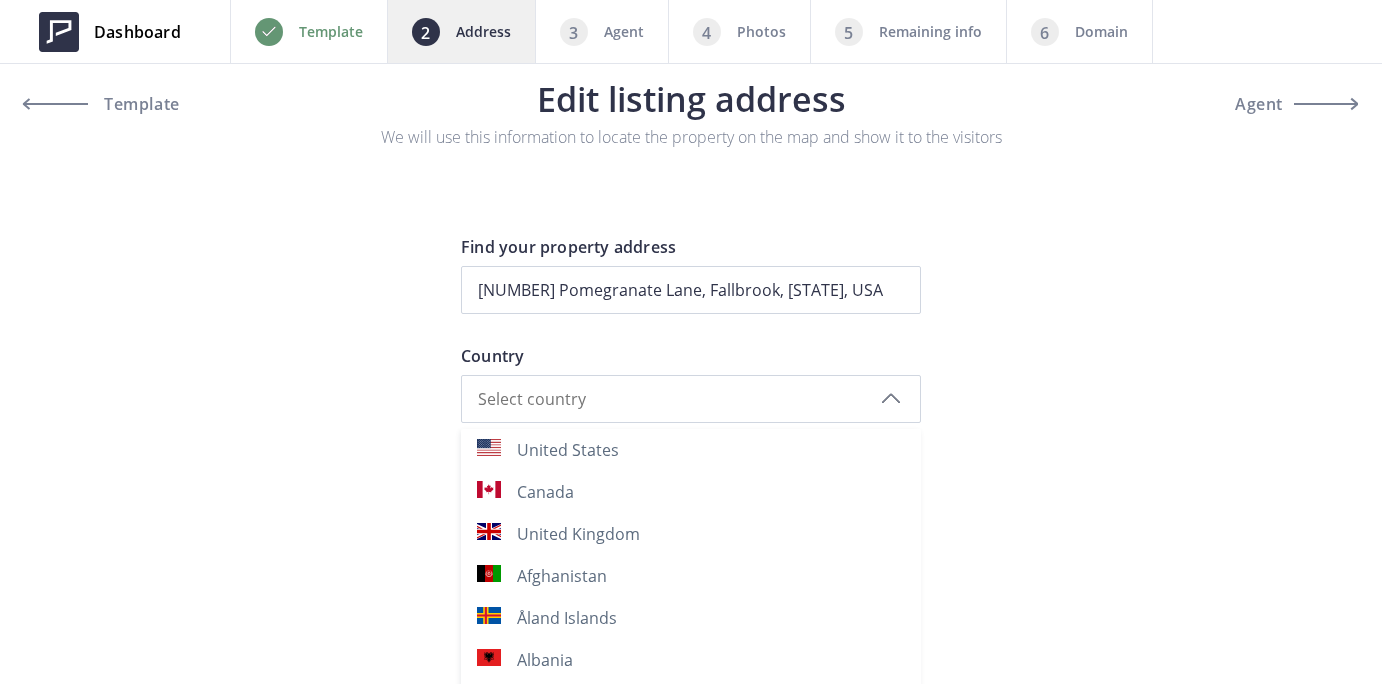 click at bounding box center [691, 399] 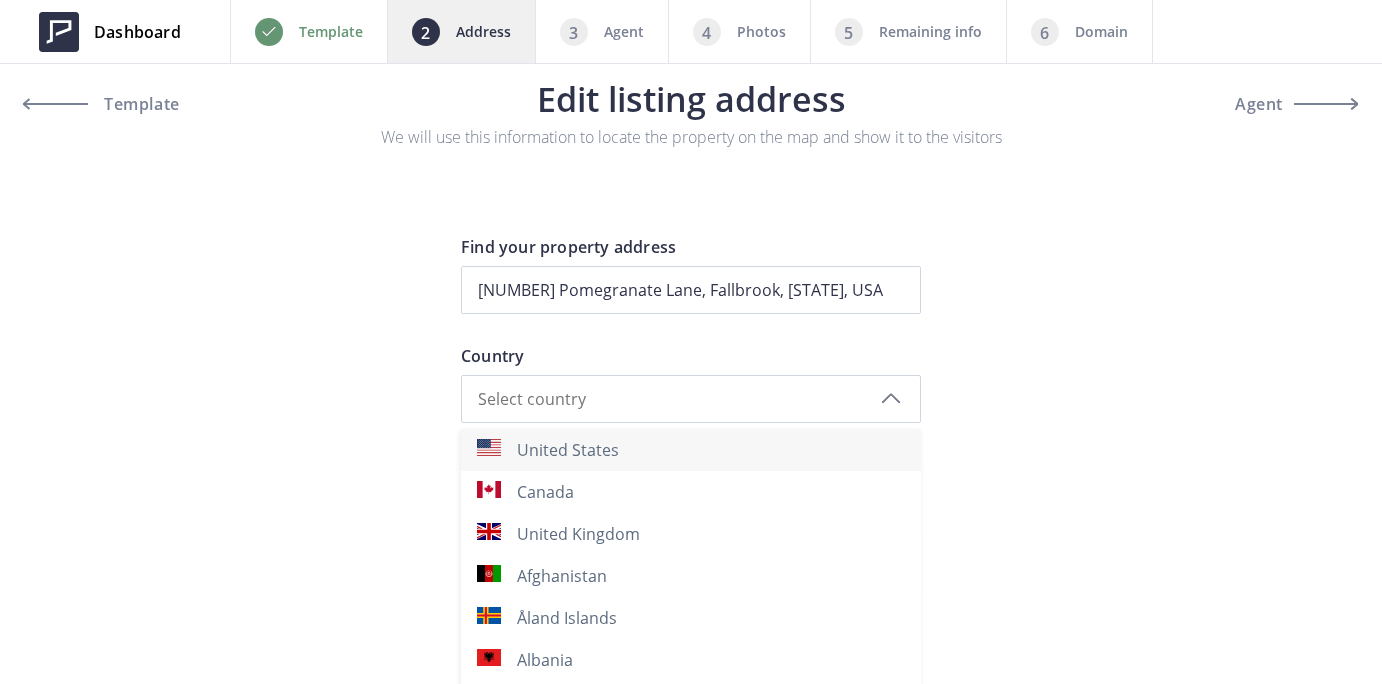 click on "United States" at bounding box center (568, 450) 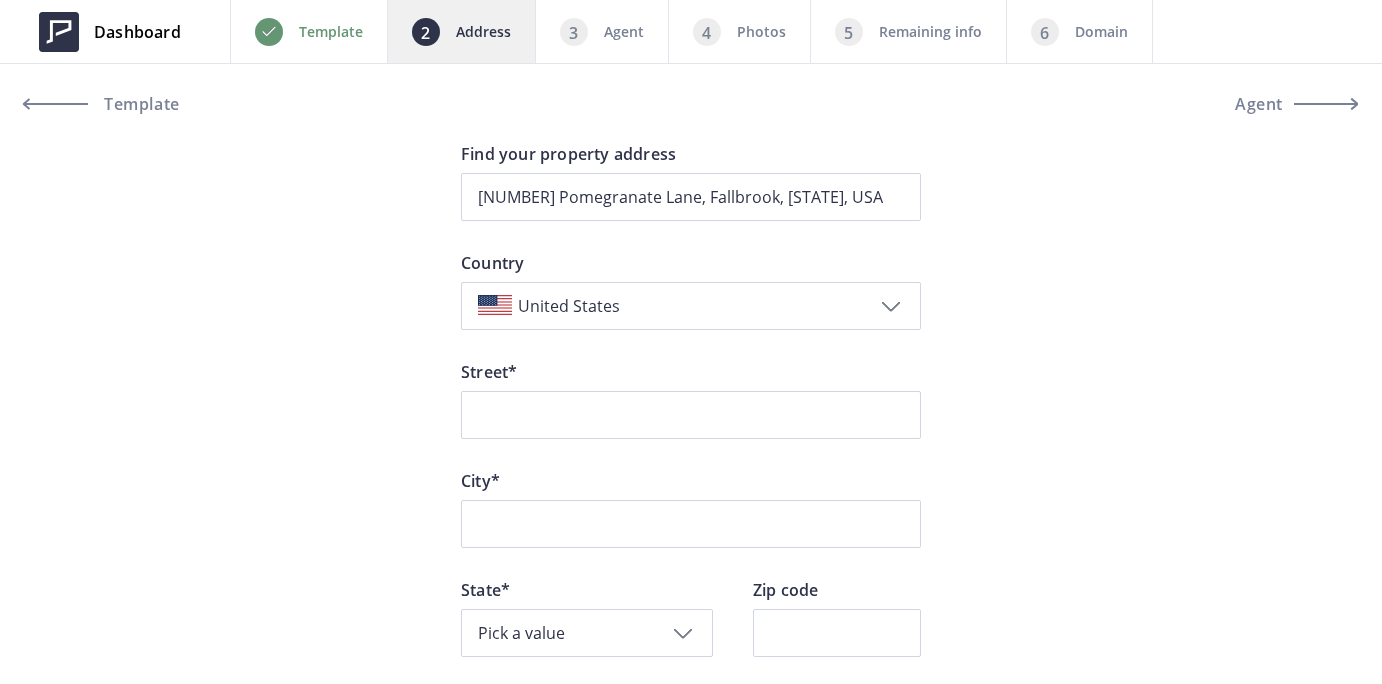 scroll, scrollTop: 146, scrollLeft: 0, axis: vertical 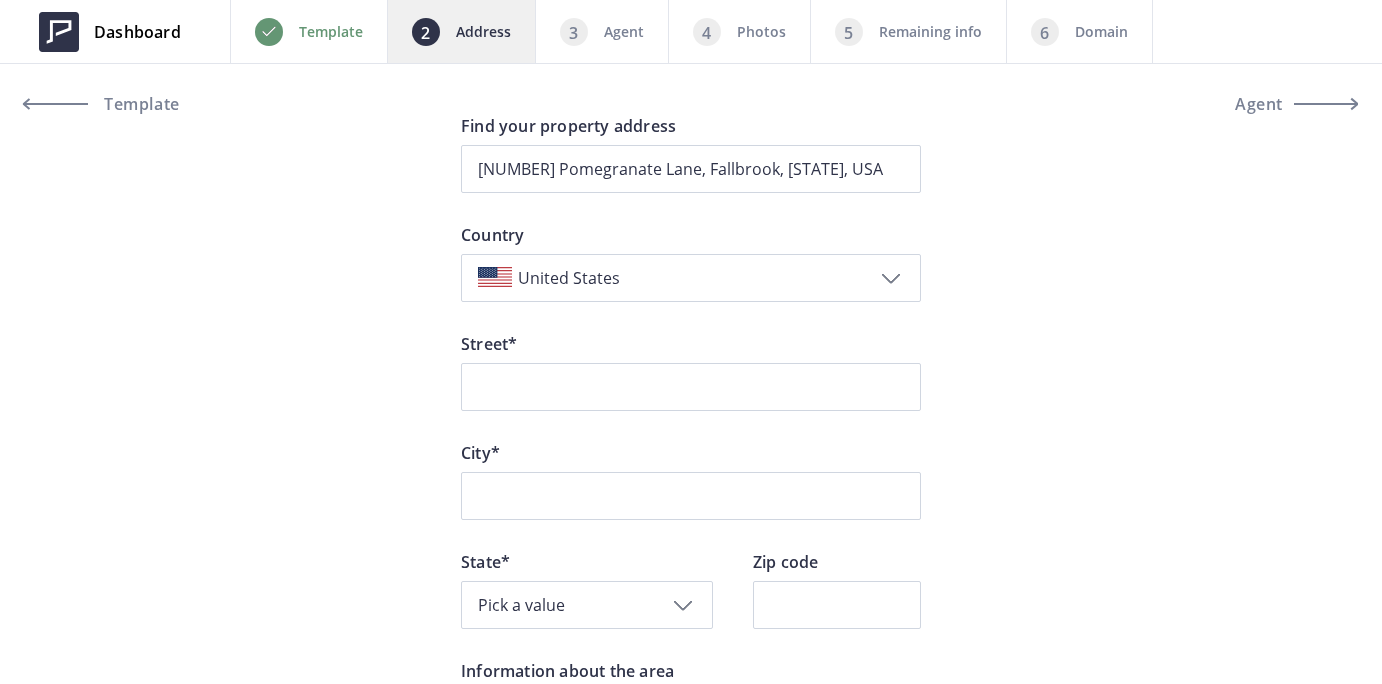 click on "Street*" at bounding box center [691, 386] 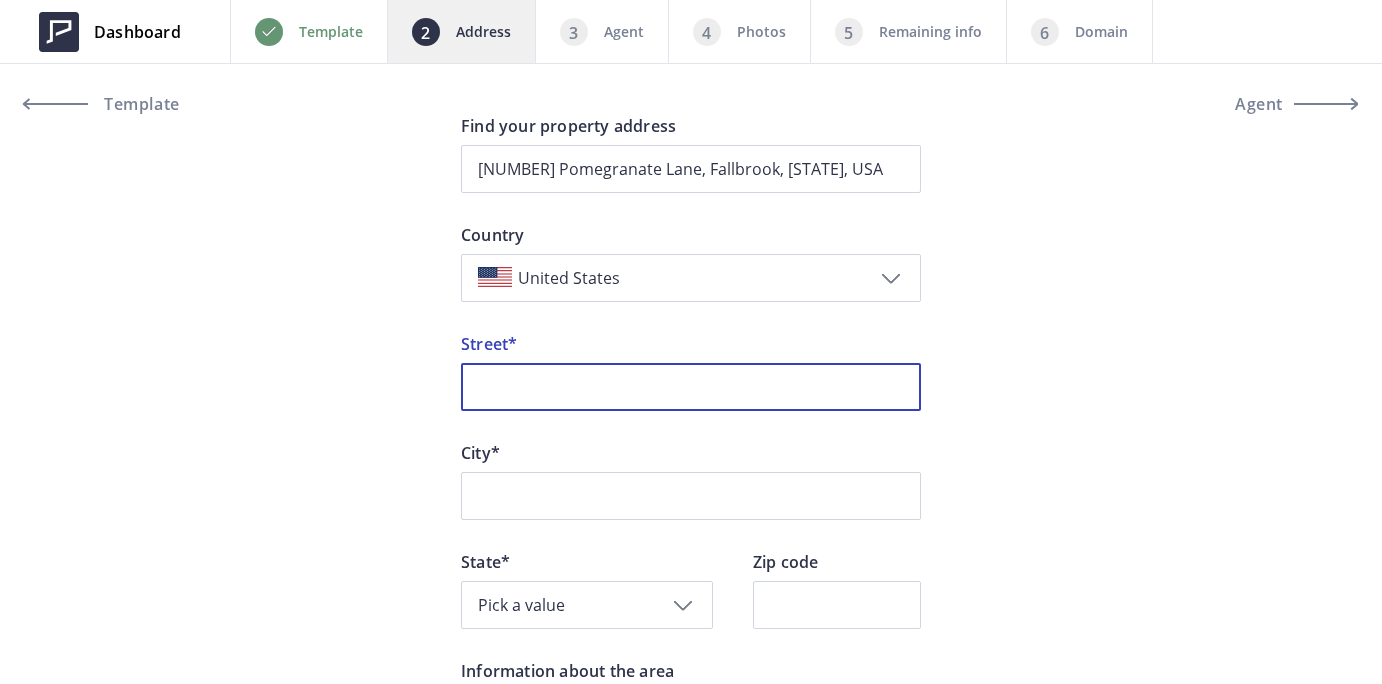 click on "Street*" at bounding box center [691, 387] 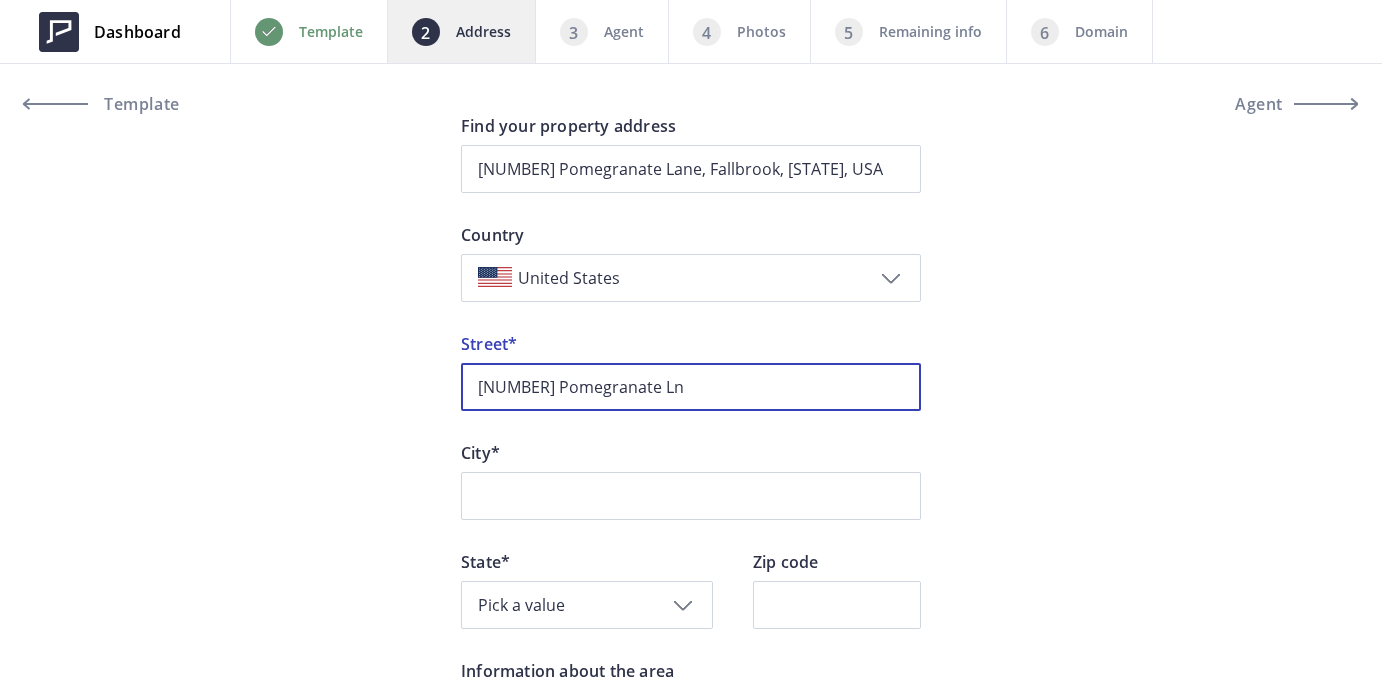 type on "2048 Pomegranate Ln" 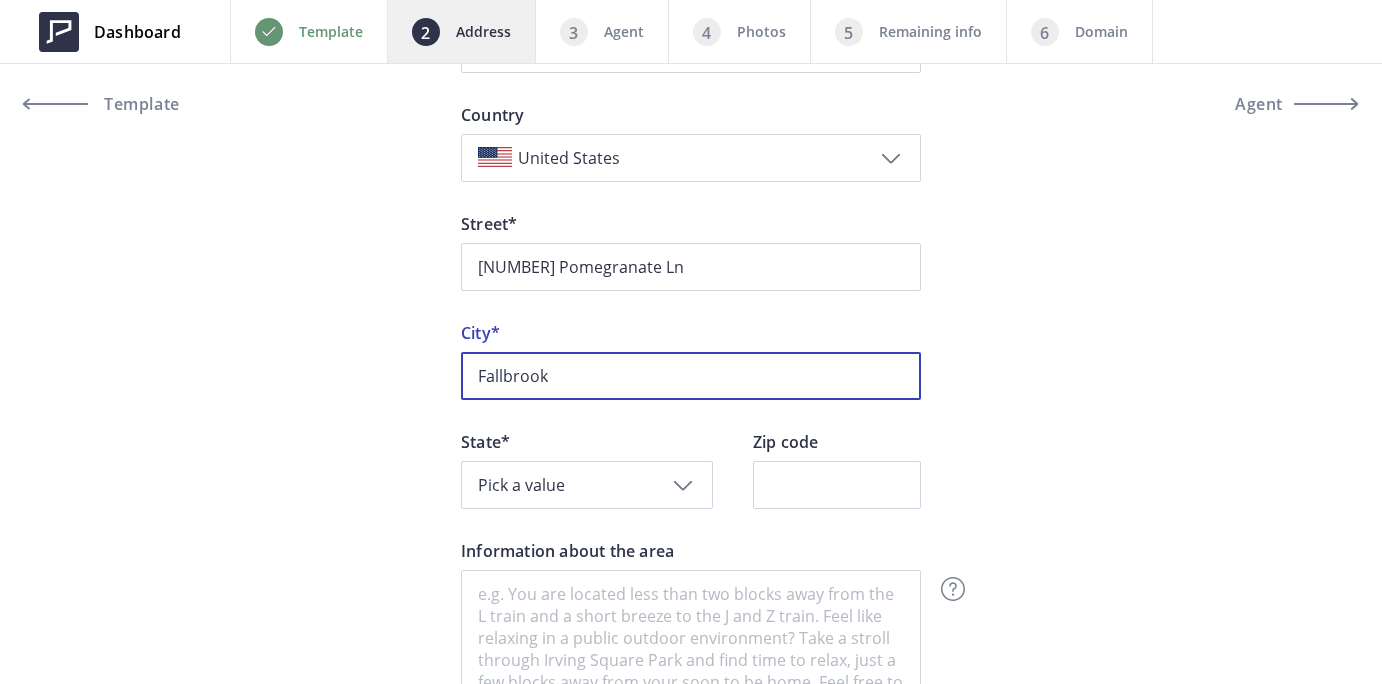 scroll, scrollTop: 278, scrollLeft: 0, axis: vertical 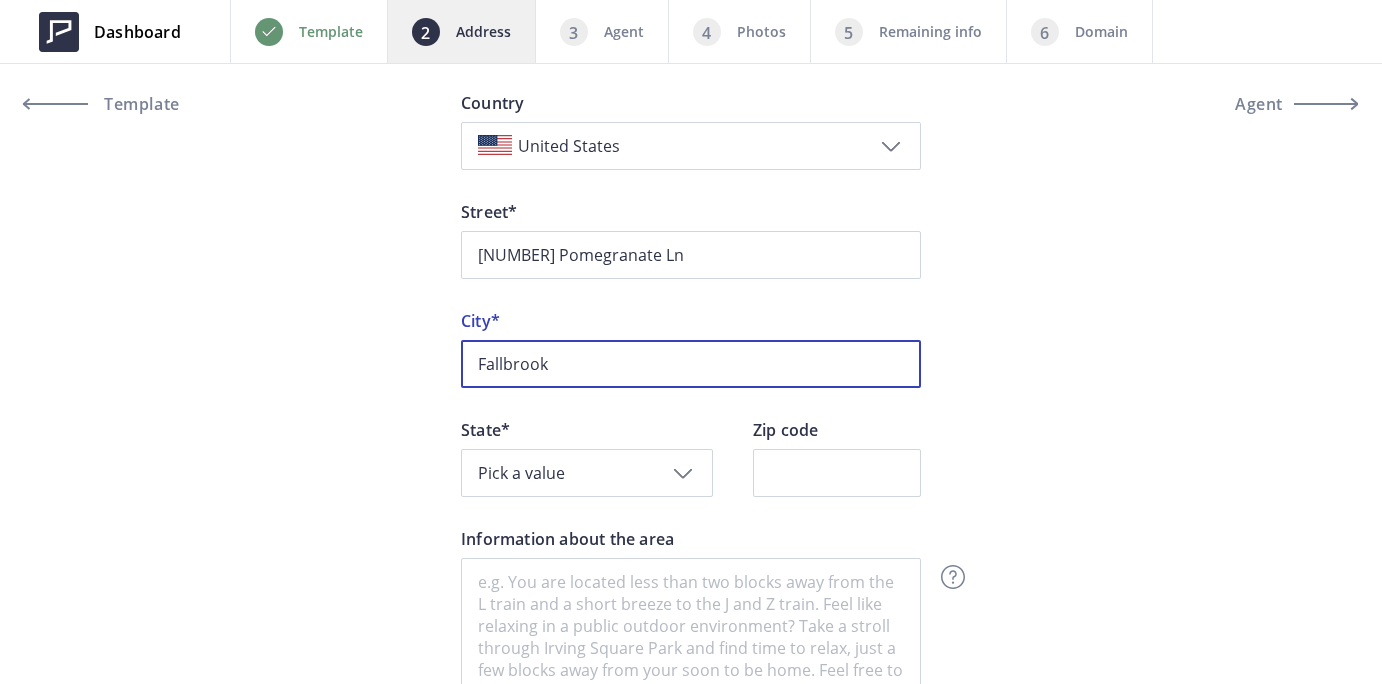 type on "Fallbrook" 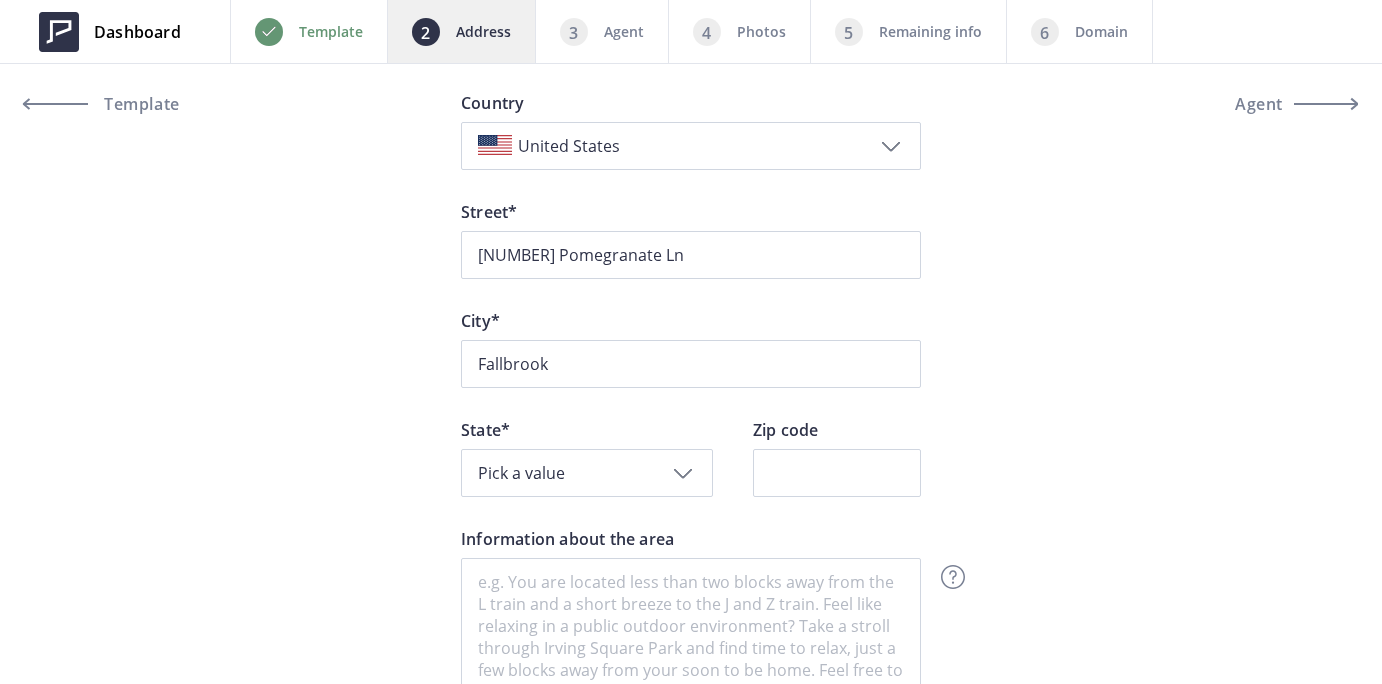 click on "Pick a value" at bounding box center [587, 473] 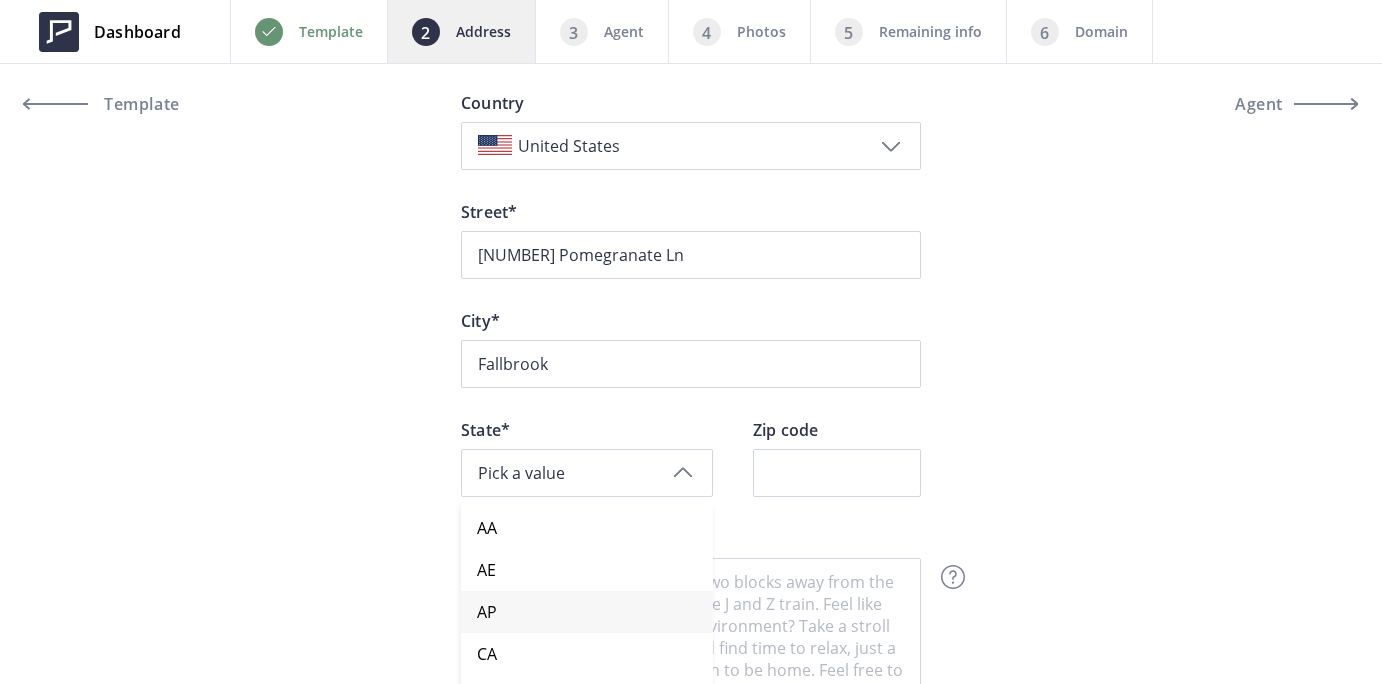 scroll, scrollTop: 185, scrollLeft: 0, axis: vertical 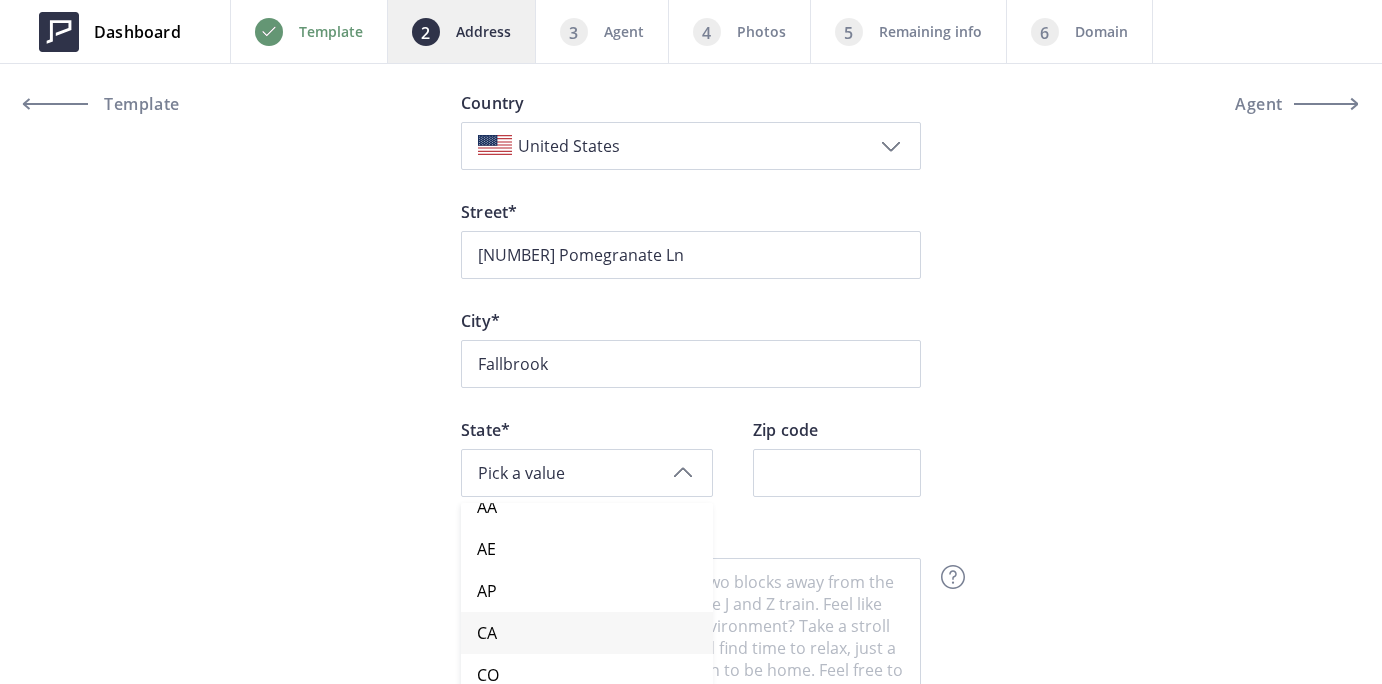 click on "CA" at bounding box center (595, 633) 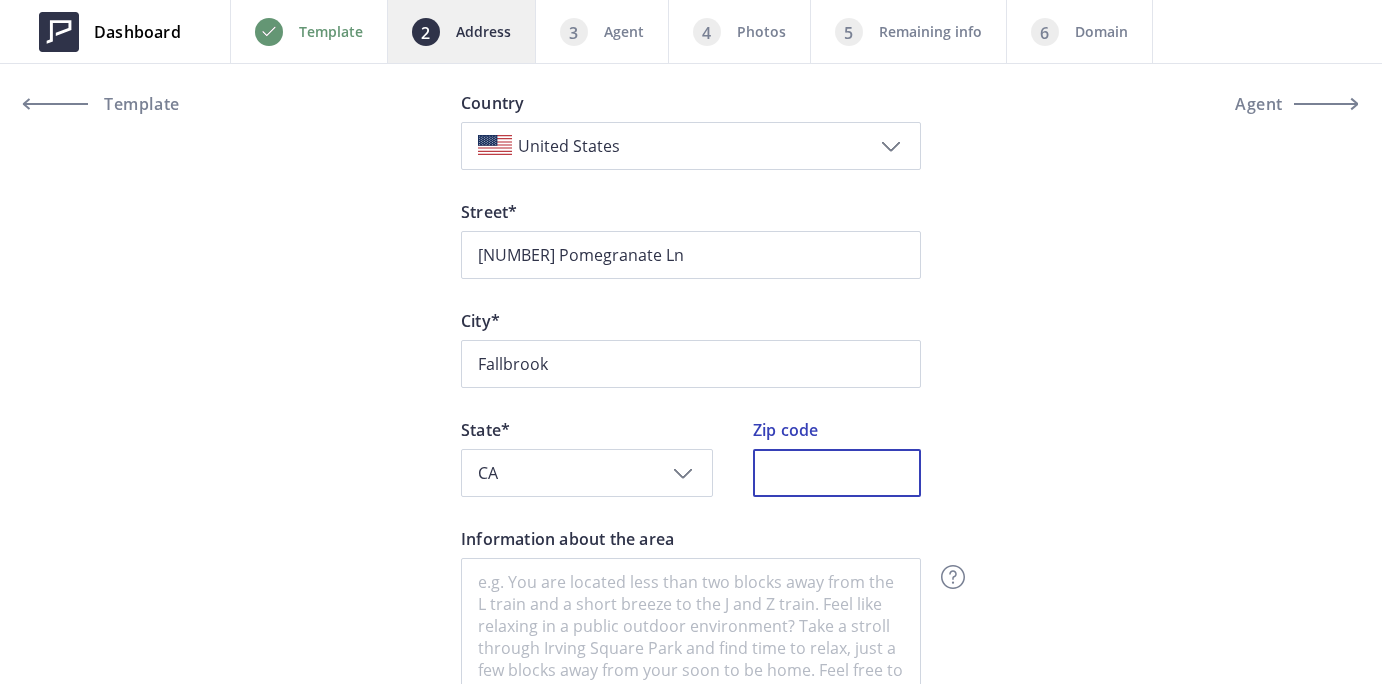 click on "Zip code" at bounding box center [837, 473] 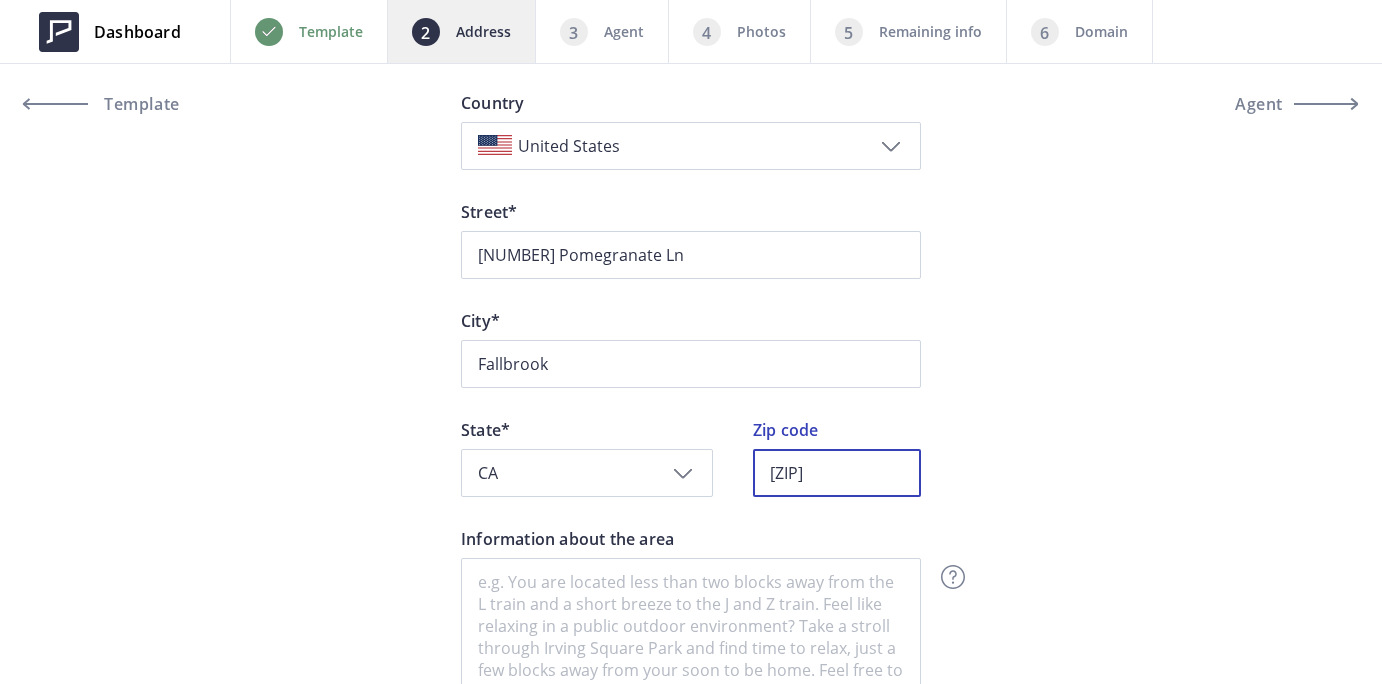 type on "92028" 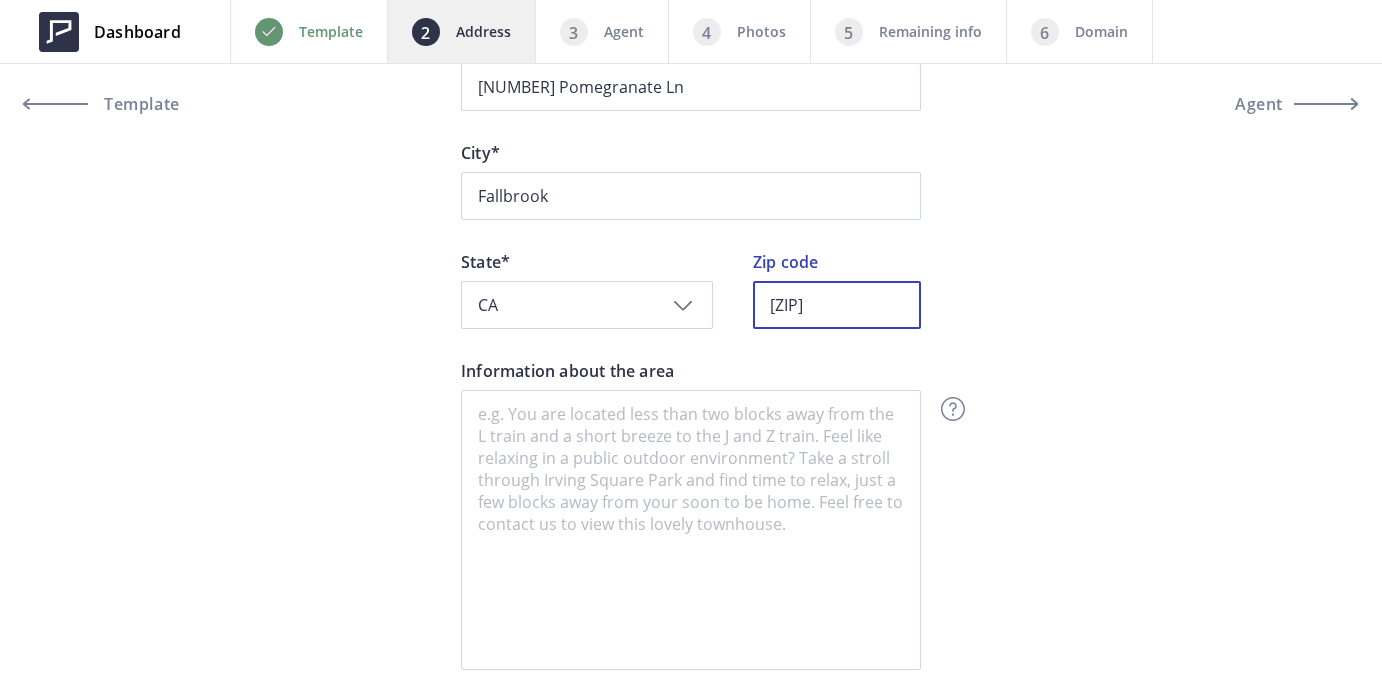 scroll, scrollTop: 464, scrollLeft: 0, axis: vertical 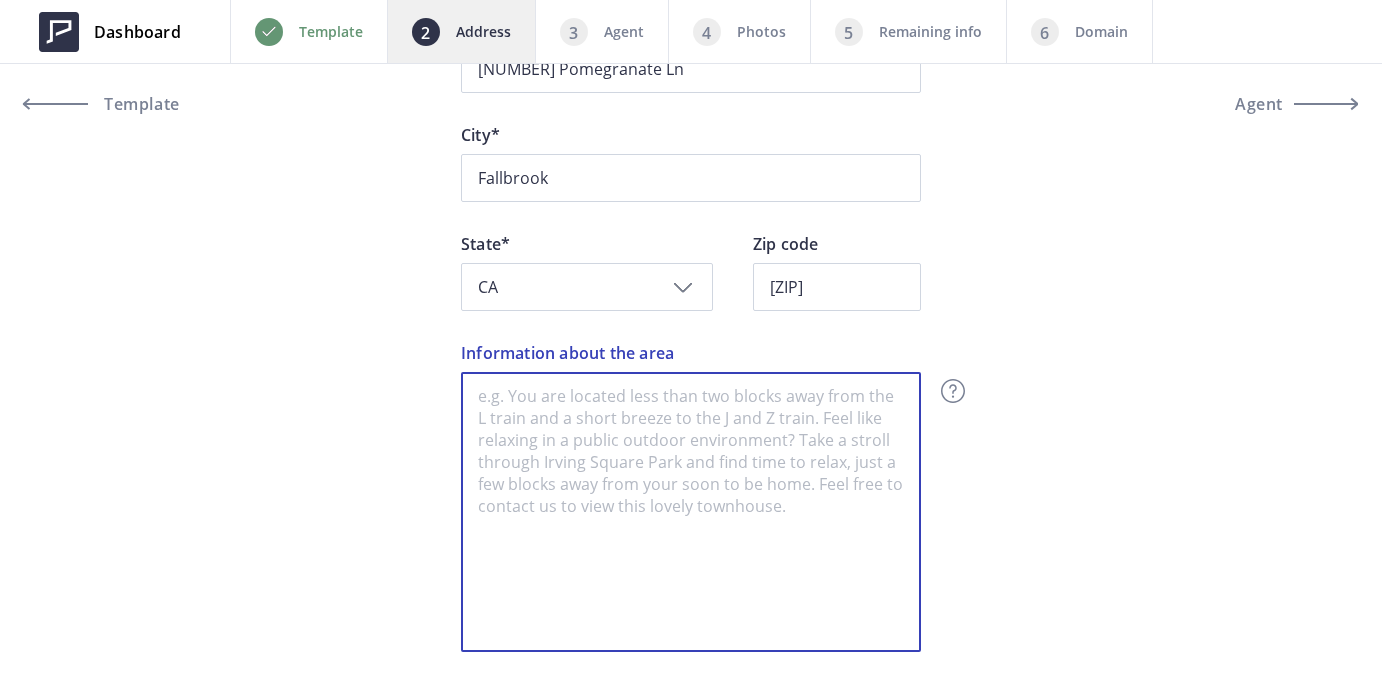 click on "Information about the area" at bounding box center (691, 512) 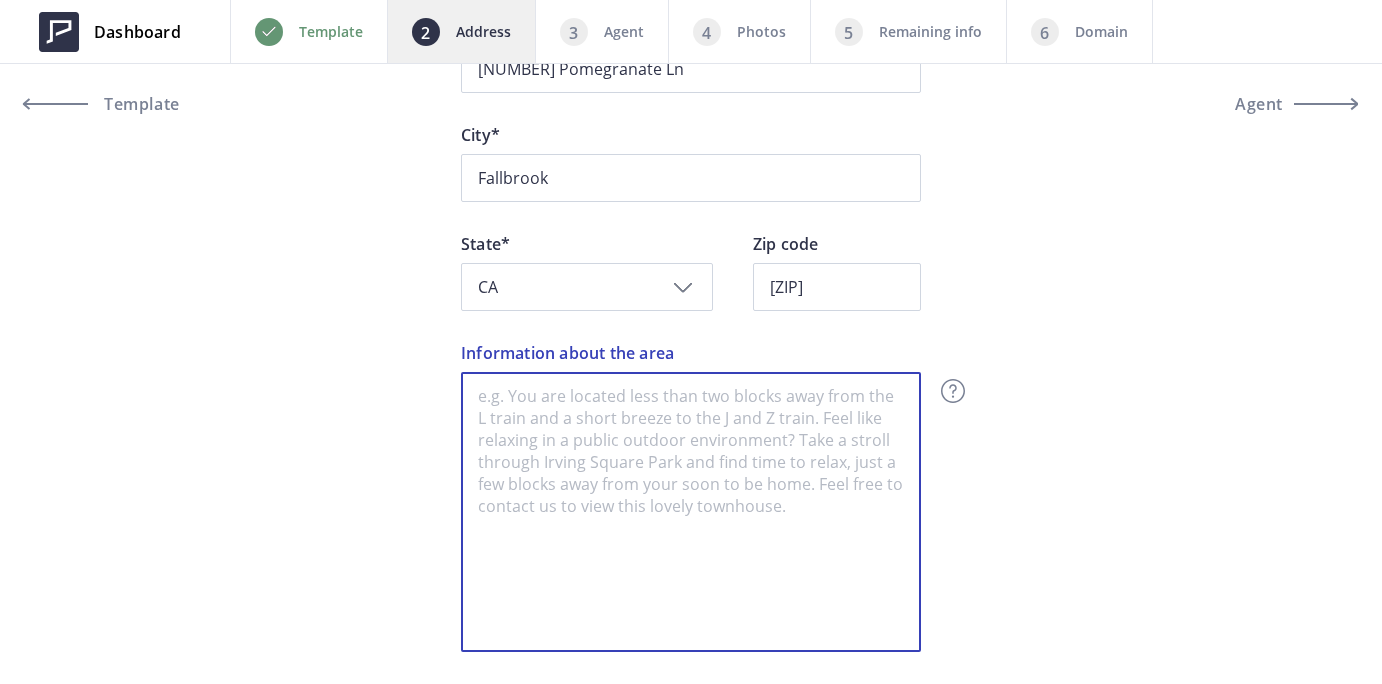 scroll, scrollTop: 598, scrollLeft: 0, axis: vertical 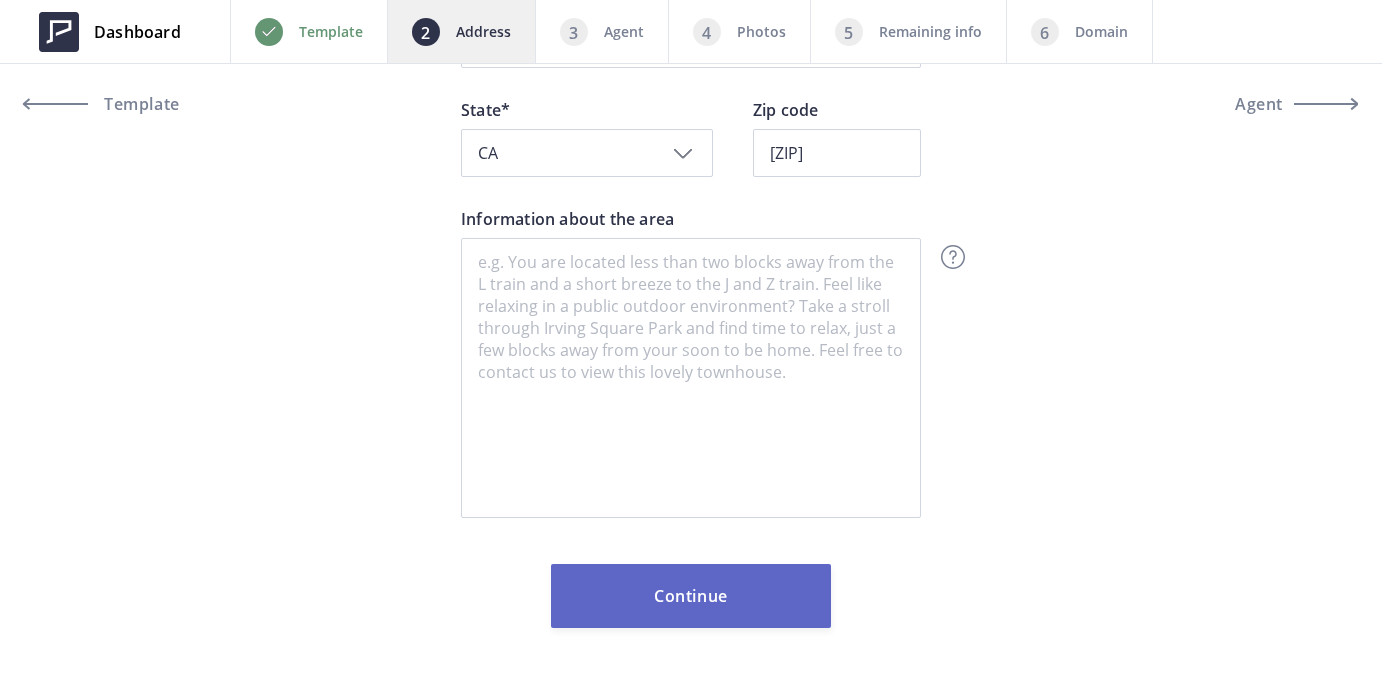click on "Continue" at bounding box center [691, 596] 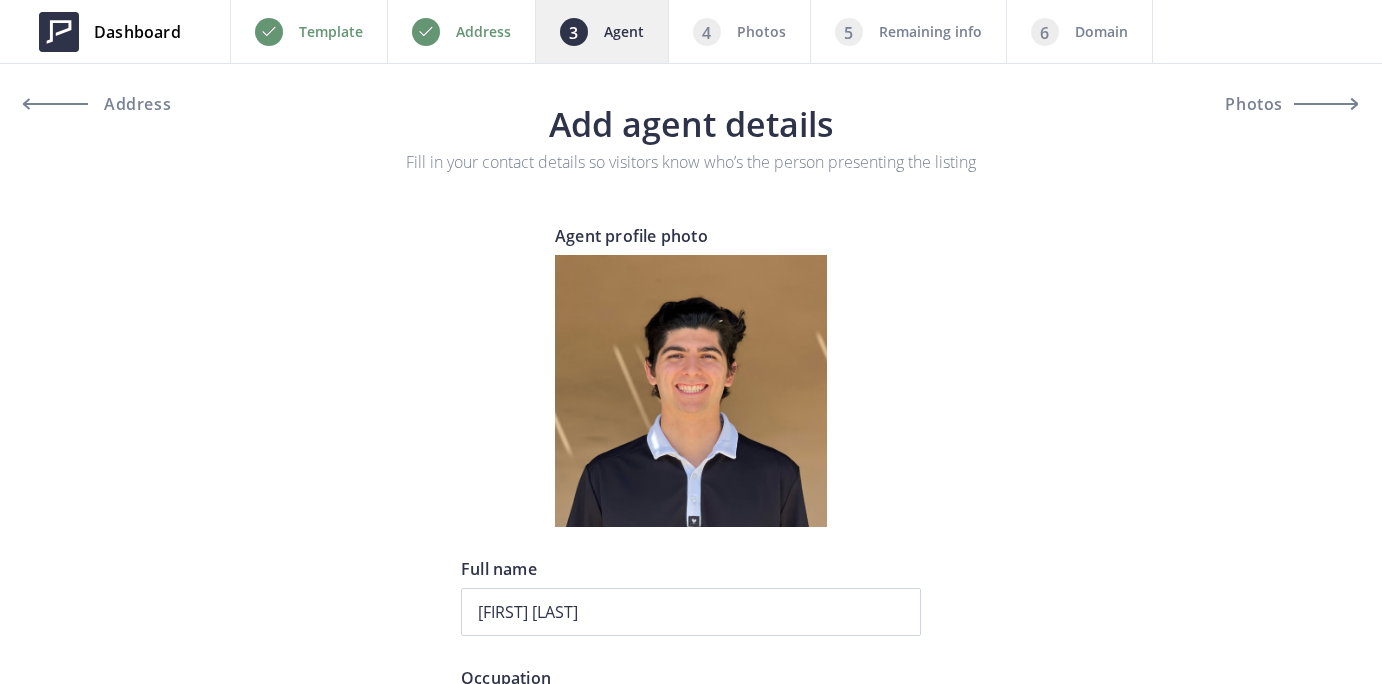 scroll, scrollTop: 0, scrollLeft: 0, axis: both 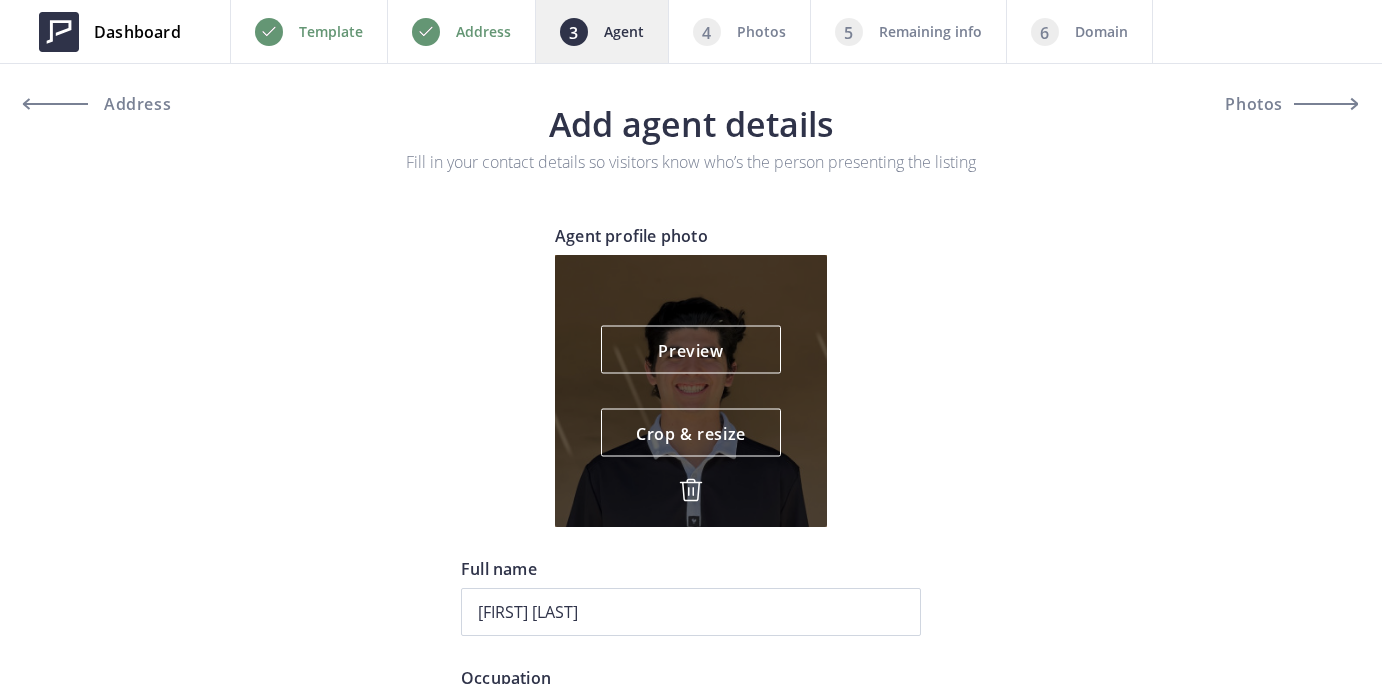 click on "Preview   Crop & resize" at bounding box center (691, 391) 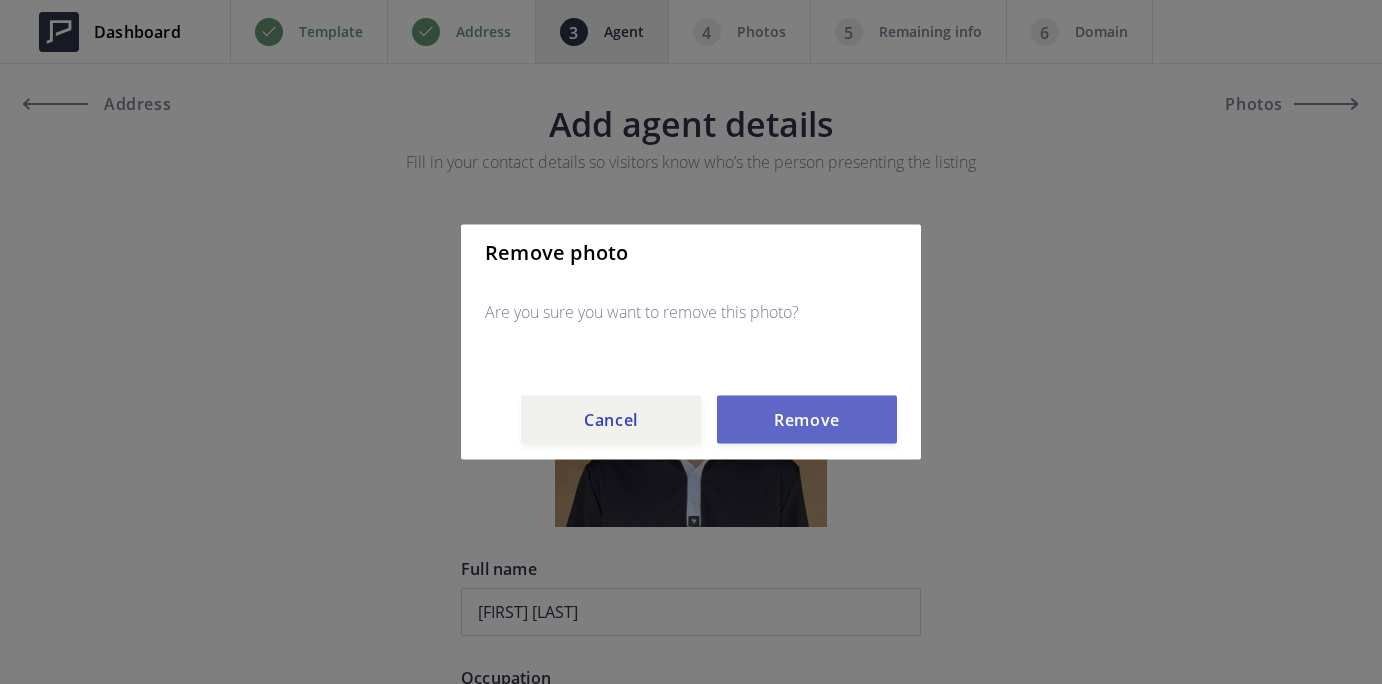 click on "Remove" at bounding box center [807, 420] 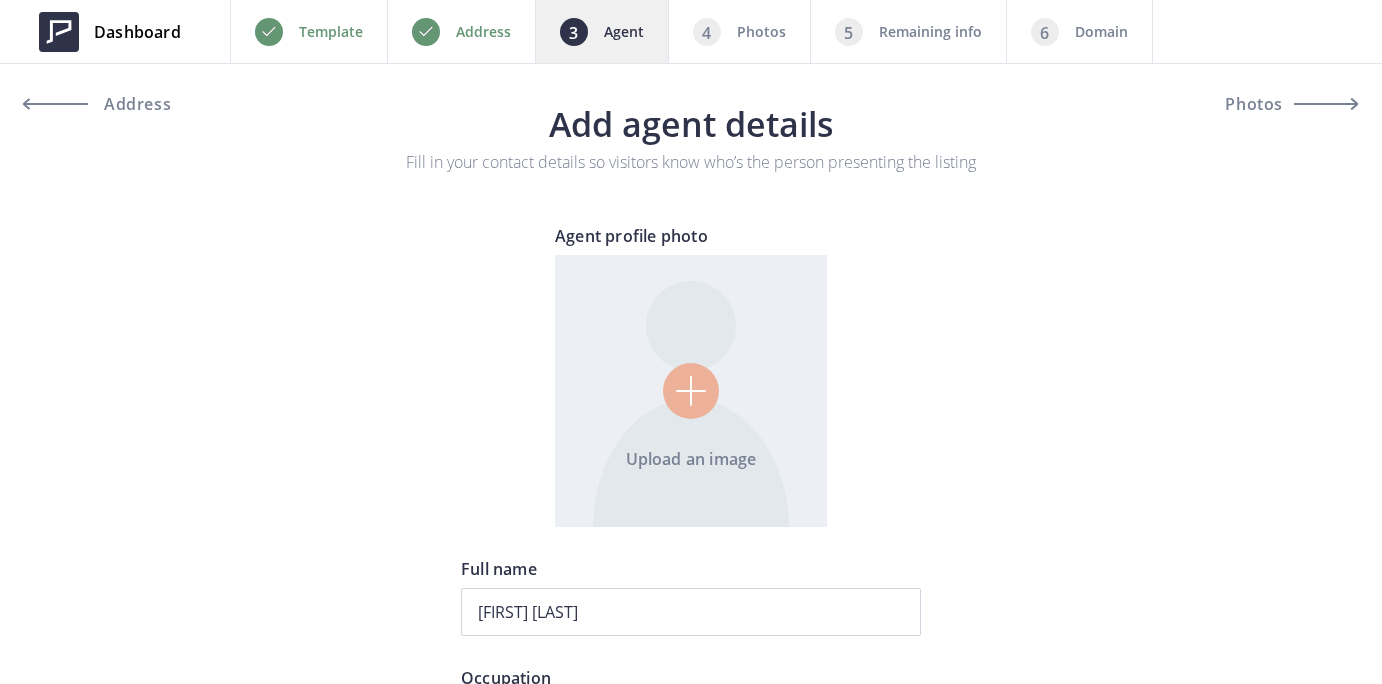 click at bounding box center [691, 391] 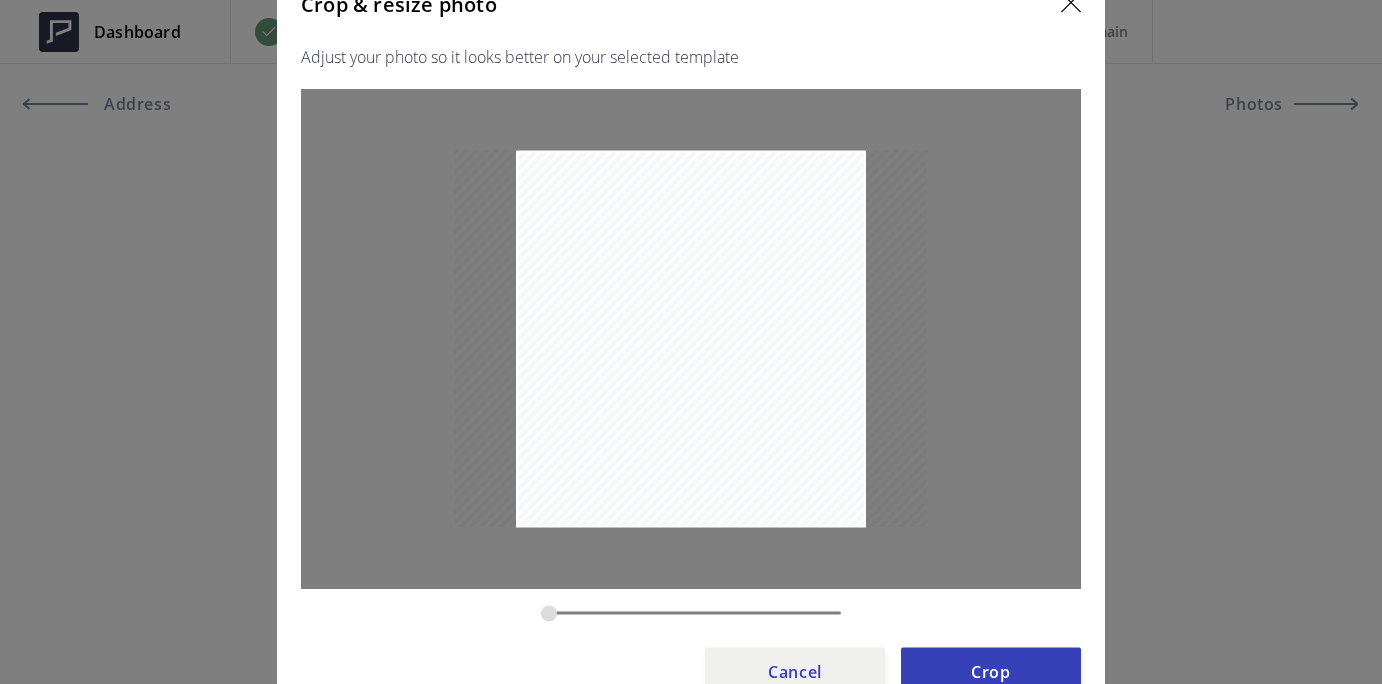 drag, startPoint x: 595, startPoint y: 619, endPoint x: 505, endPoint y: 607, distance: 90.79648 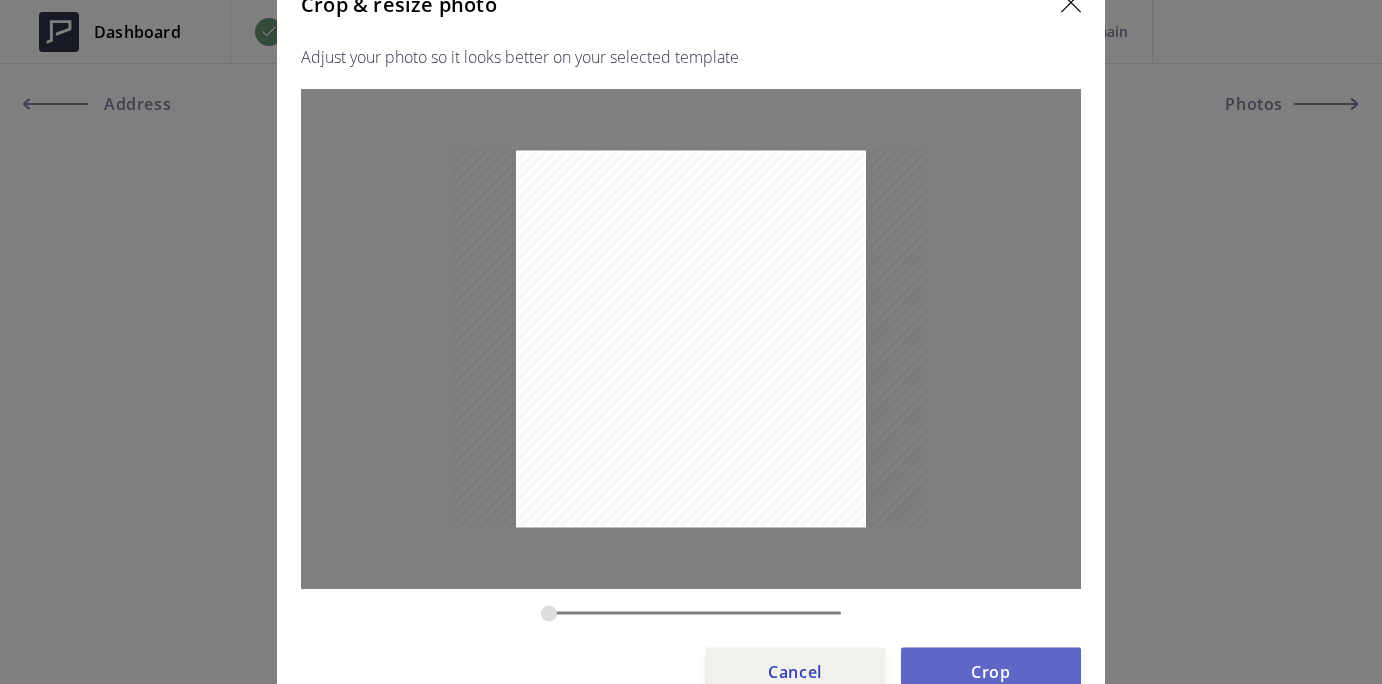 click on "Crop" at bounding box center [991, 672] 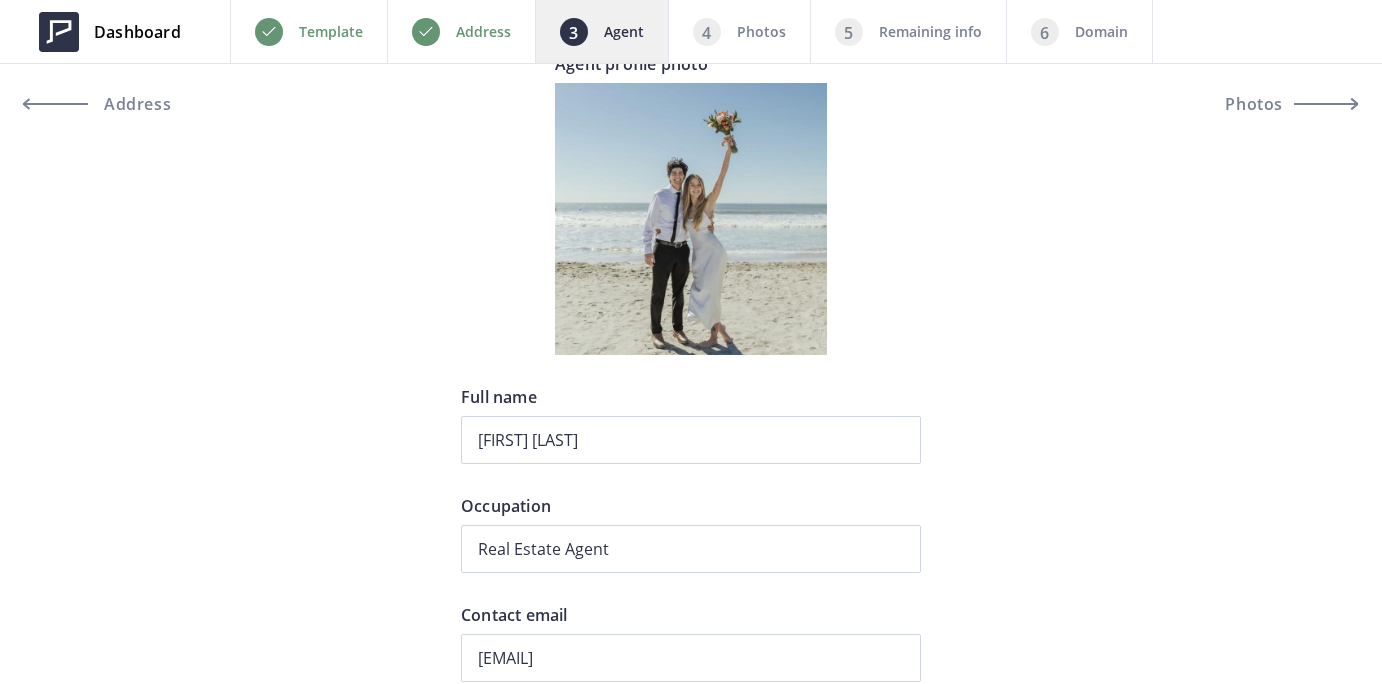 scroll, scrollTop: 216, scrollLeft: 0, axis: vertical 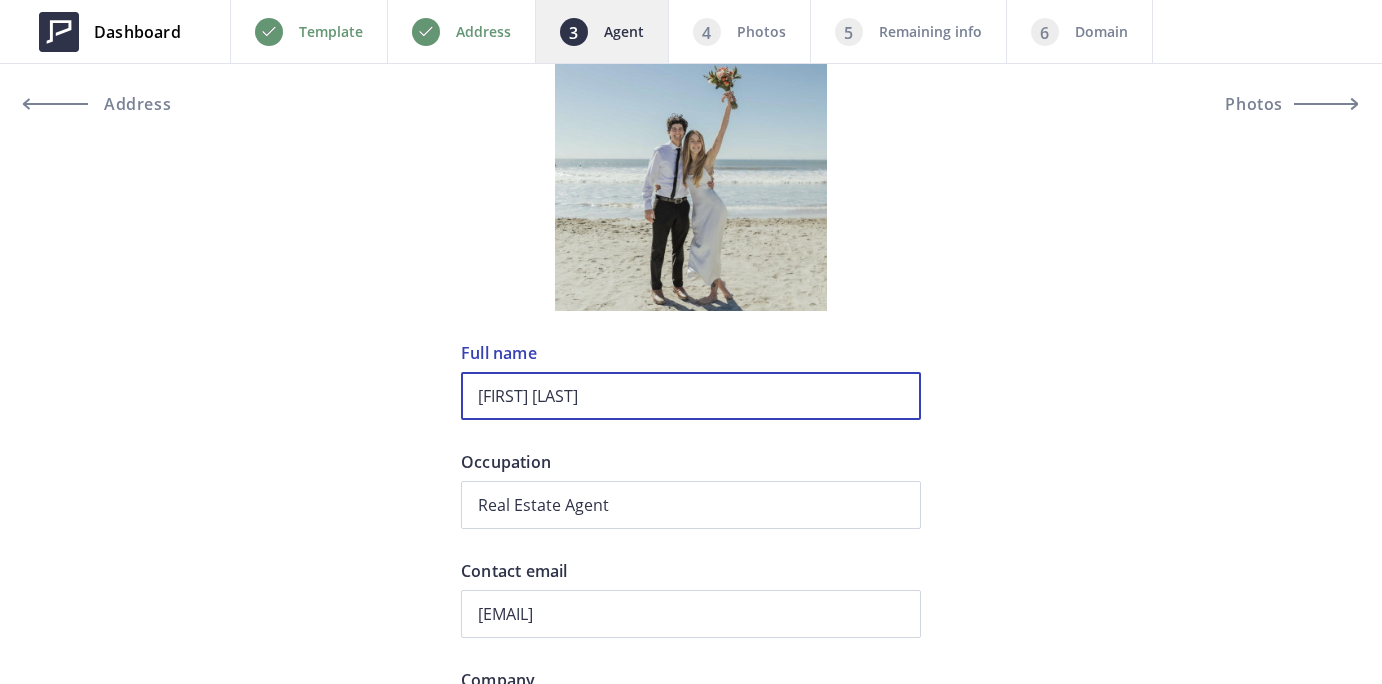 click on "Kyle Andrade" at bounding box center [691, 396] 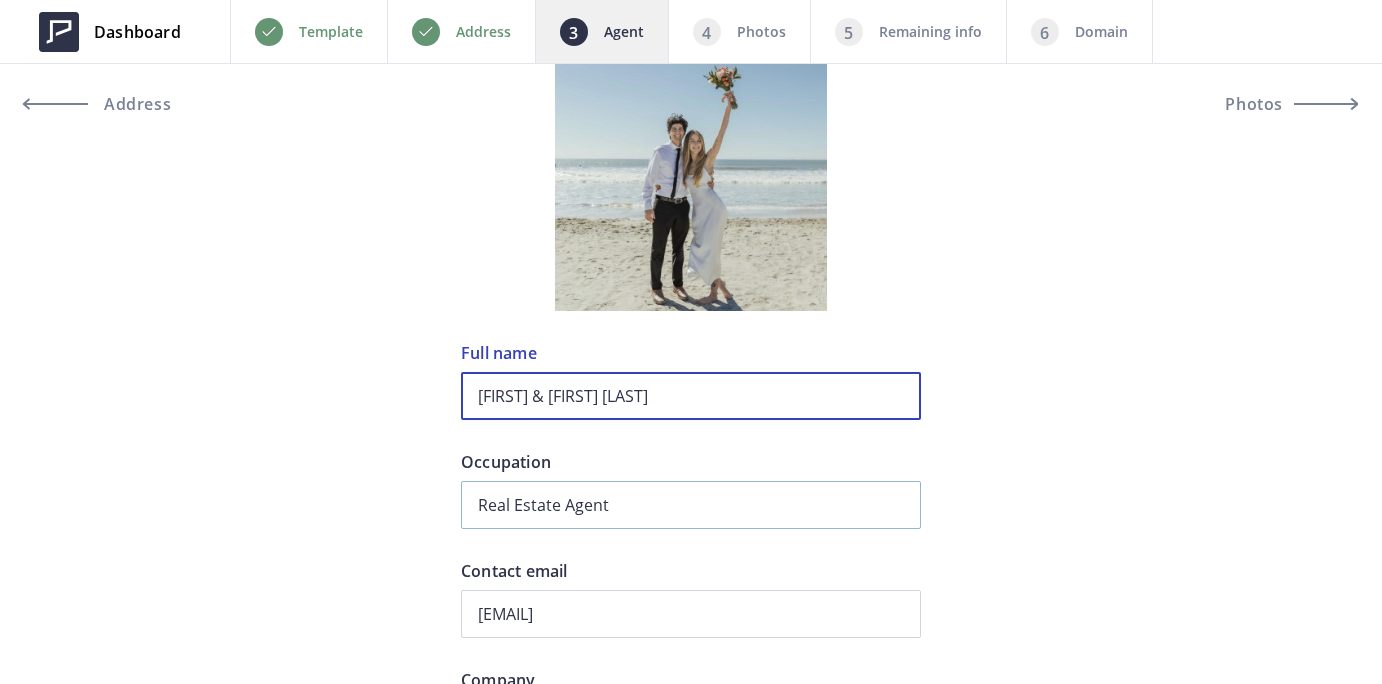scroll, scrollTop: 271, scrollLeft: 0, axis: vertical 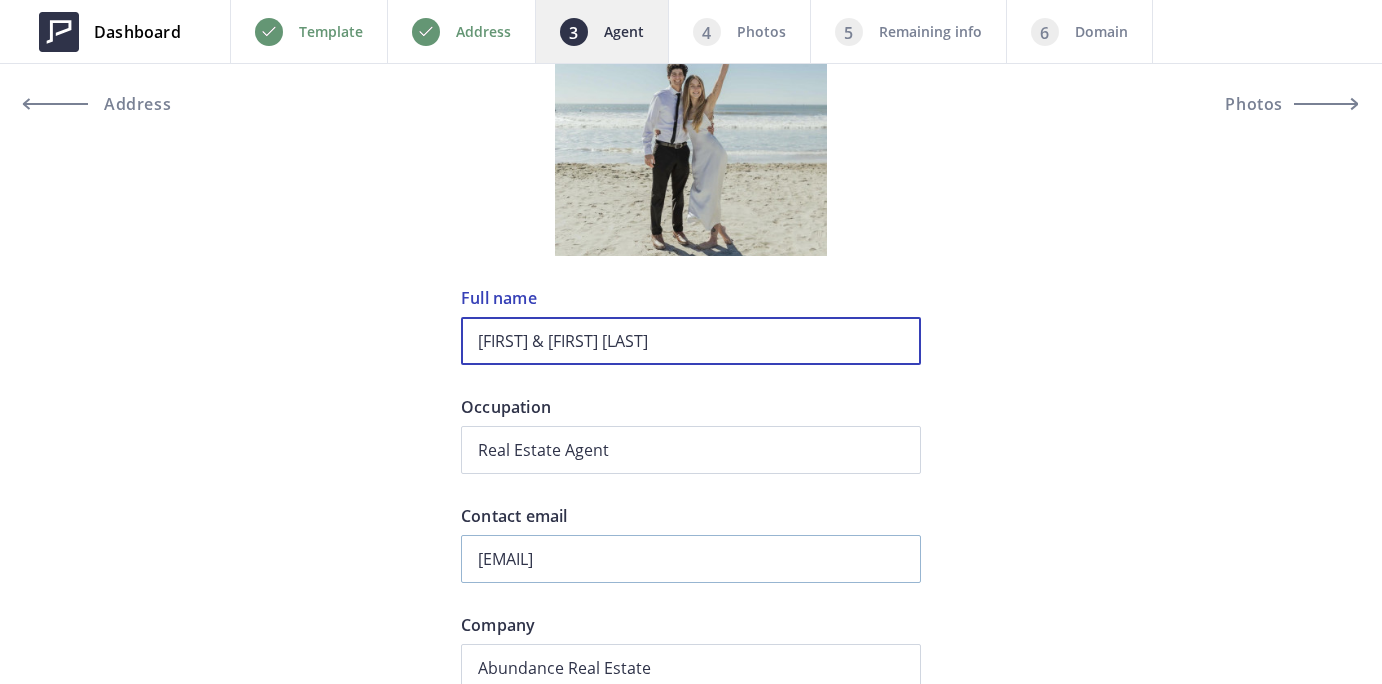 type on "Kyle & Madison Andrade" 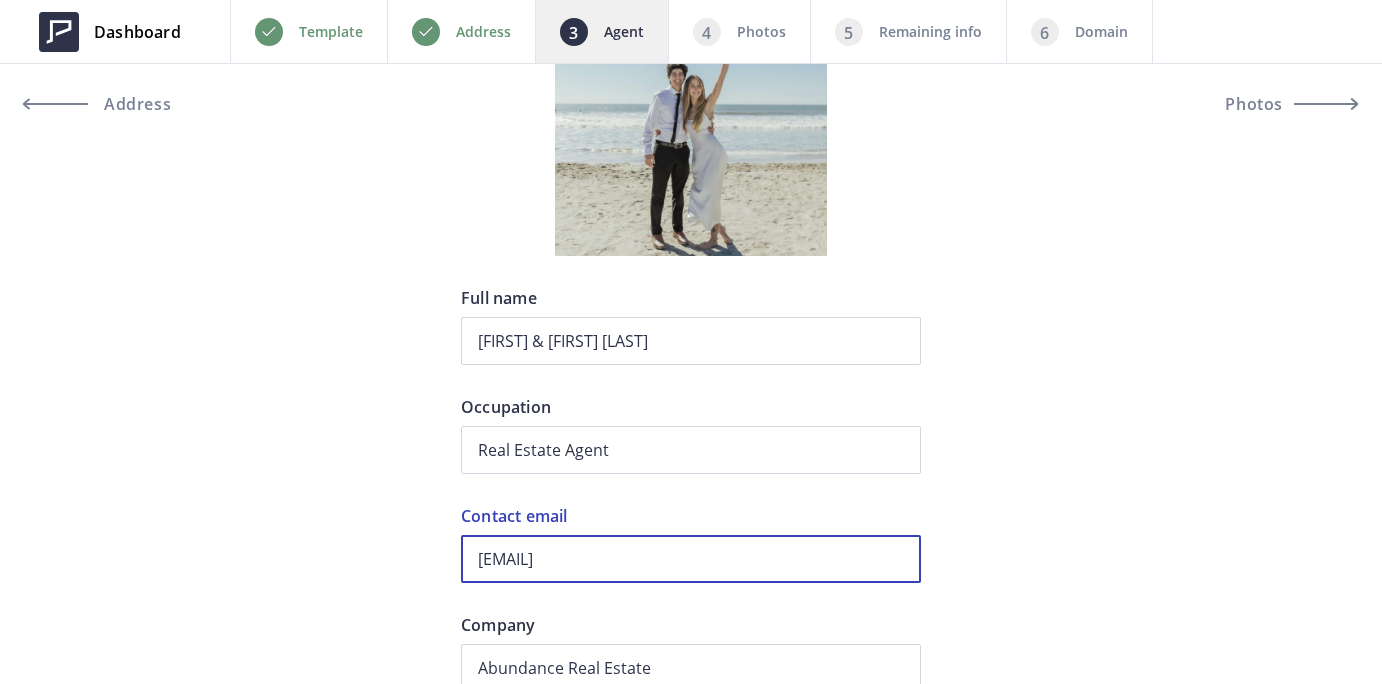 drag, startPoint x: 707, startPoint y: 565, endPoint x: 528, endPoint y: 559, distance: 179.10052 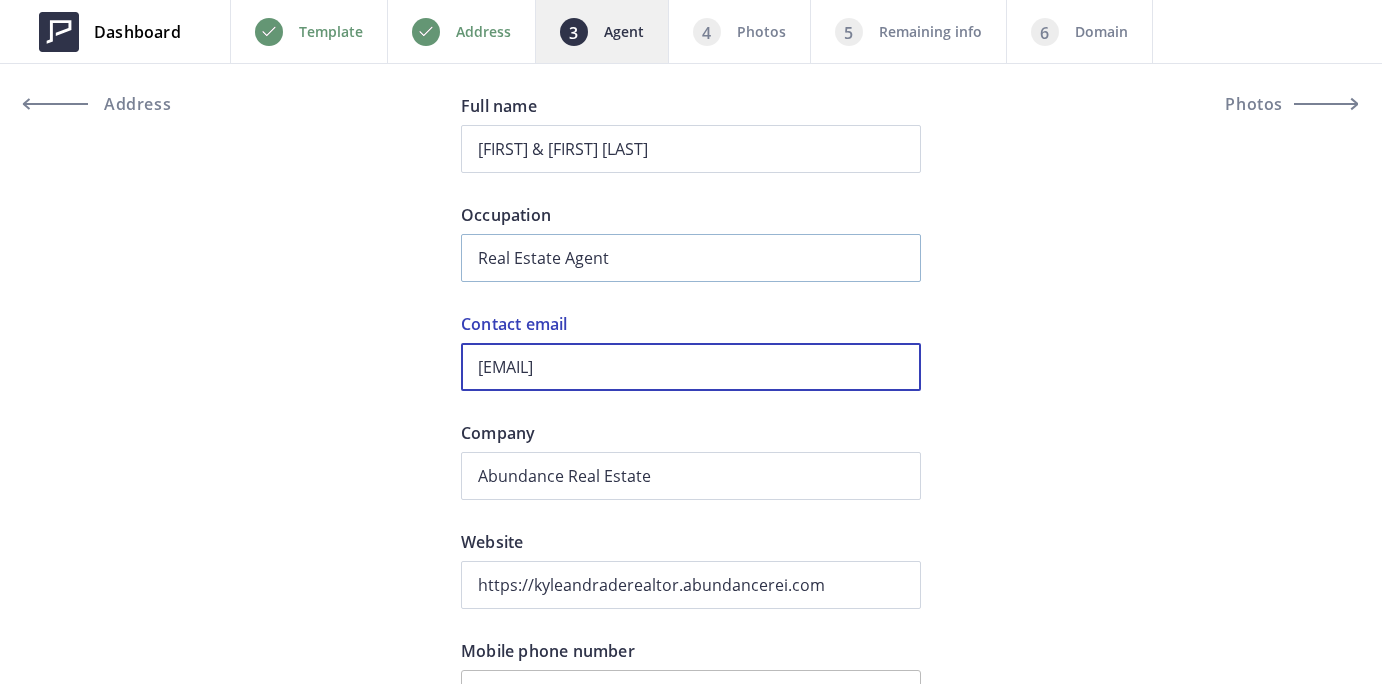scroll, scrollTop: 493, scrollLeft: 0, axis: vertical 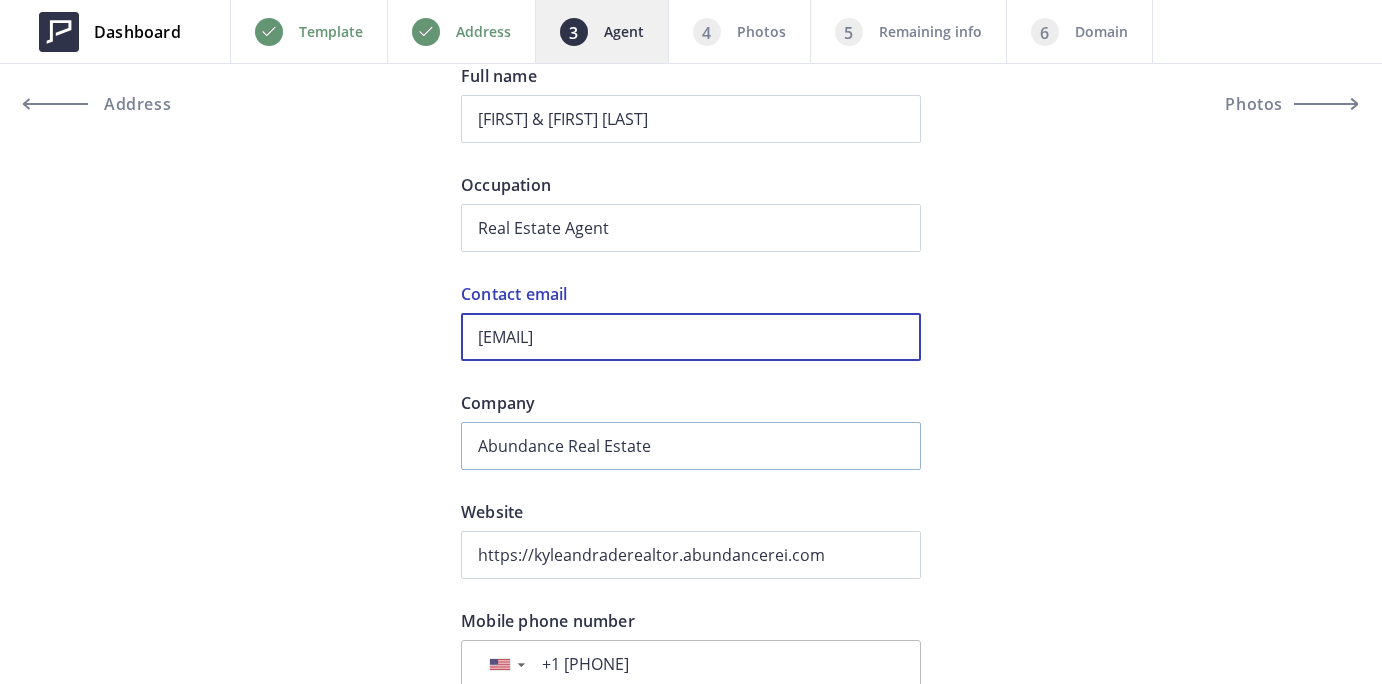type on "kyle@andradeestates.com" 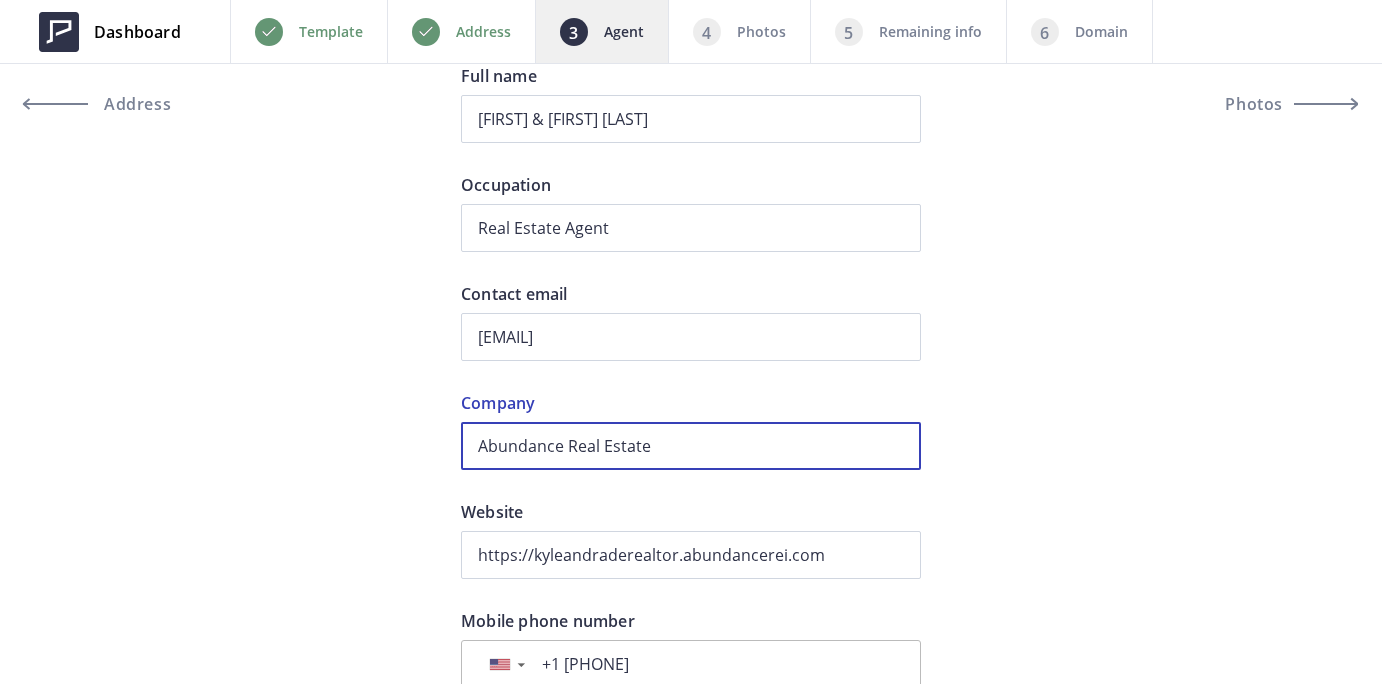drag, startPoint x: 676, startPoint y: 447, endPoint x: 185, endPoint y: 397, distance: 493.53925 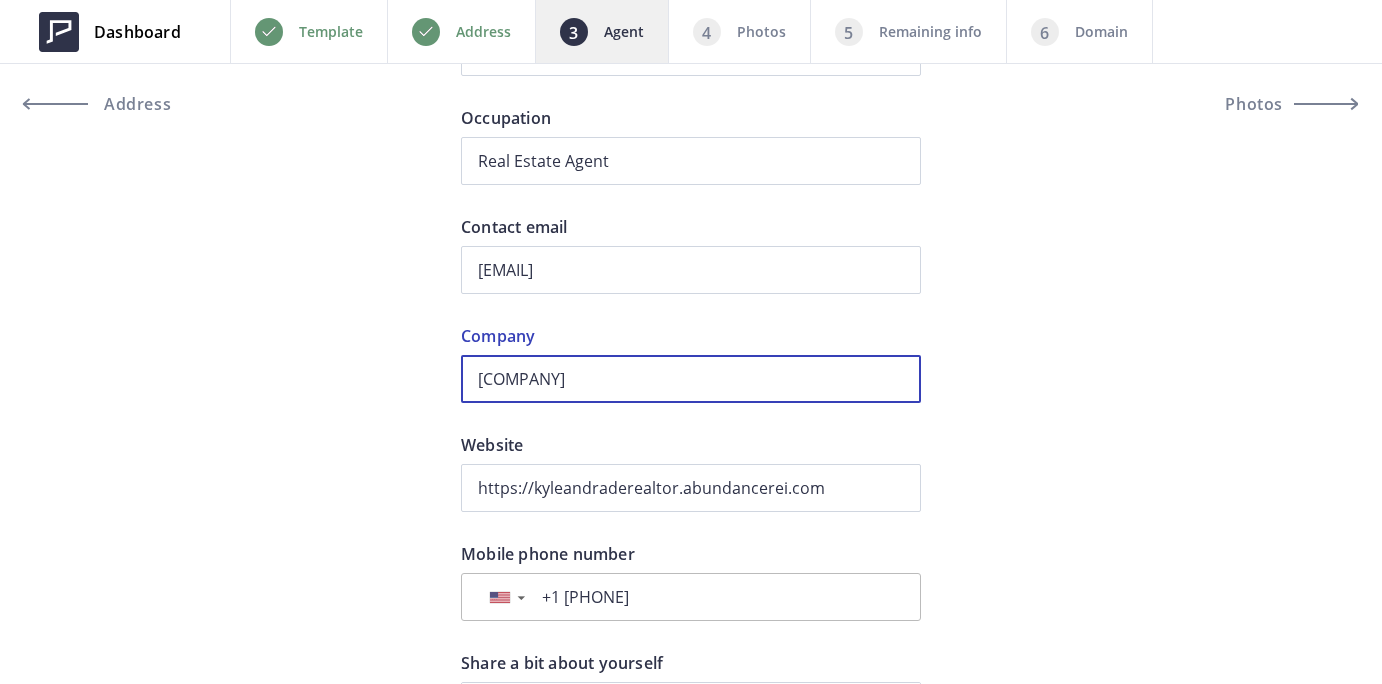 scroll, scrollTop: 570, scrollLeft: 0, axis: vertical 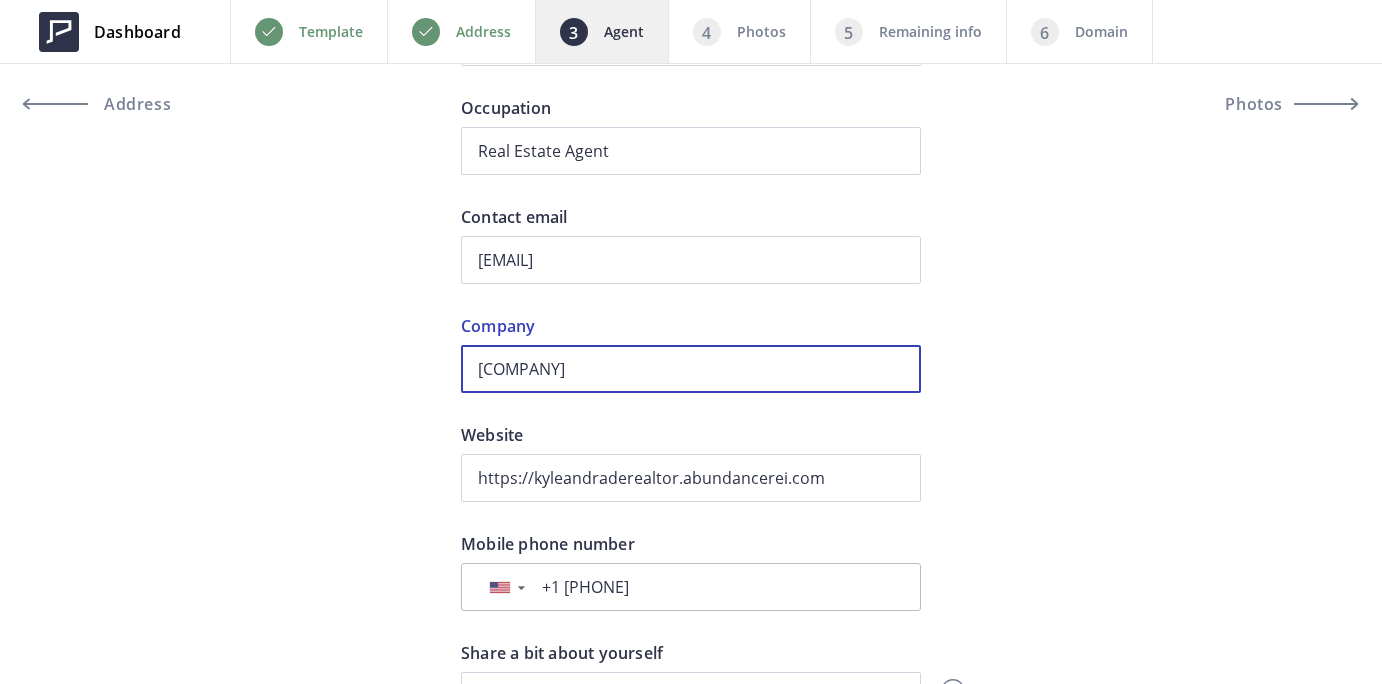 type on "Allison James Estates Real Estate" 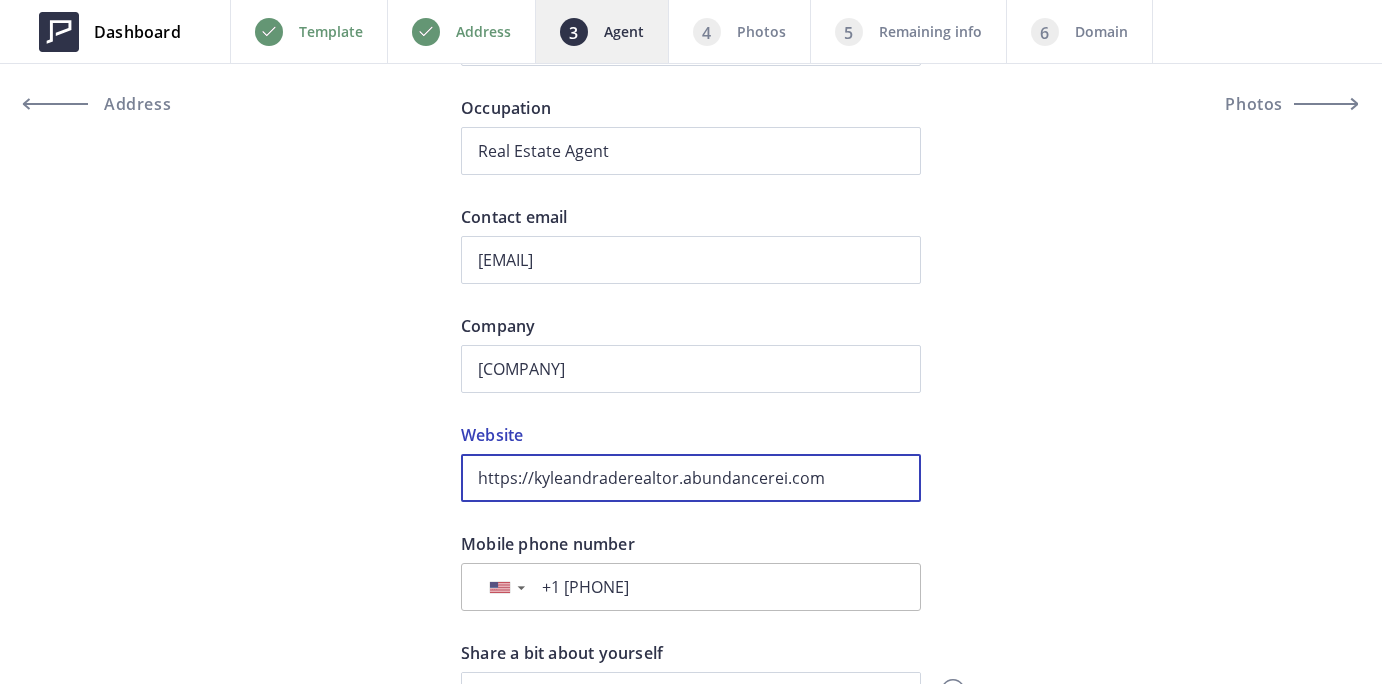click on "https://kyleandraderealtor.abundancerei.com" at bounding box center [691, 478] 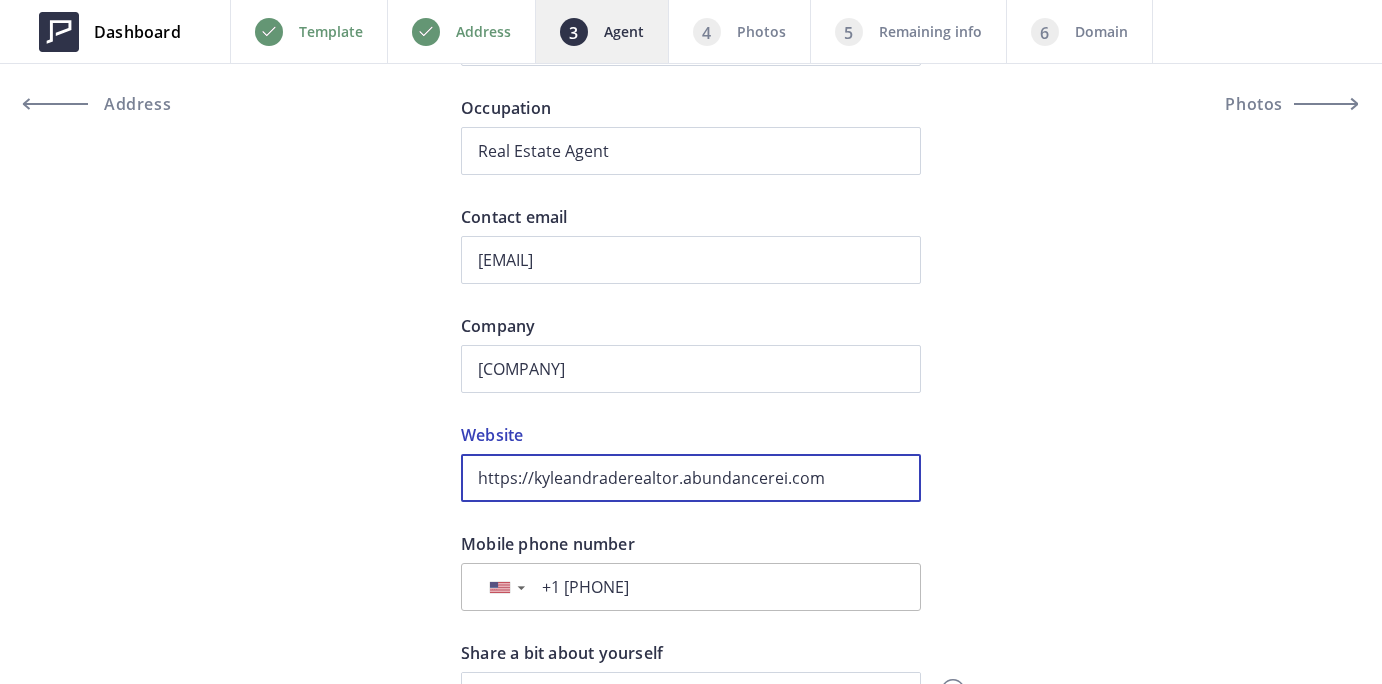 click on "https://kyleandraderealtor.abundancerei.com" at bounding box center (691, 478) 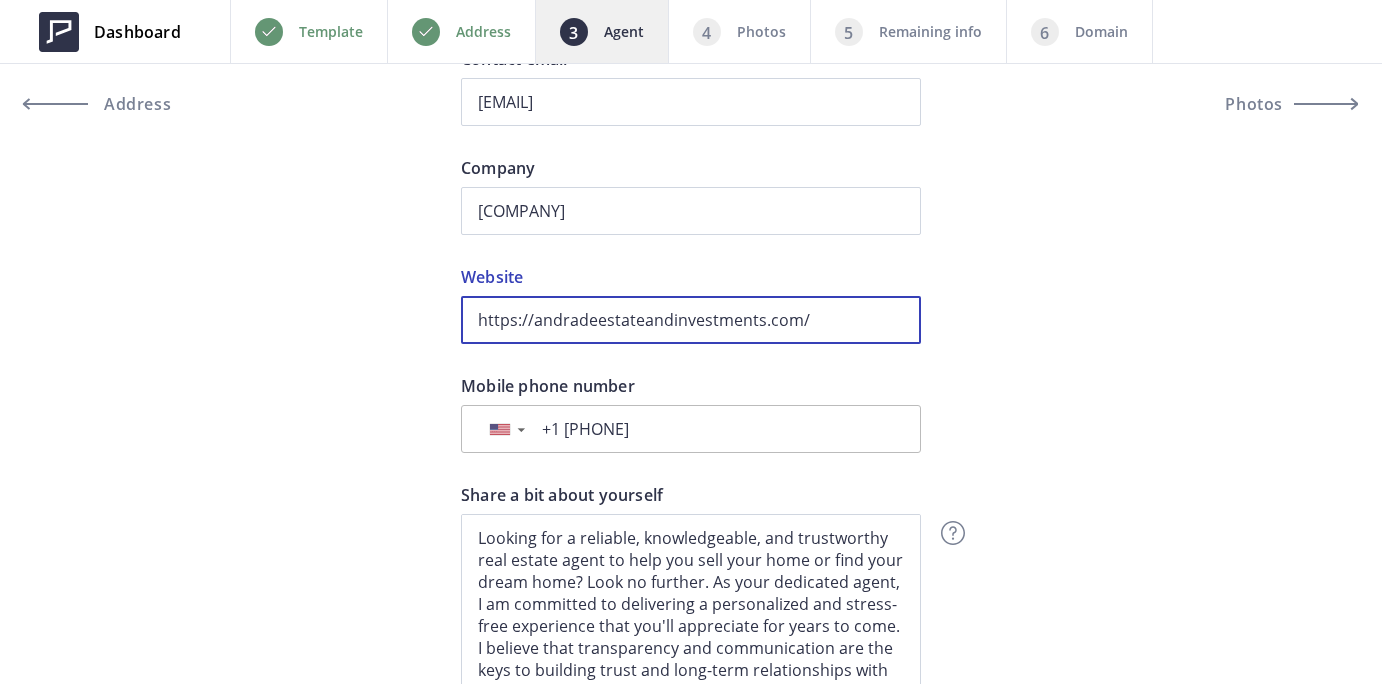 scroll, scrollTop: 817, scrollLeft: 0, axis: vertical 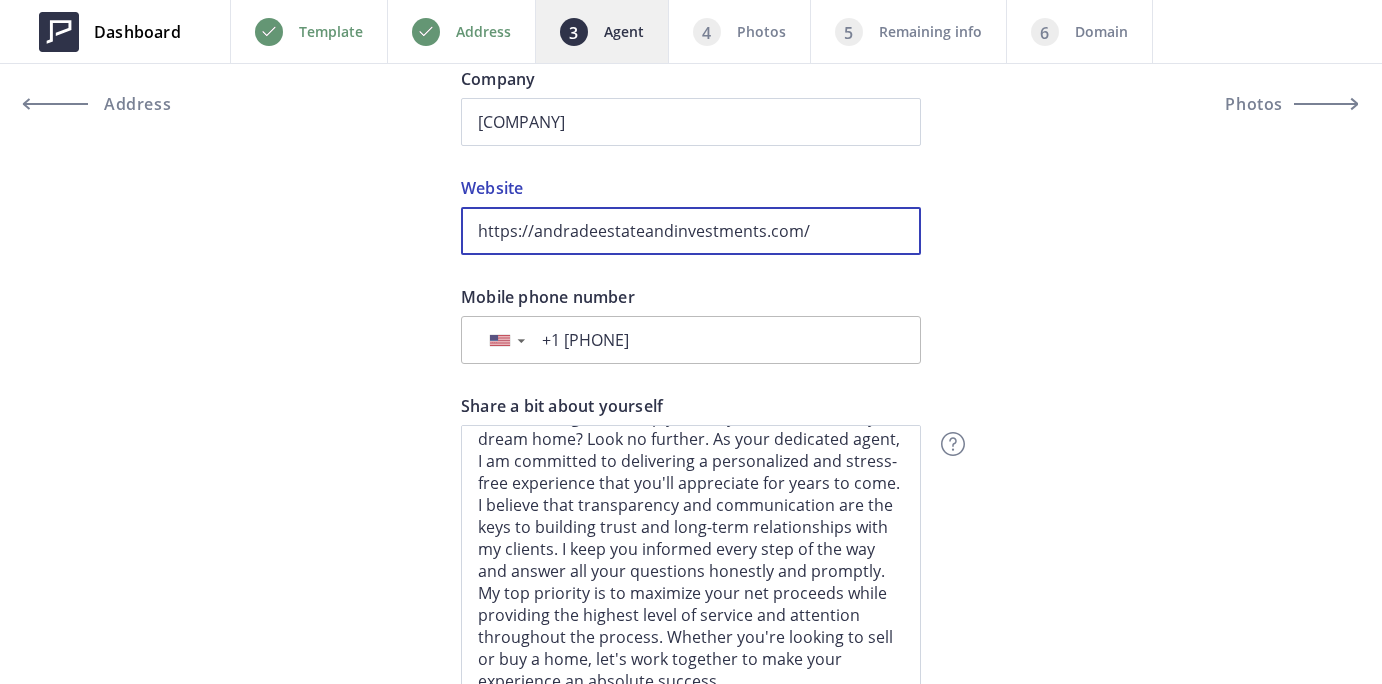 type on "https://andradeestateandinvestments.com/" 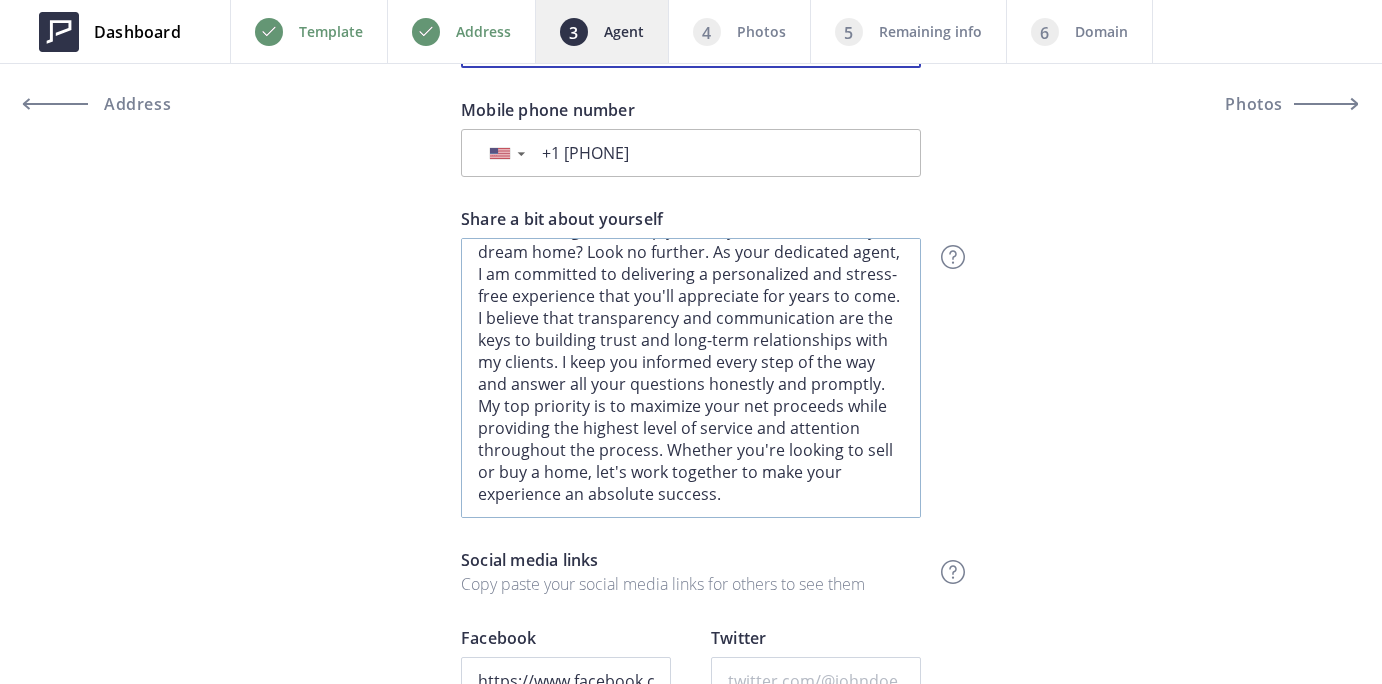 scroll, scrollTop: 1038, scrollLeft: 0, axis: vertical 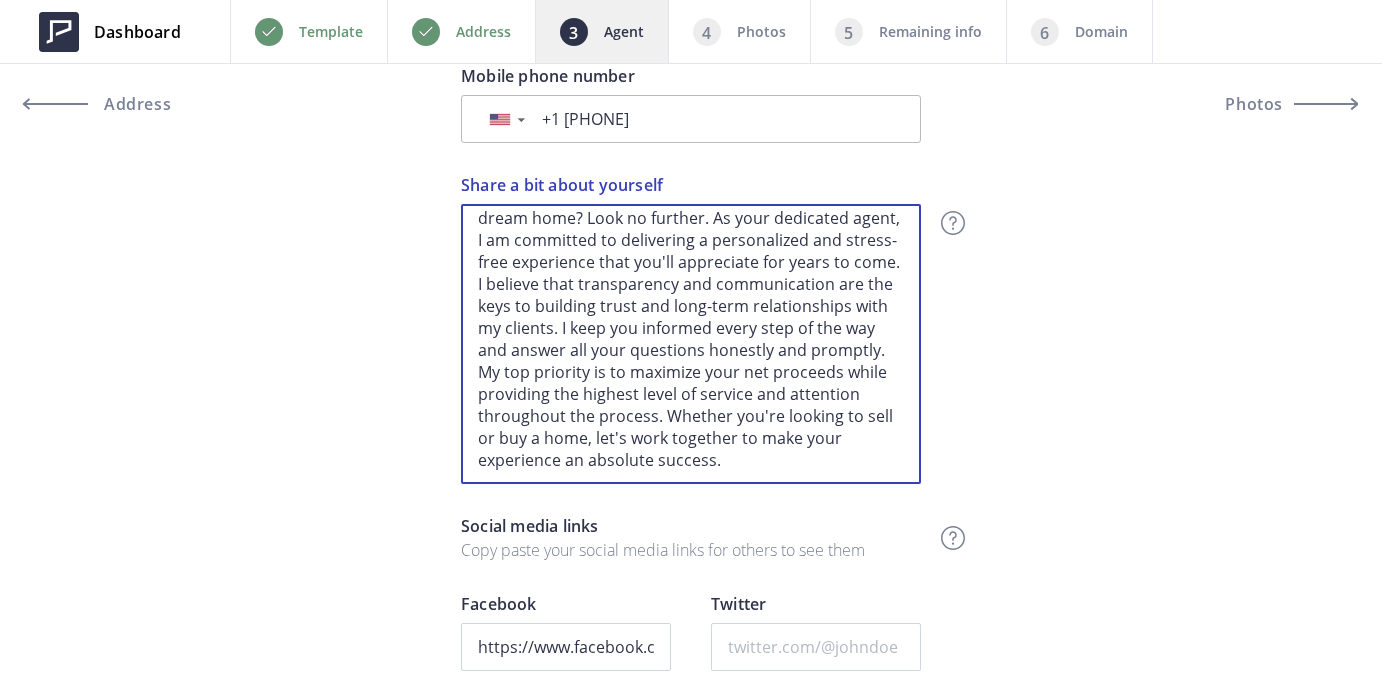 click on "Looking for a reliable, knowledgeable, and trustworthy real estate agent to help you sell your home or find your dream home? Look no further. As your dedicated agent, I am committed to delivering a personalized and stress-free experience that you'll appreciate for years to come. I believe that transparency and communication are the keys to building trust and long-term relationships with my clients. I keep you informed every step of the way and answer all your questions honestly and promptly. My top priority is to maximize your net proceeds while providing the highest level of service and attention throughout the process. Whether you're looking to sell or buy a home, let's work together to make your experience an absolute success." at bounding box center [691, 344] 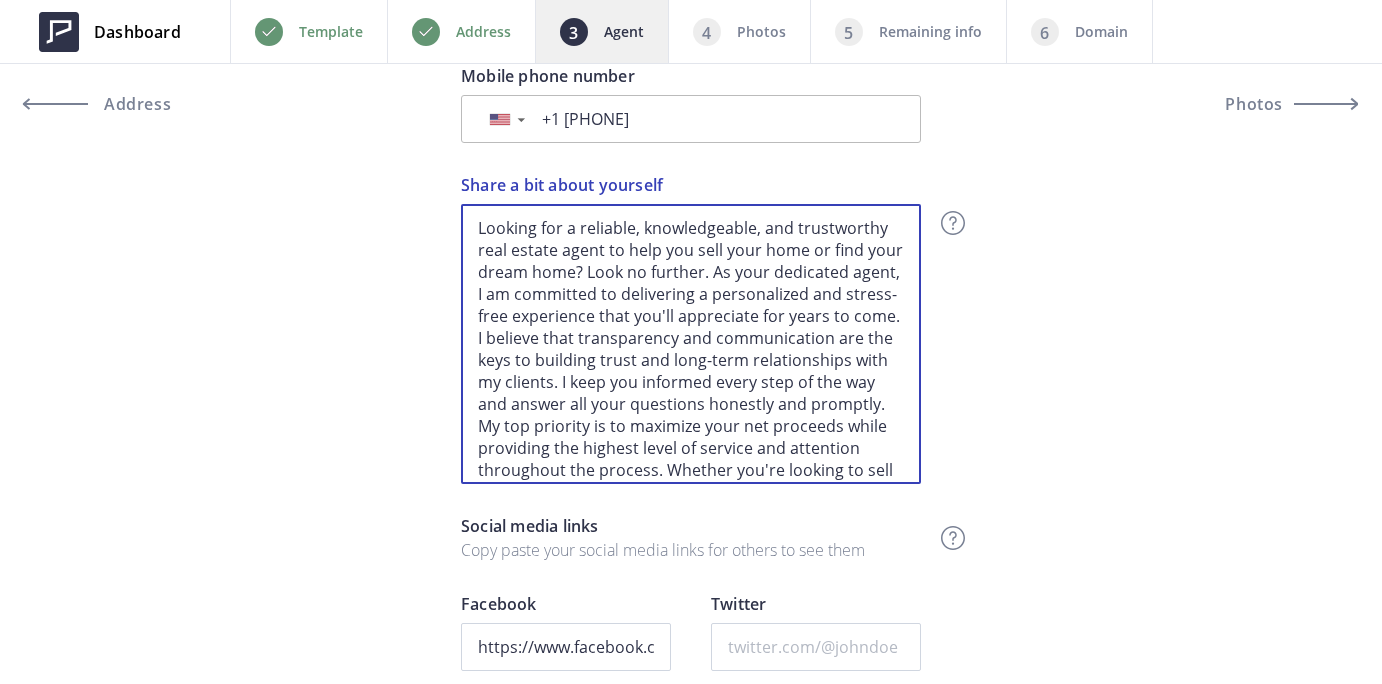 drag, startPoint x: 721, startPoint y: 460, endPoint x: 421, endPoint y: 205, distance: 393.73215 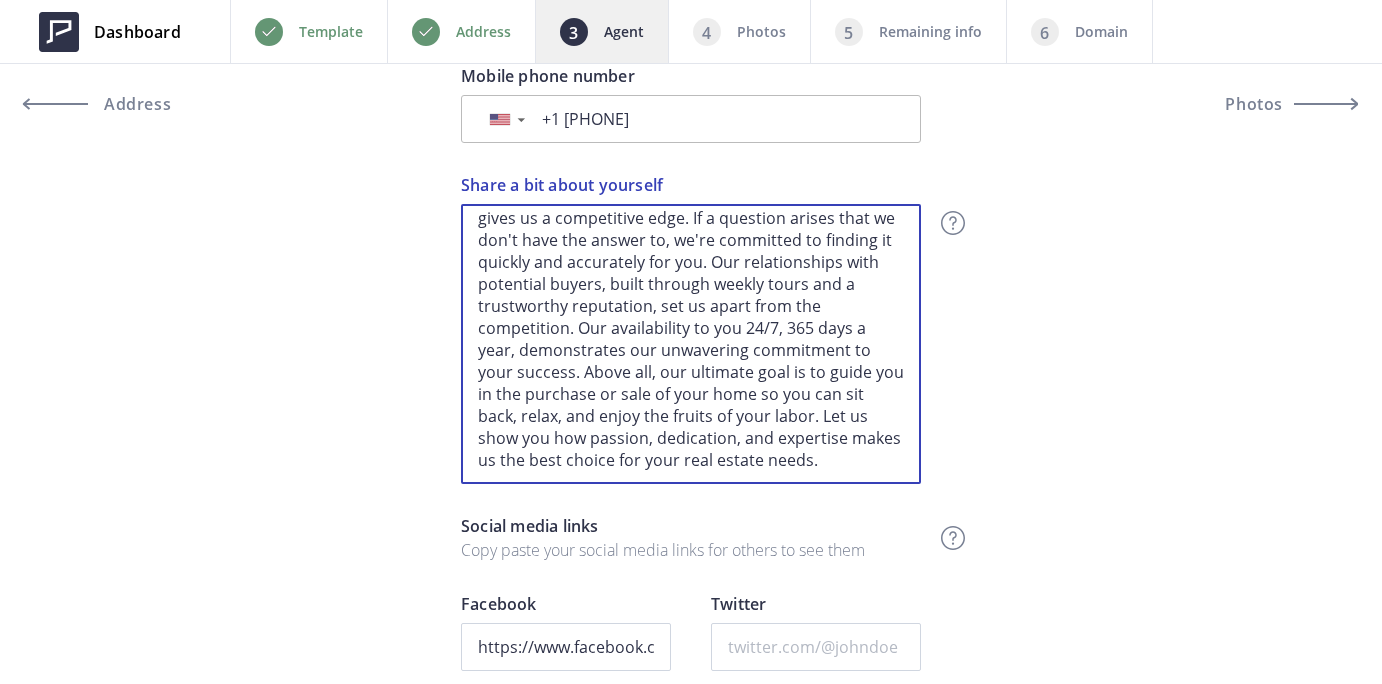 scroll, scrollTop: 142, scrollLeft: 0, axis: vertical 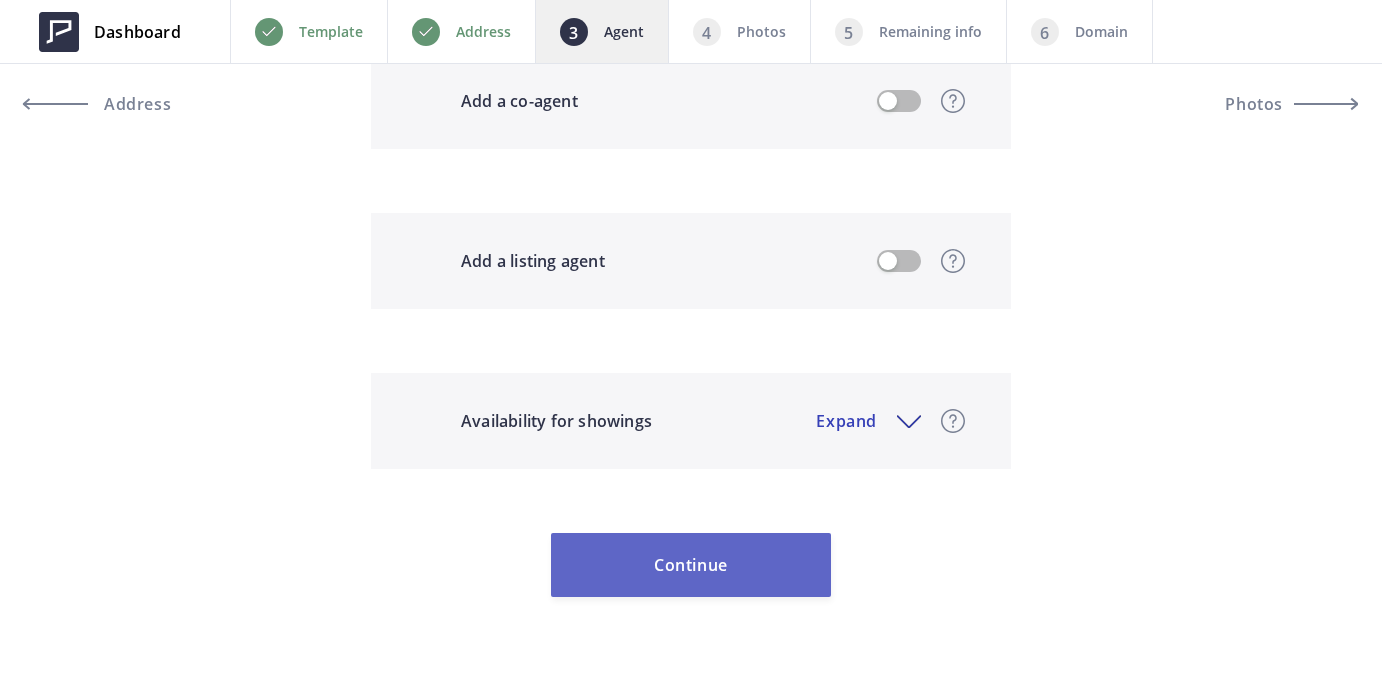 type on "We're grateful for the opportunity to earn your business as your trusted real estate advisors. As a driven, motivated, and hardworking team, we bring a fresh perspective and boundless energy to the table. Our extensive knowledge of Temecula and the surrounding area, combined with our eagerness to learn and grow, gives us a competitive edge. If a question arises that we don't have the answer to, we're committed to finding it quickly and accurately for you. Our relationships with potential buyers, built through weekly tours and a trustworthy reputation, set us apart from the competition. Our availability to you 24/7, 365 days a year, demonstrates our unwavering commitment to your success. Above all, our ultimate goal is to guide you in the purchase or sale of your home so you can sit back, relax, and enjoy the fruits of your labor. Let us show you how passion, dedication, and expertise makes us the best choice for your real estate needs." 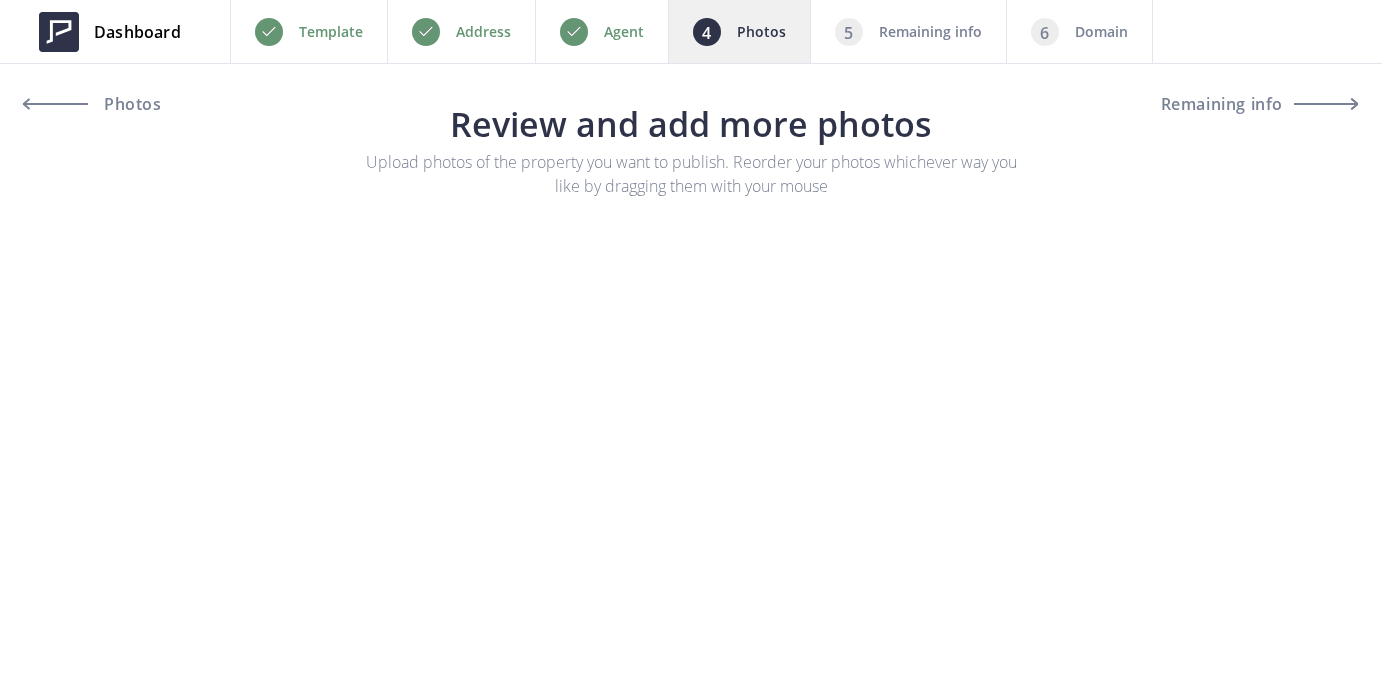 scroll, scrollTop: 0, scrollLeft: 0, axis: both 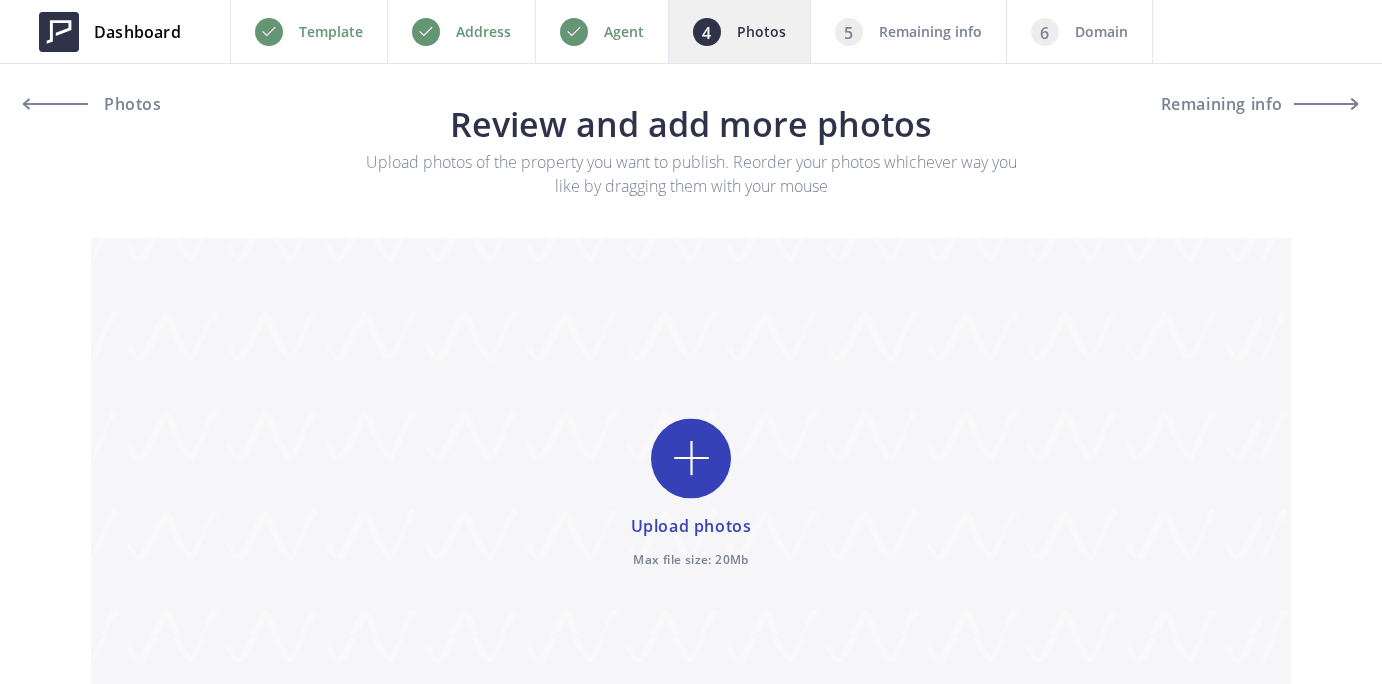 click at bounding box center (691, 494) 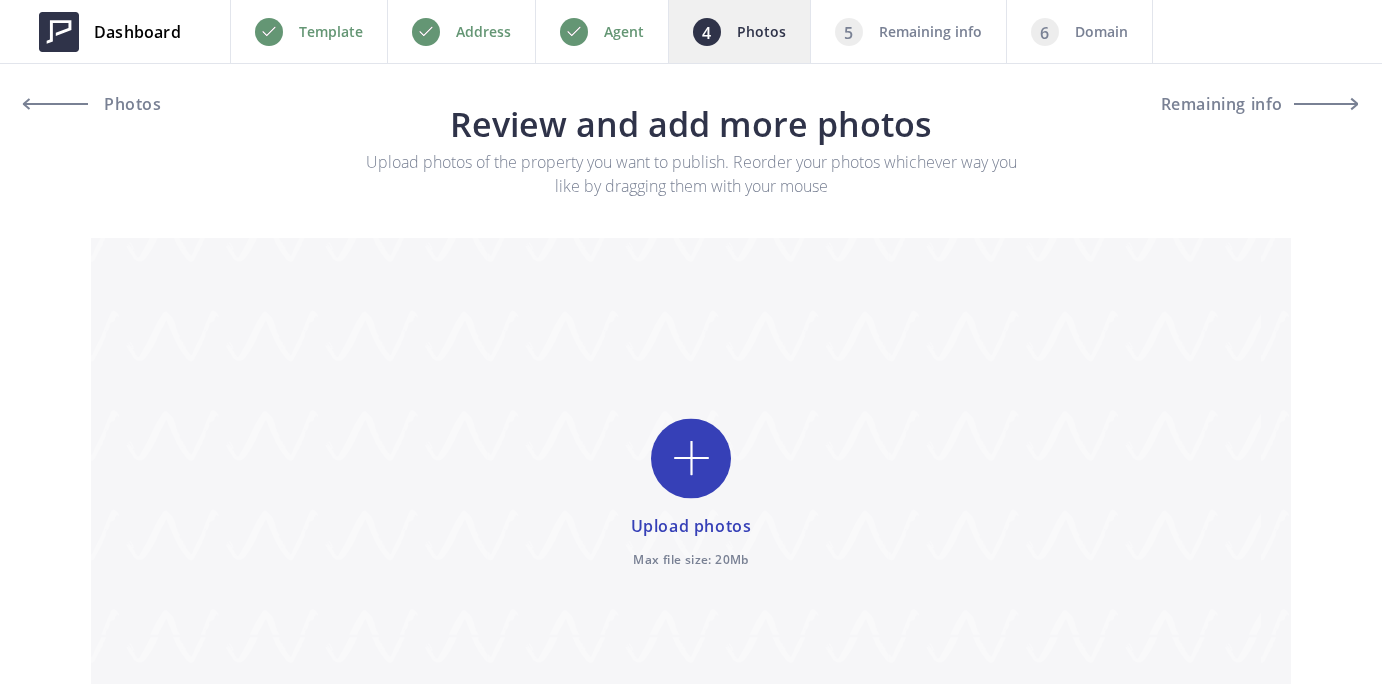 type on "C:\fakepath\1-print-2-2048 Pomegranate Ln.jpg" 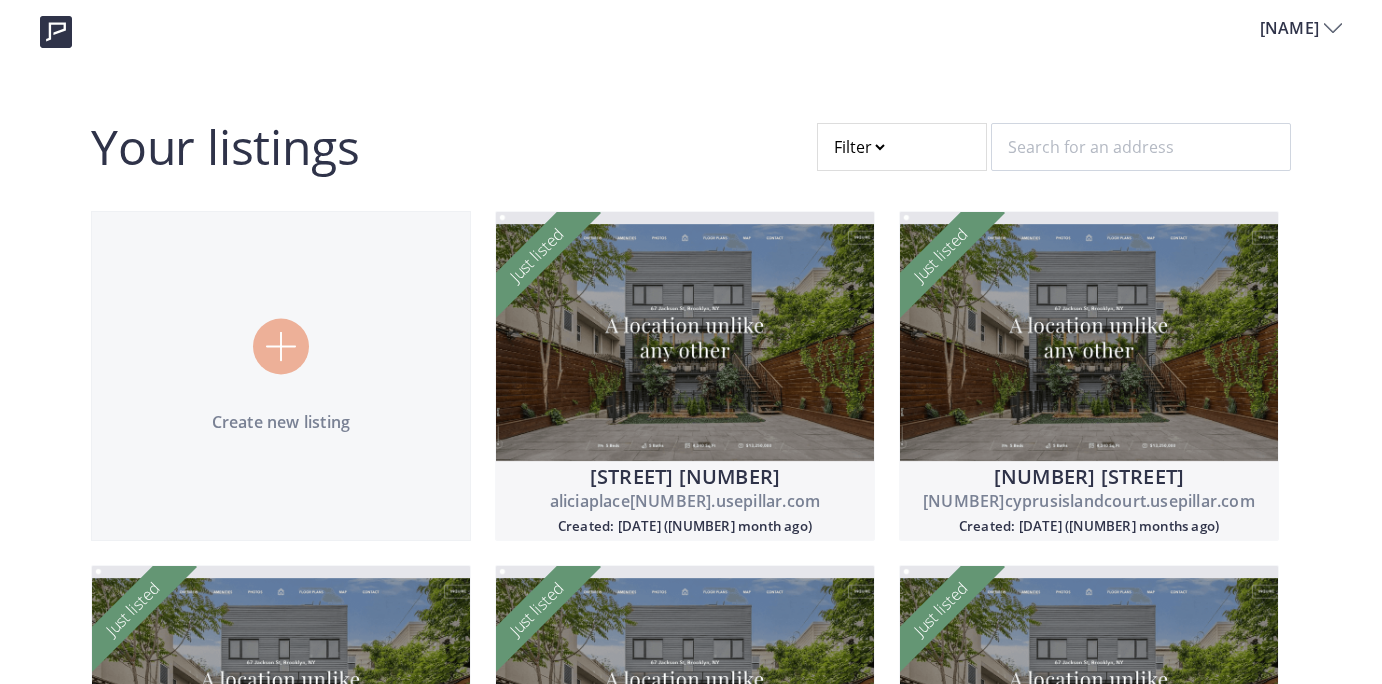 scroll, scrollTop: 0, scrollLeft: 0, axis: both 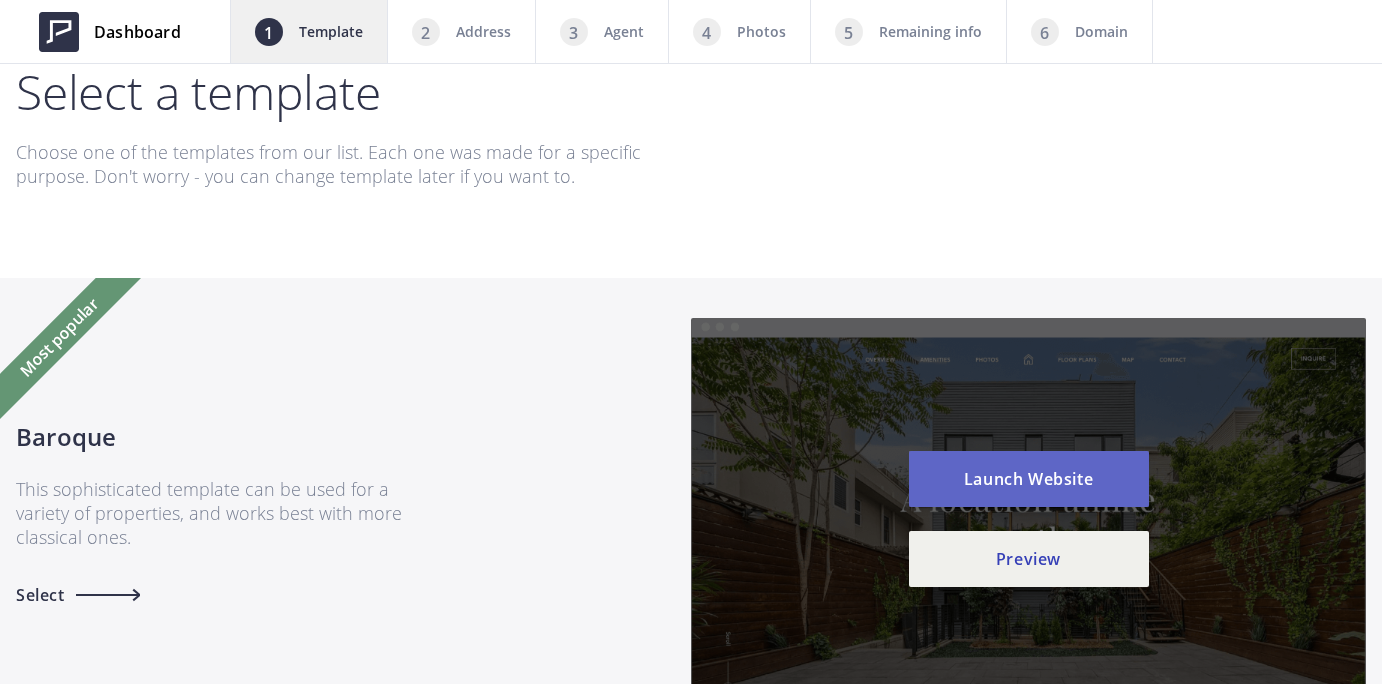 click on "Launch Website" at bounding box center (1029, 479) 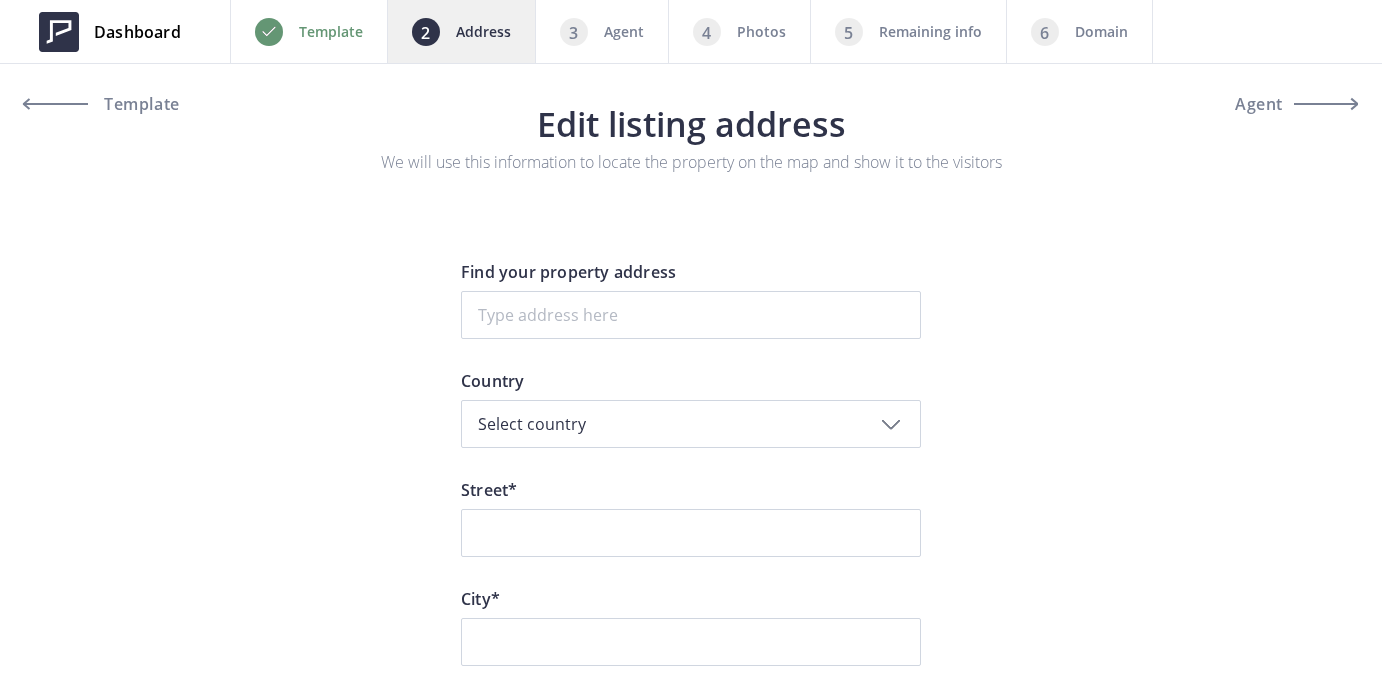 scroll, scrollTop: 0, scrollLeft: 0, axis: both 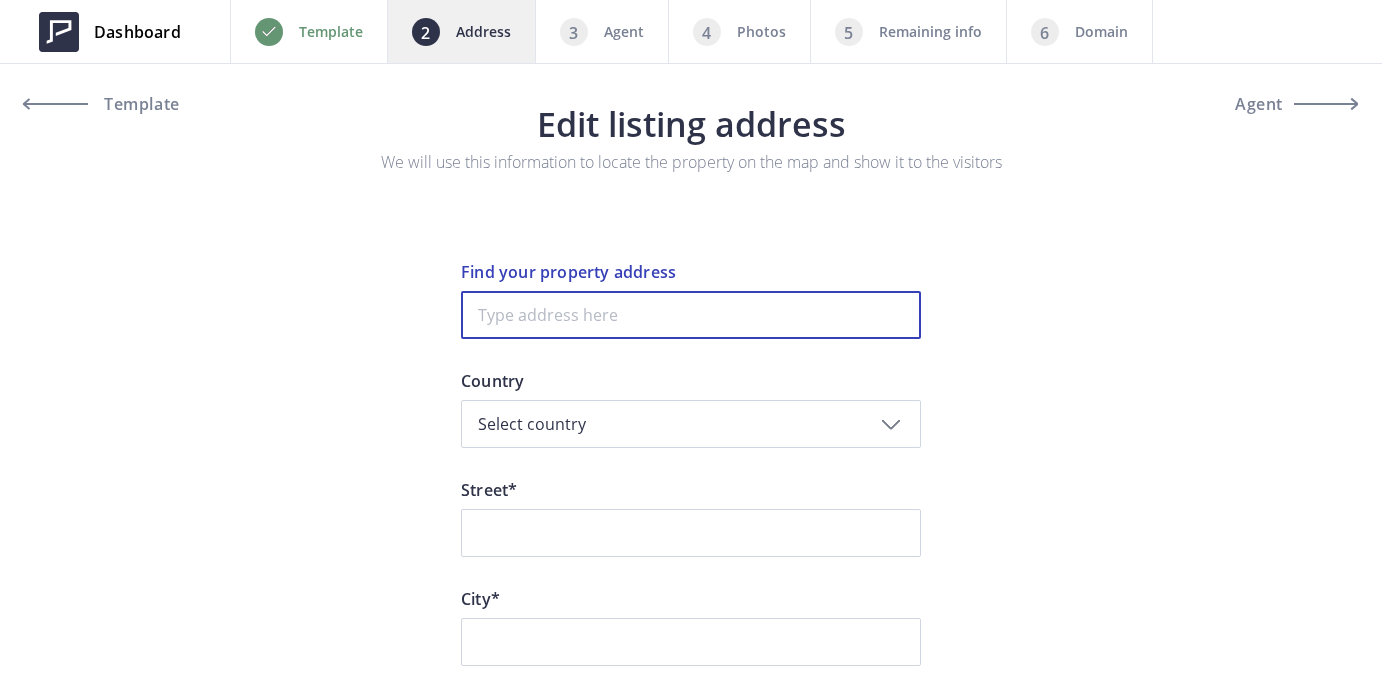 click at bounding box center [691, 315] 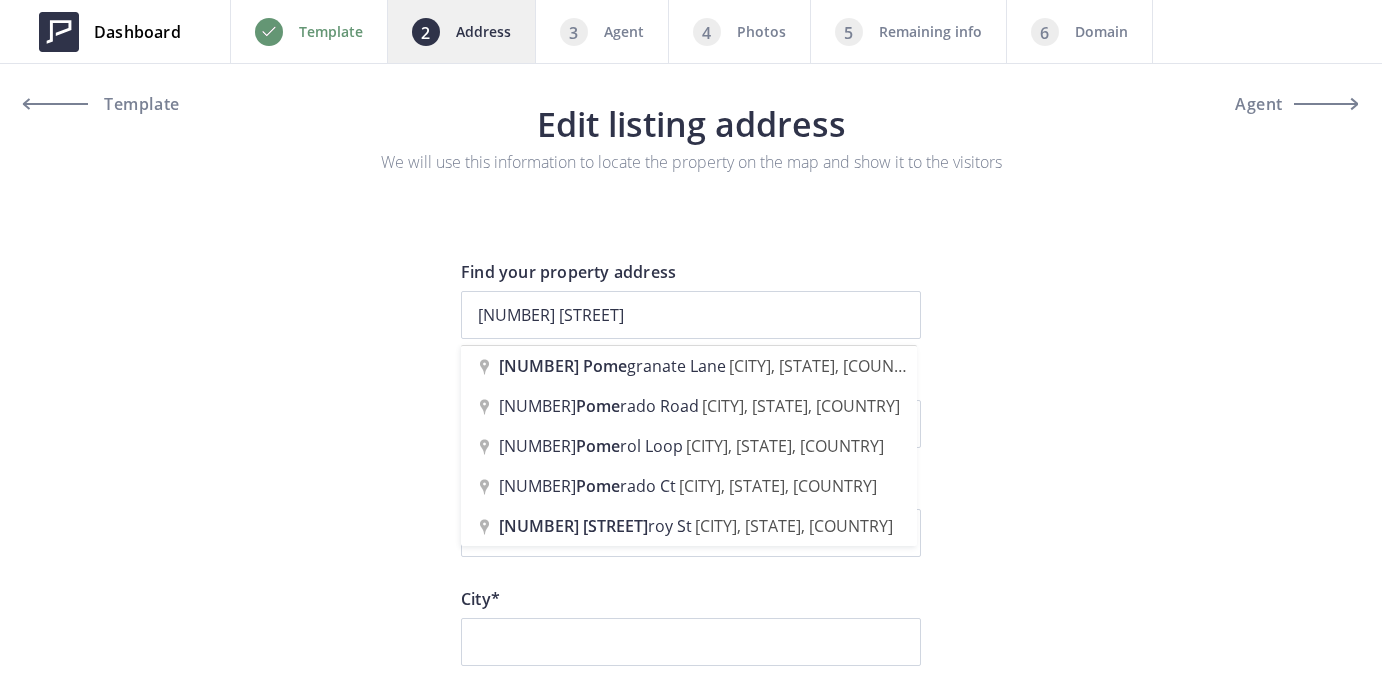 type on "2048 Pomegranate Lane, Fallbrook, CA, USA" 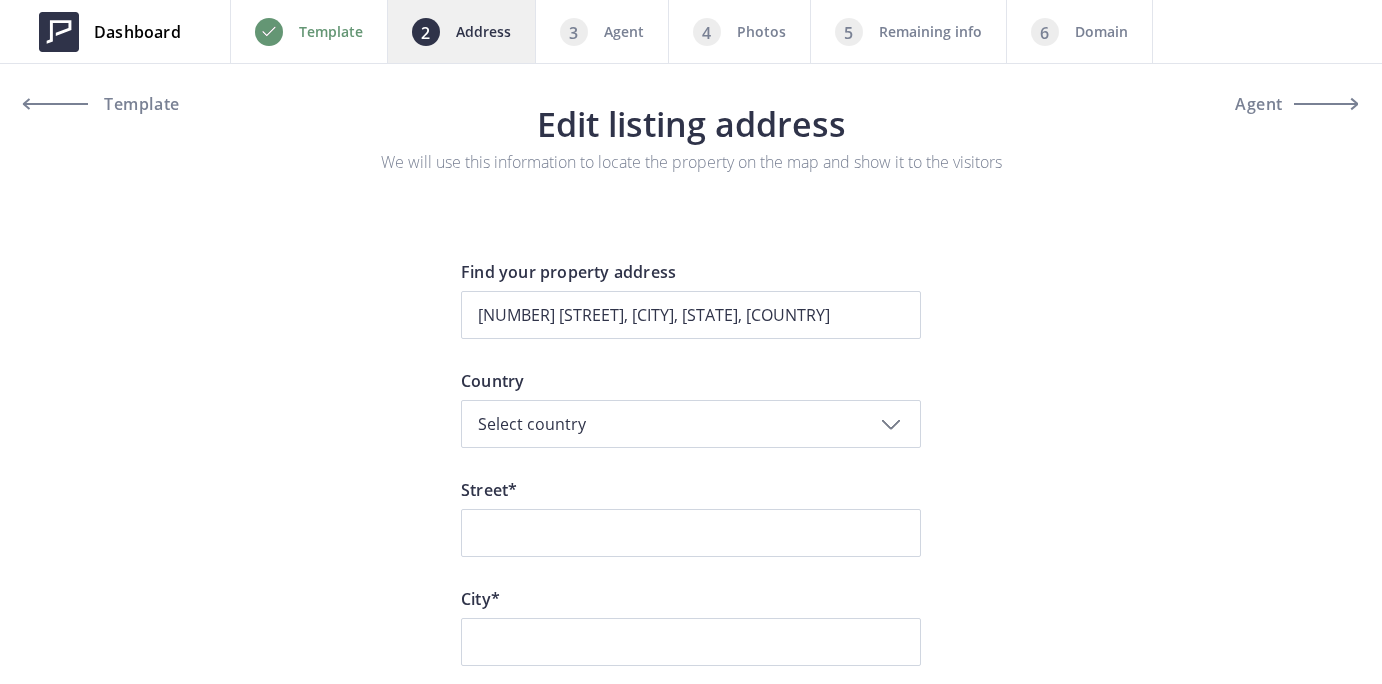 type on "Pomegranate Lane 2048" 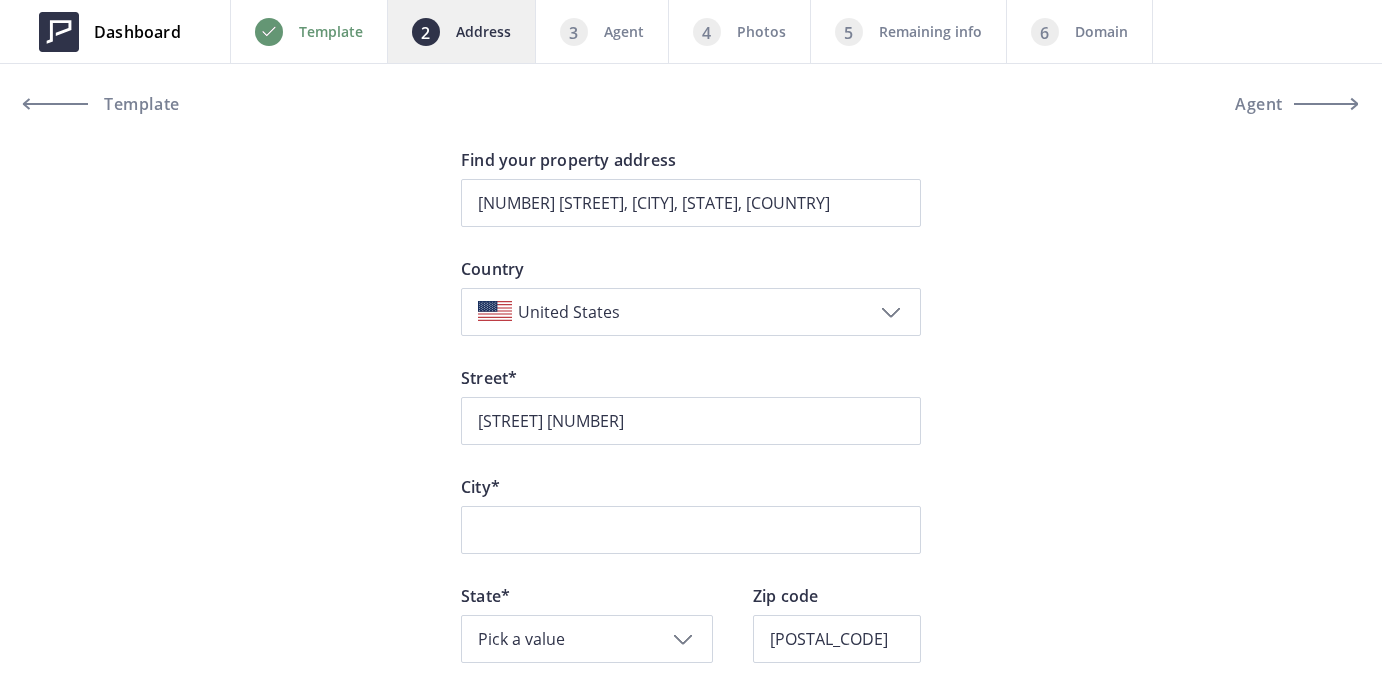 scroll, scrollTop: 140, scrollLeft: 0, axis: vertical 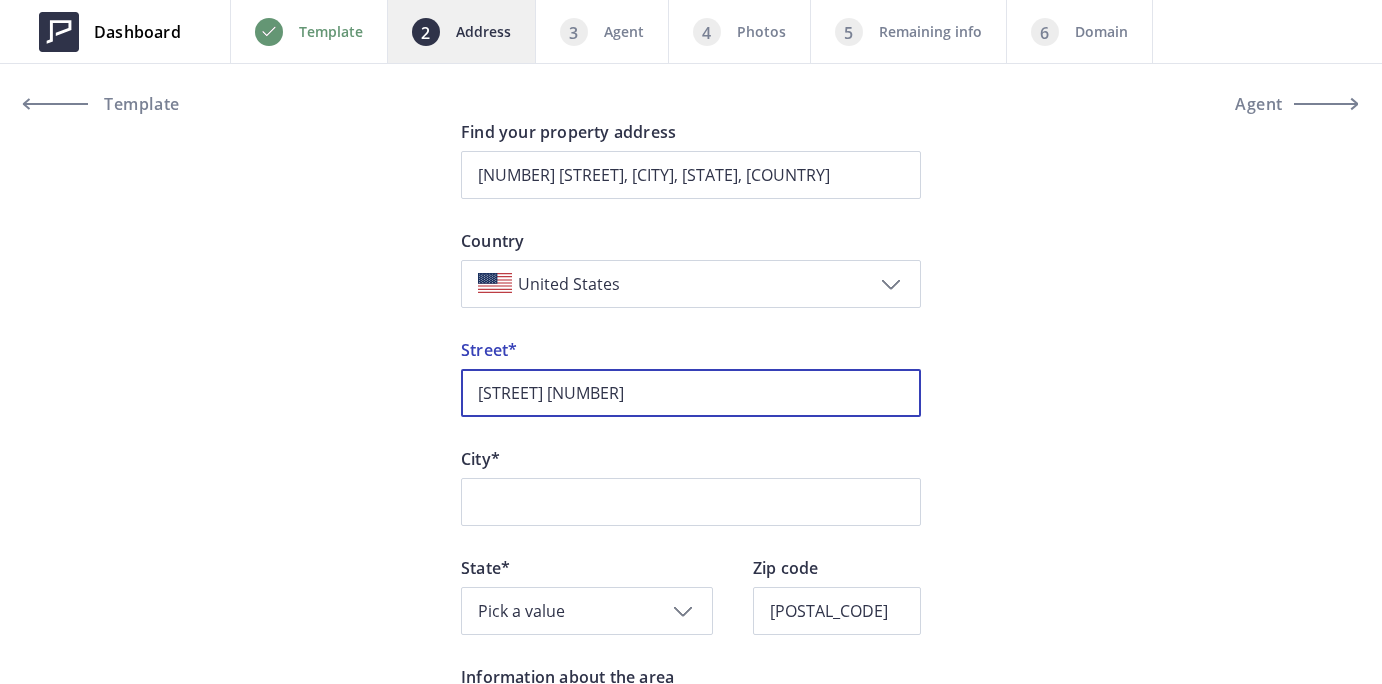 drag, startPoint x: 684, startPoint y: 402, endPoint x: 624, endPoint y: 397, distance: 60.207973 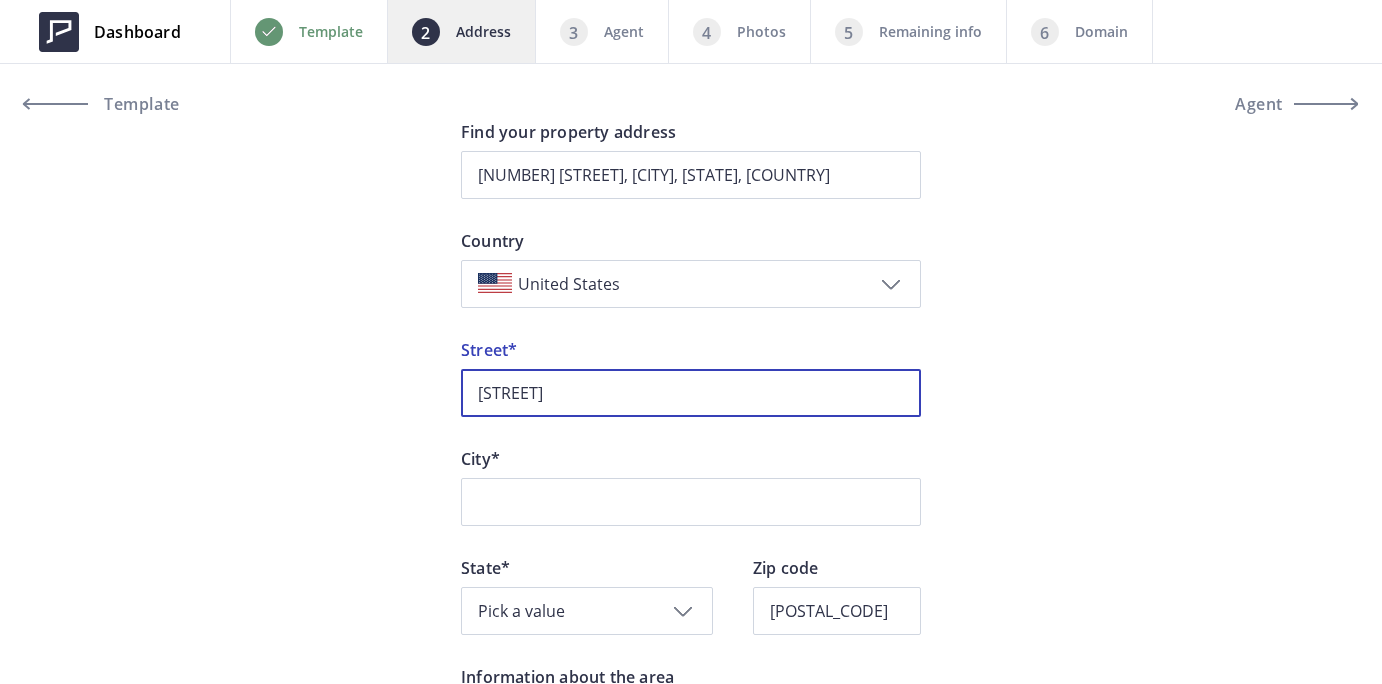 click on "Pomegranate Lane" at bounding box center (691, 393) 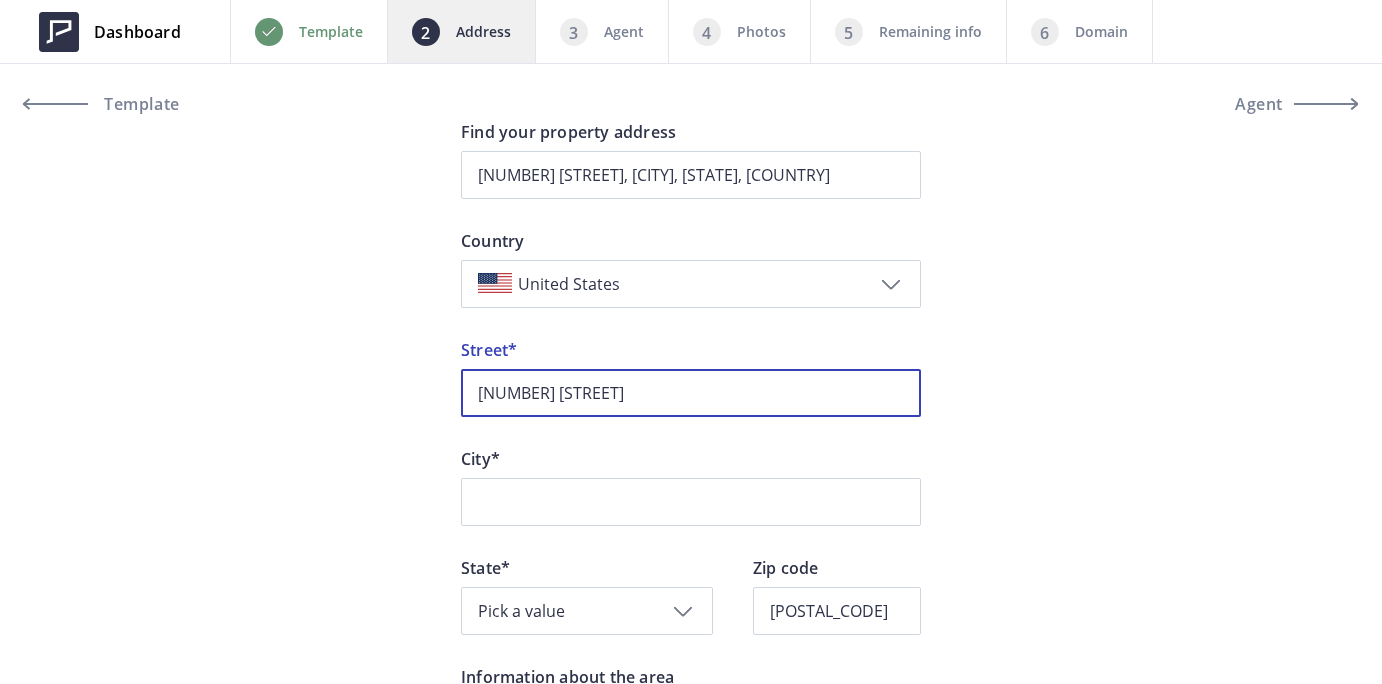 click on "2048 Pomegranate Lane" at bounding box center (691, 393) 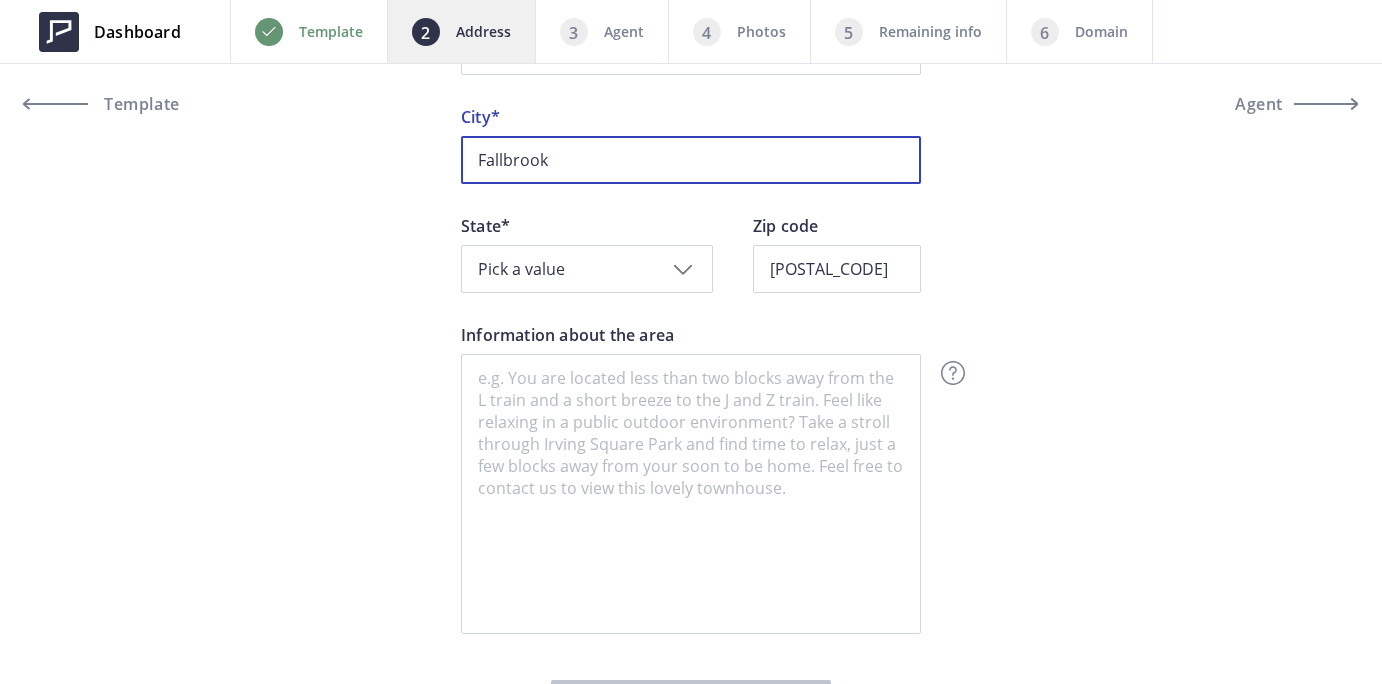 scroll, scrollTop: 493, scrollLeft: 0, axis: vertical 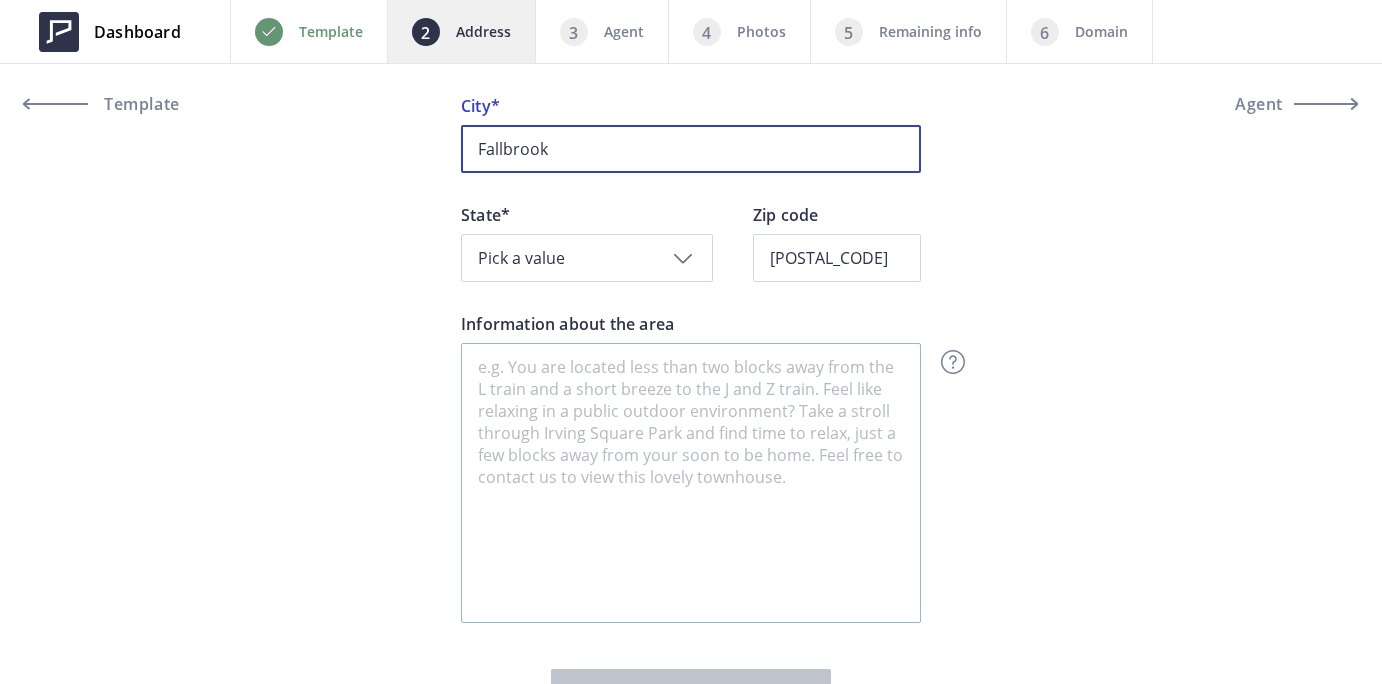 type on "Fallbrook" 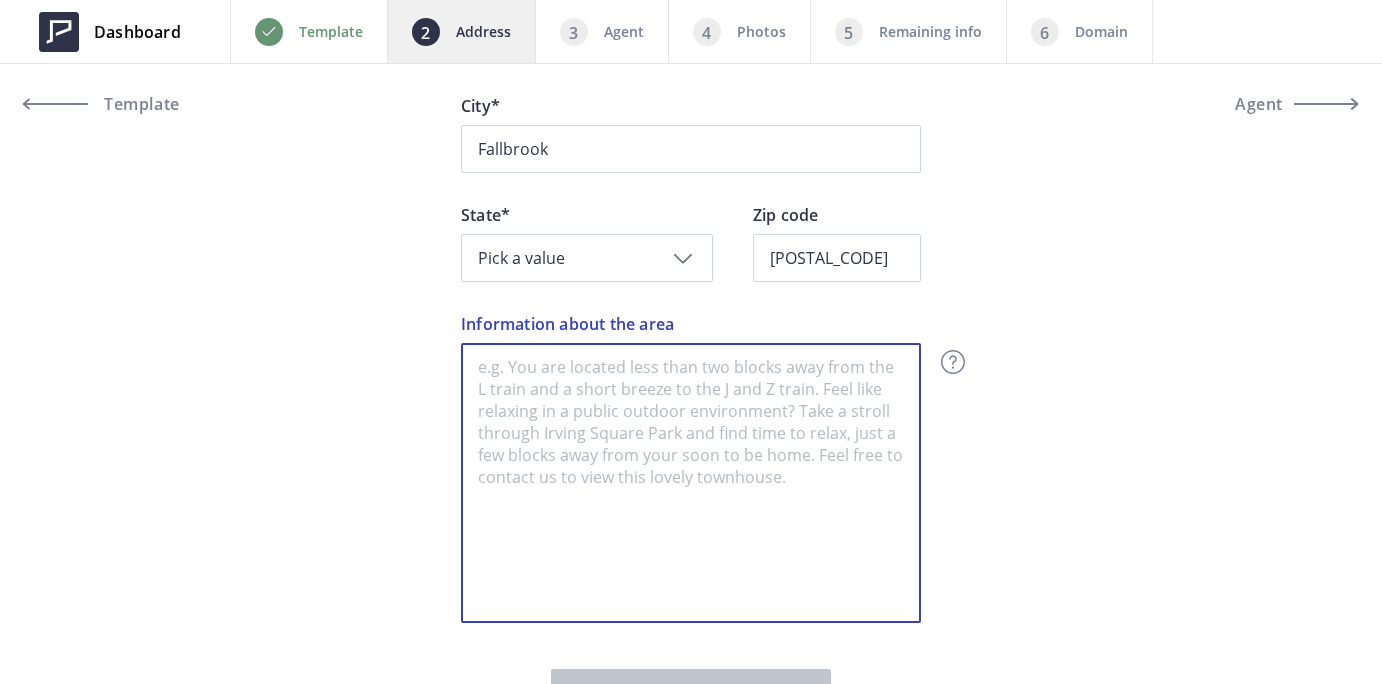 click on "Information about the area" at bounding box center (691, 483) 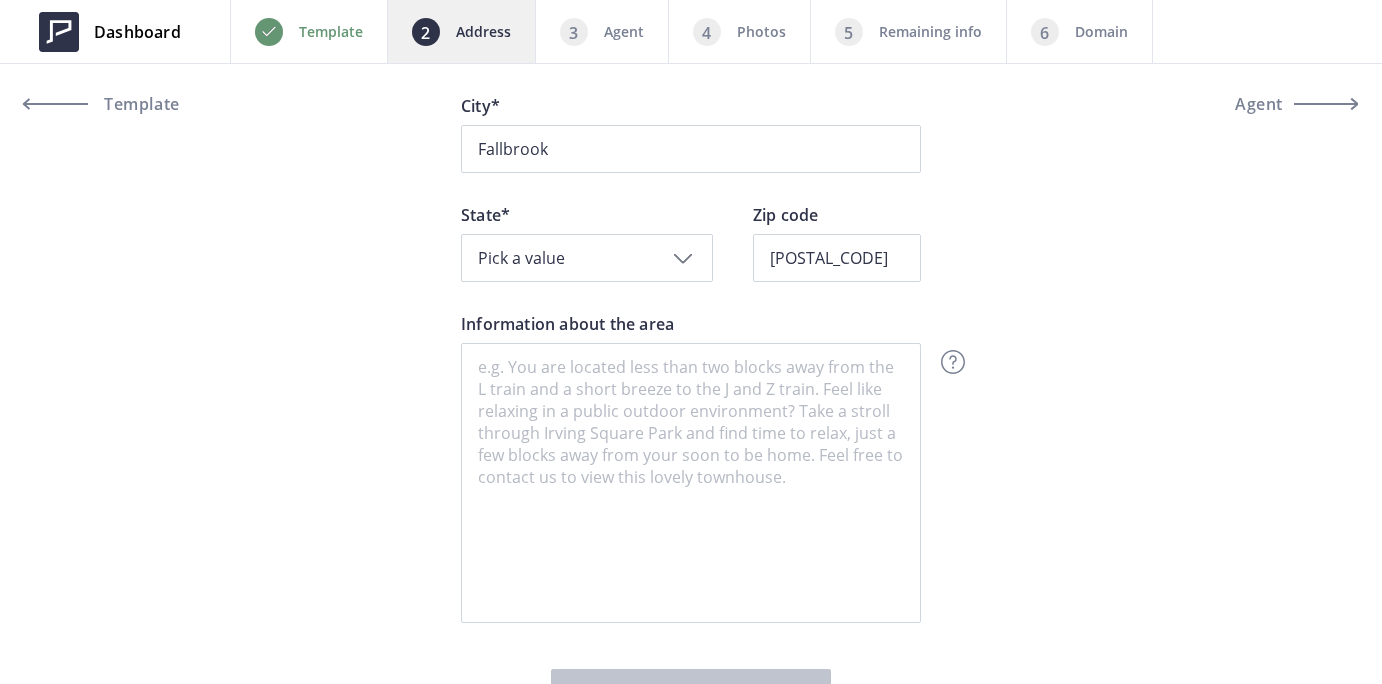 click on "Pick a value" at bounding box center (587, 258) 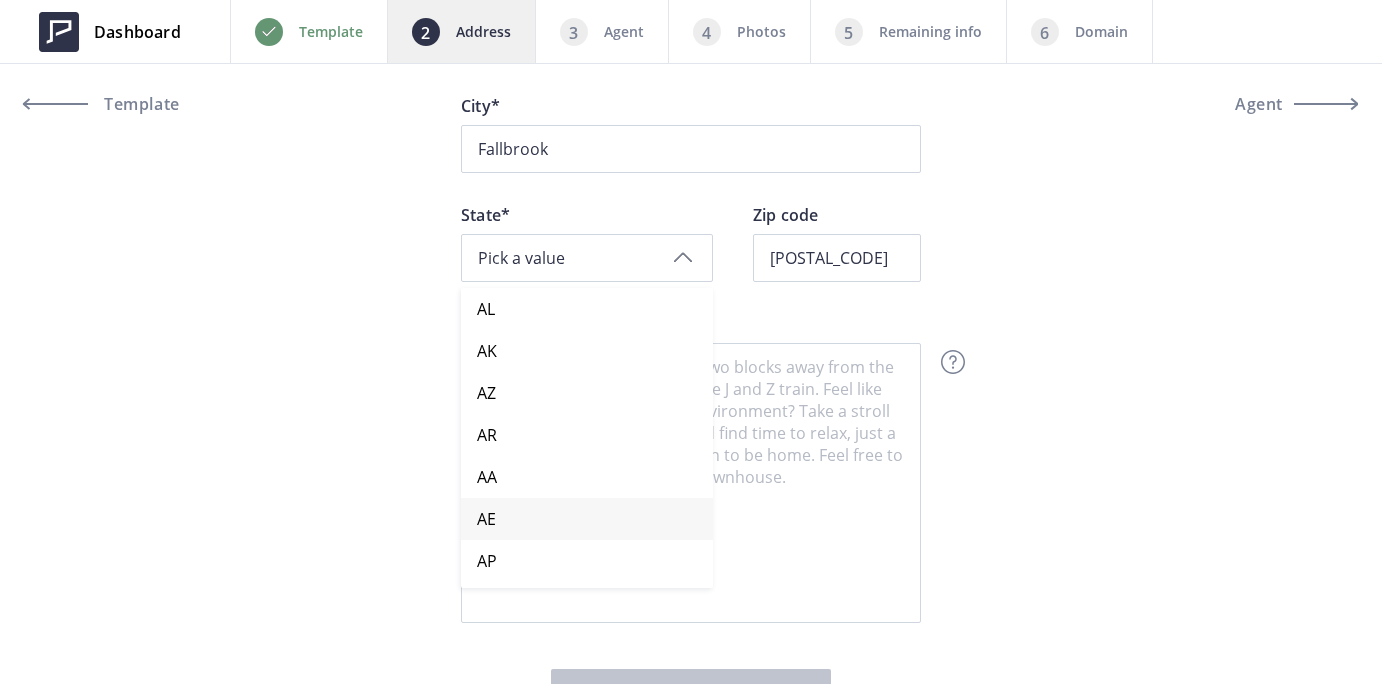 scroll, scrollTop: 467, scrollLeft: 0, axis: vertical 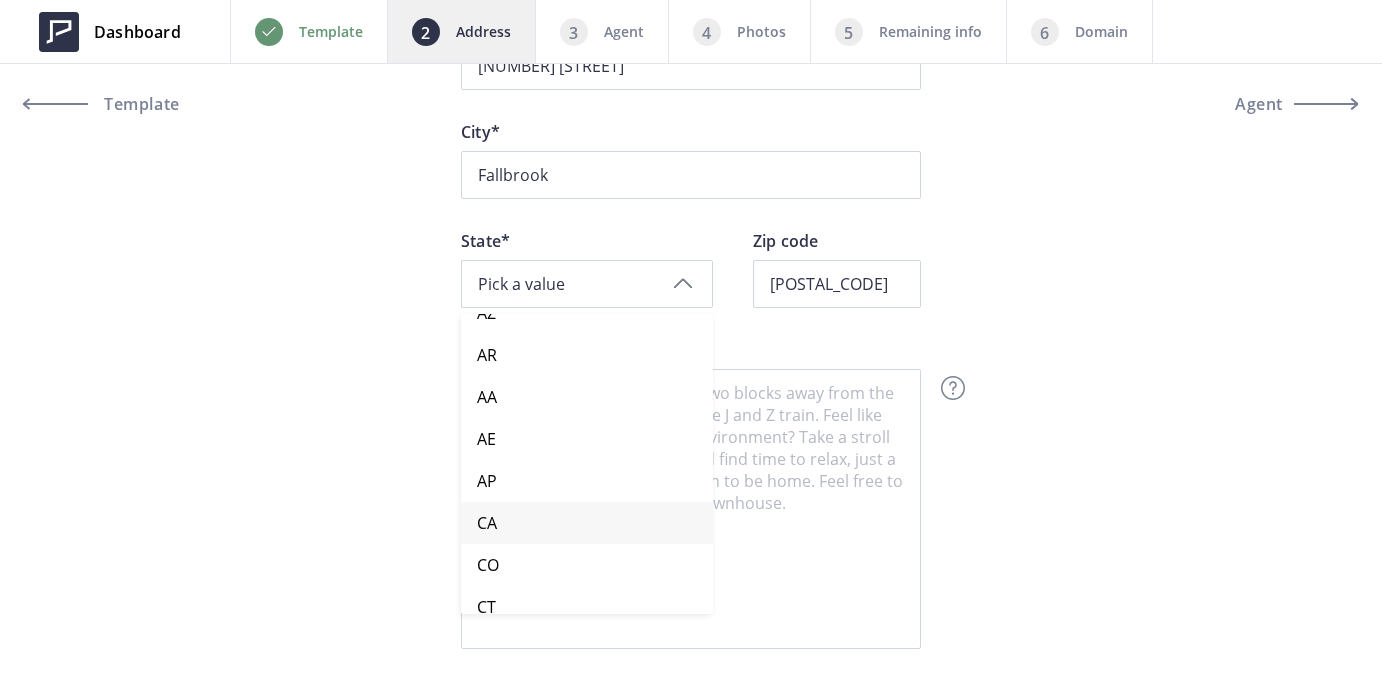 click on "CA" at bounding box center (595, 523) 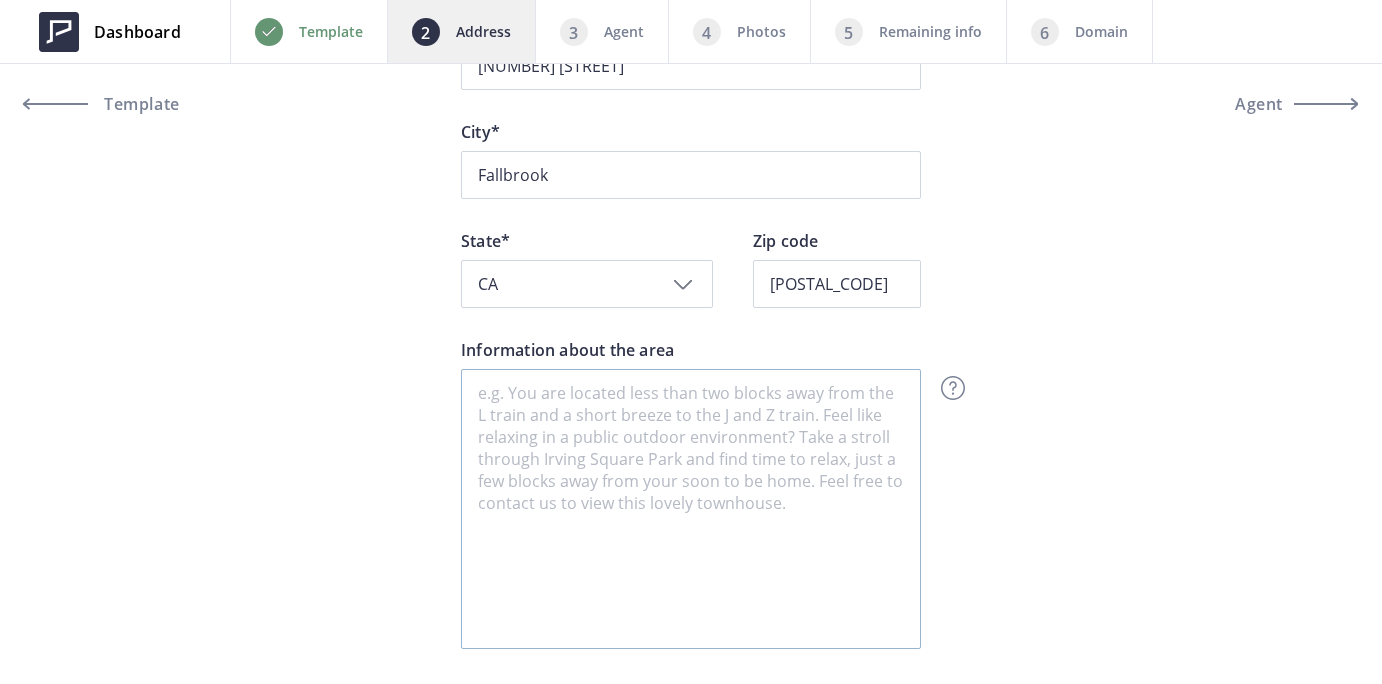 scroll, scrollTop: 598, scrollLeft: 0, axis: vertical 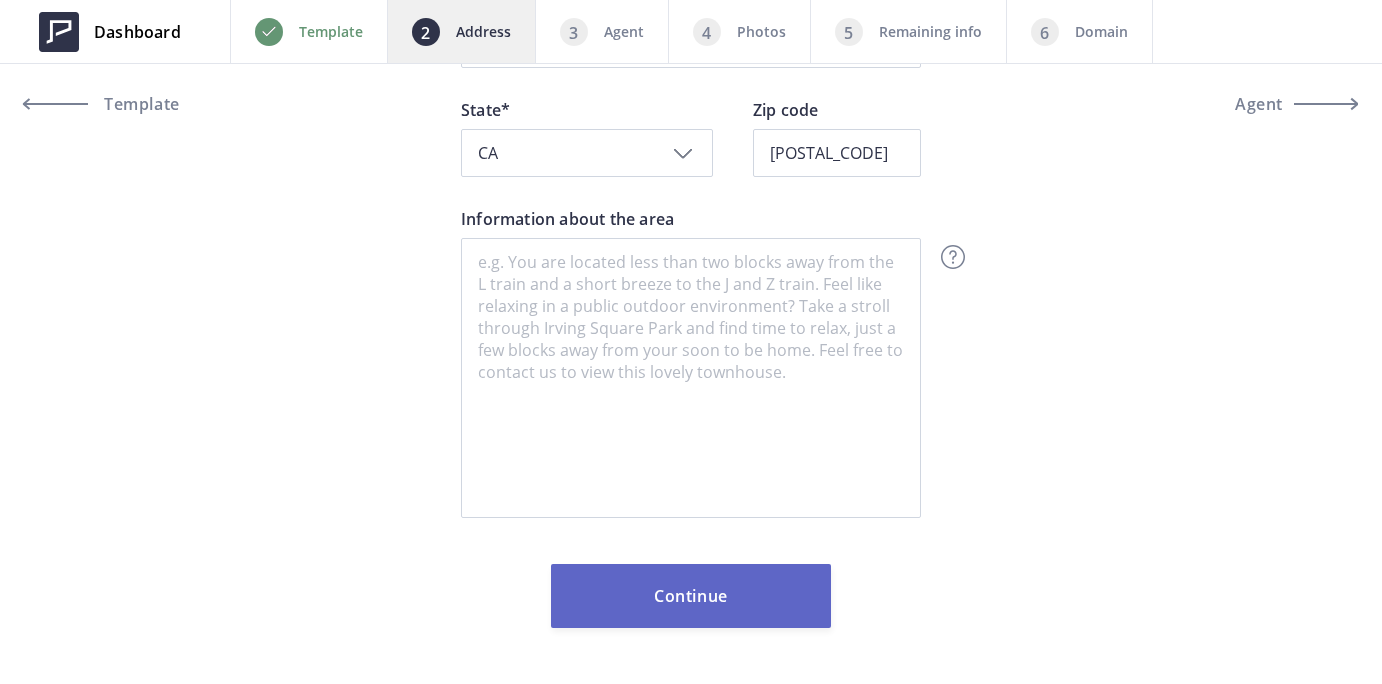 click on "Continue" at bounding box center [691, 596] 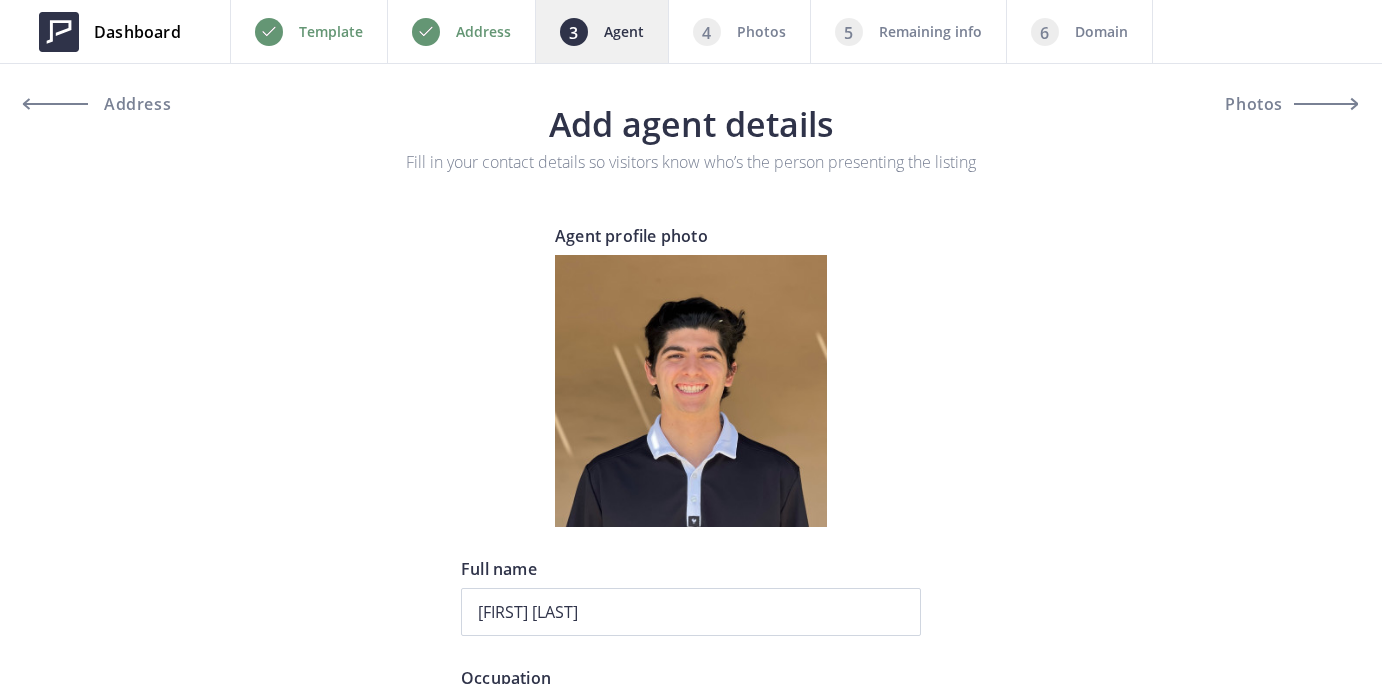 scroll, scrollTop: 0, scrollLeft: 0, axis: both 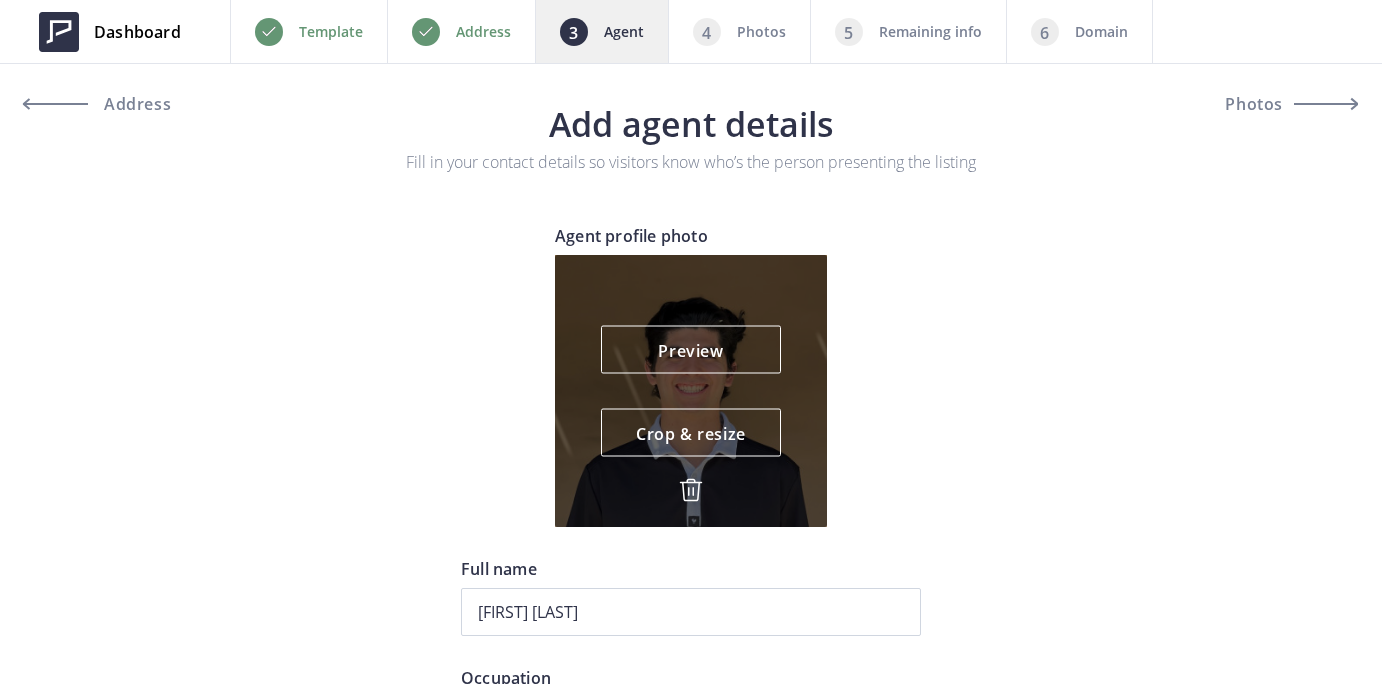 click at bounding box center (691, 490) 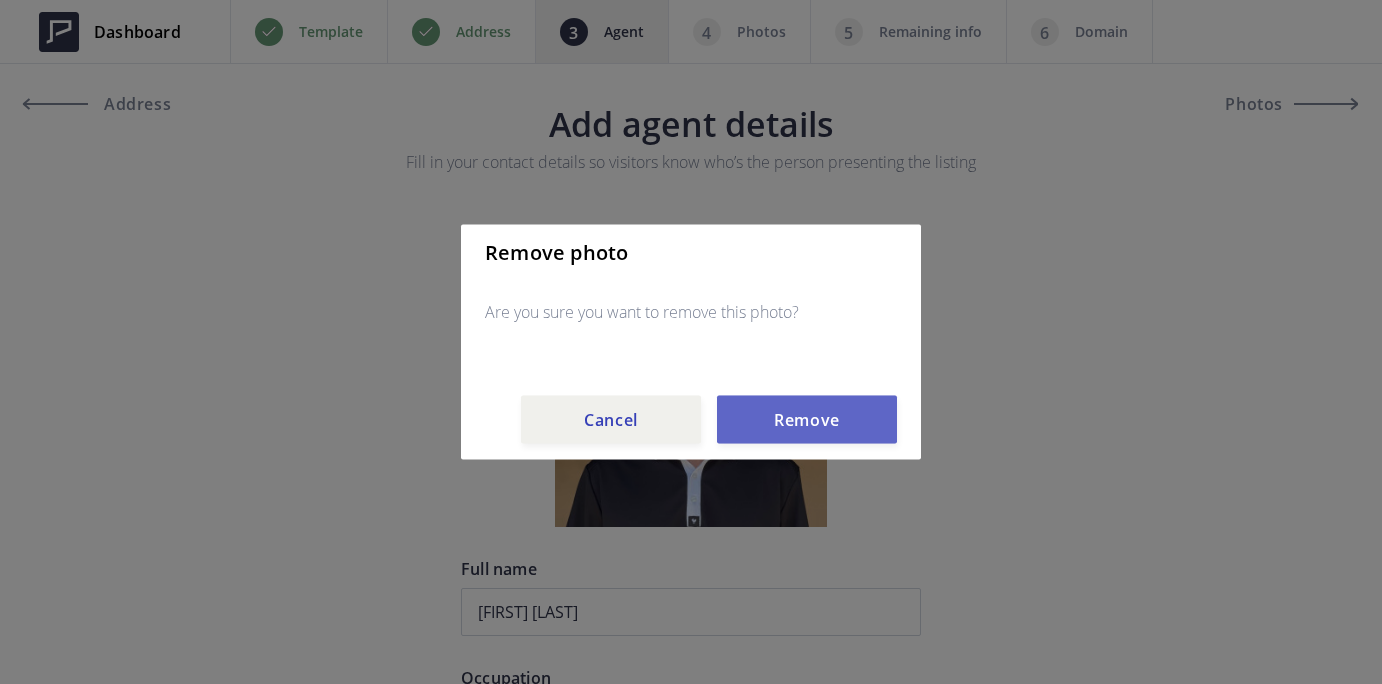 click on "Remove" at bounding box center (807, 420) 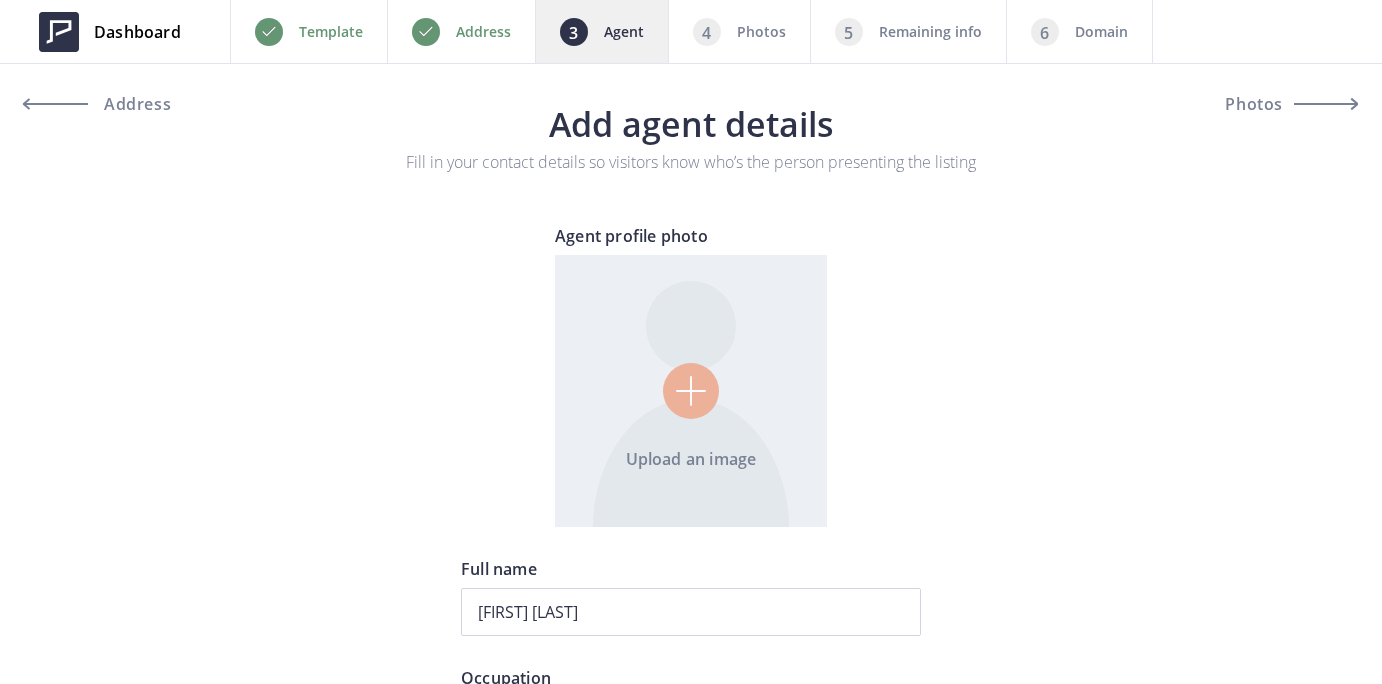 click at bounding box center (691, 391) 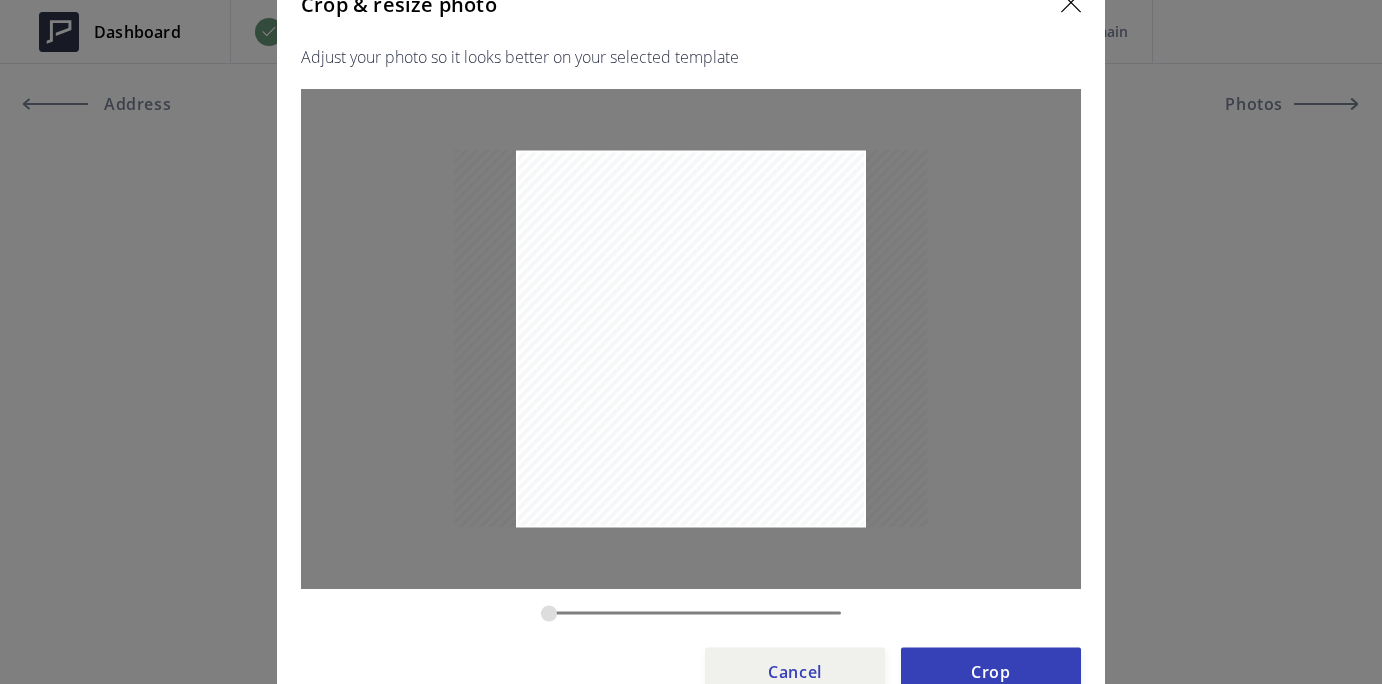 drag, startPoint x: 596, startPoint y: 613, endPoint x: 478, endPoint y: 608, distance: 118.10589 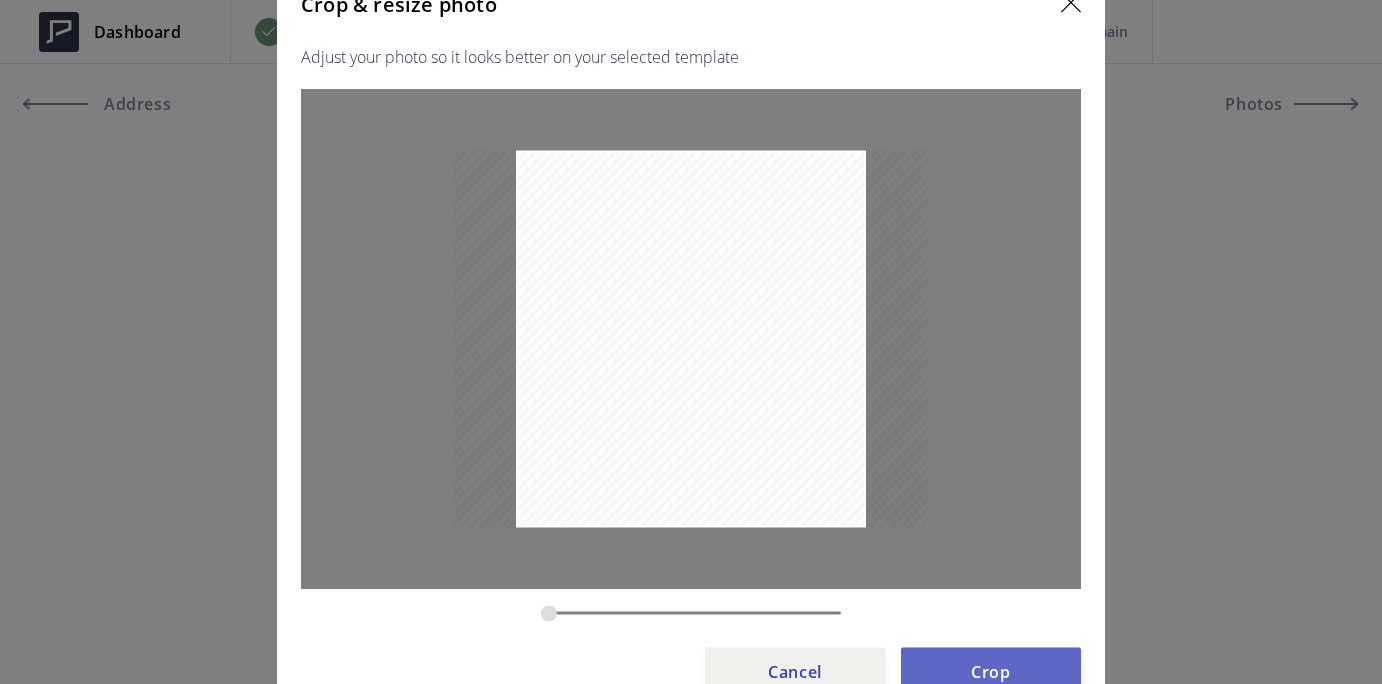 click on "Crop" at bounding box center [991, 672] 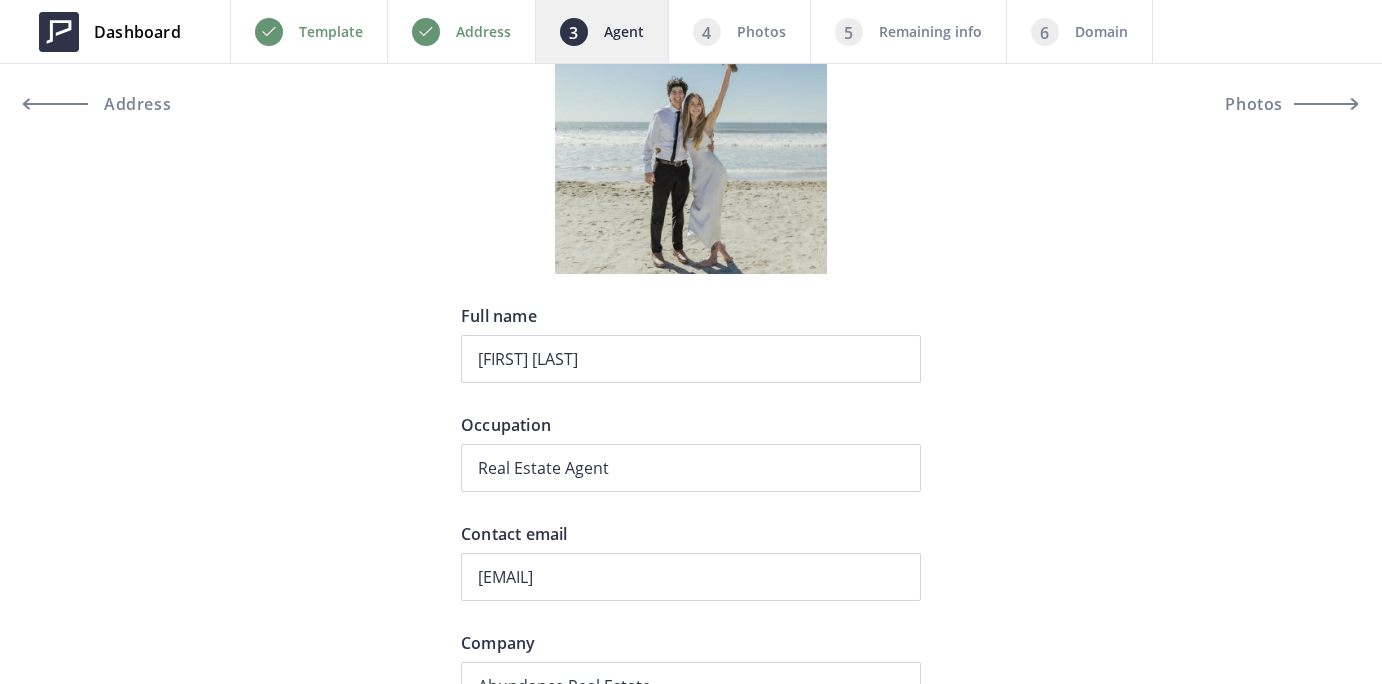 scroll, scrollTop: 313, scrollLeft: 0, axis: vertical 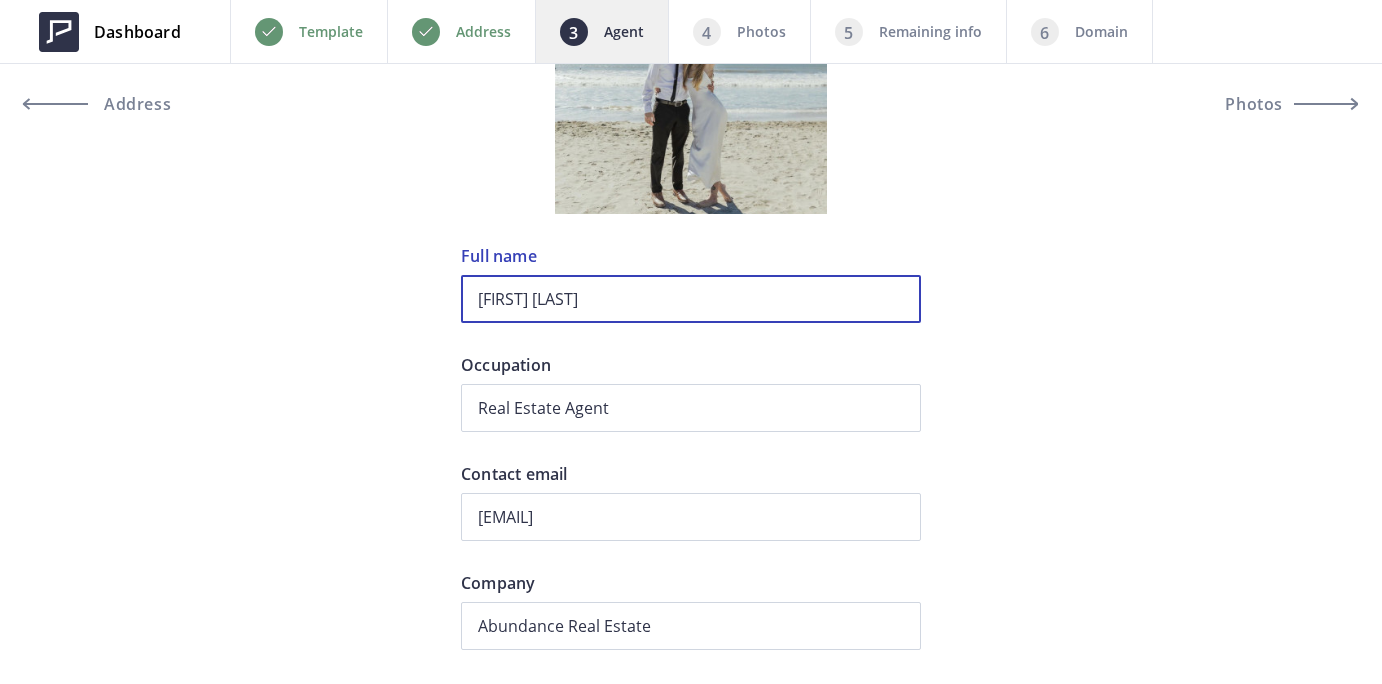 click on "Kyle Andrade" at bounding box center (691, 299) 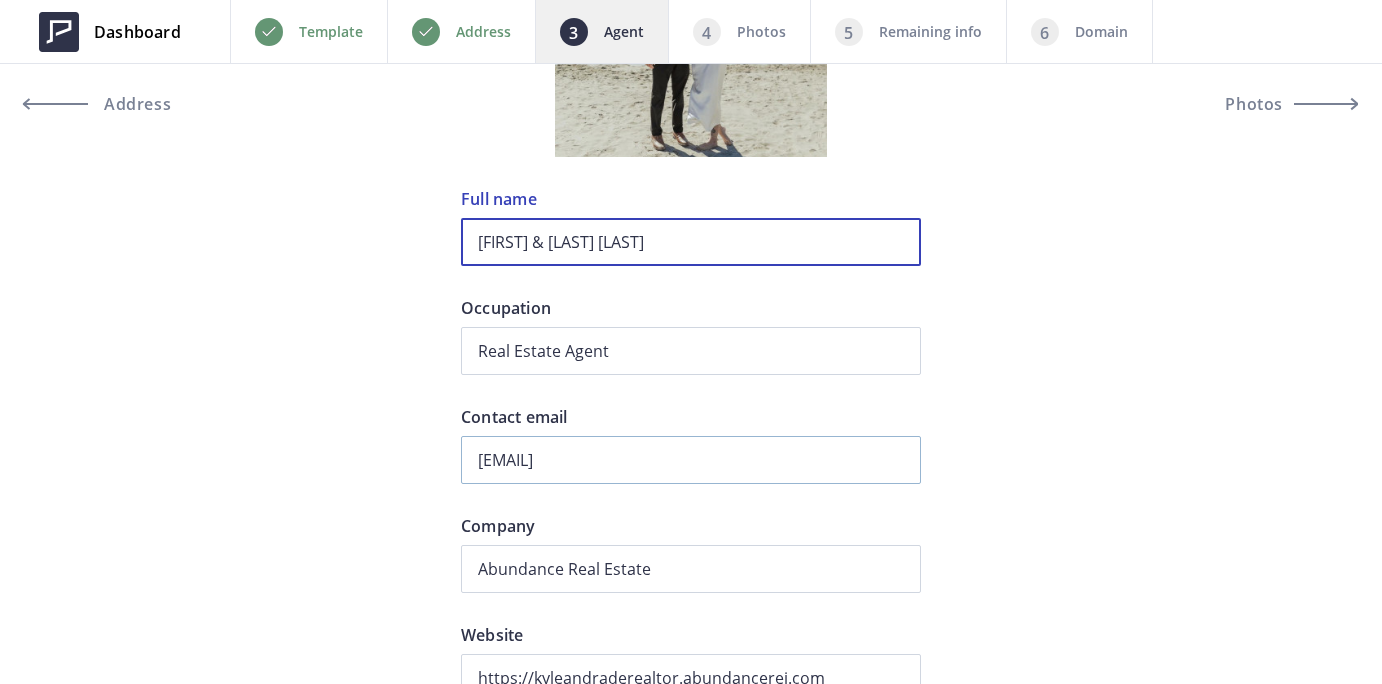 scroll, scrollTop: 384, scrollLeft: 0, axis: vertical 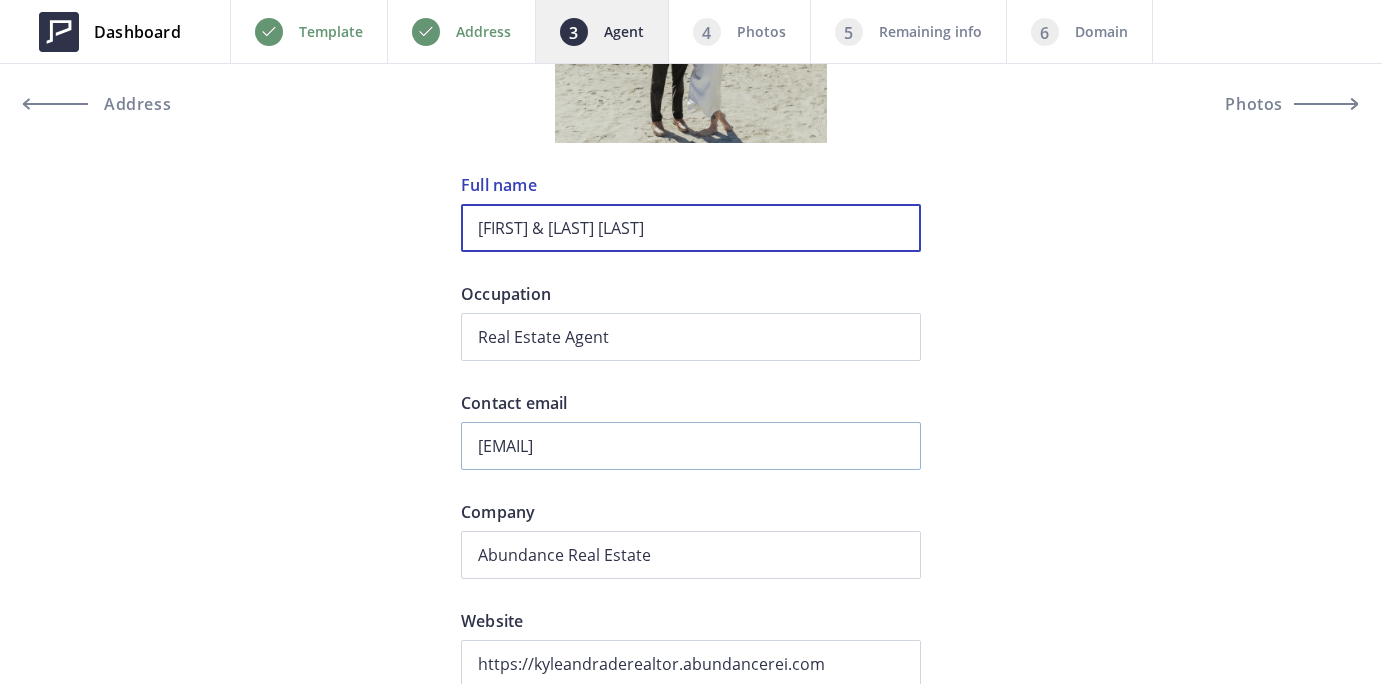 type on "Kyle & Madison Andrade" 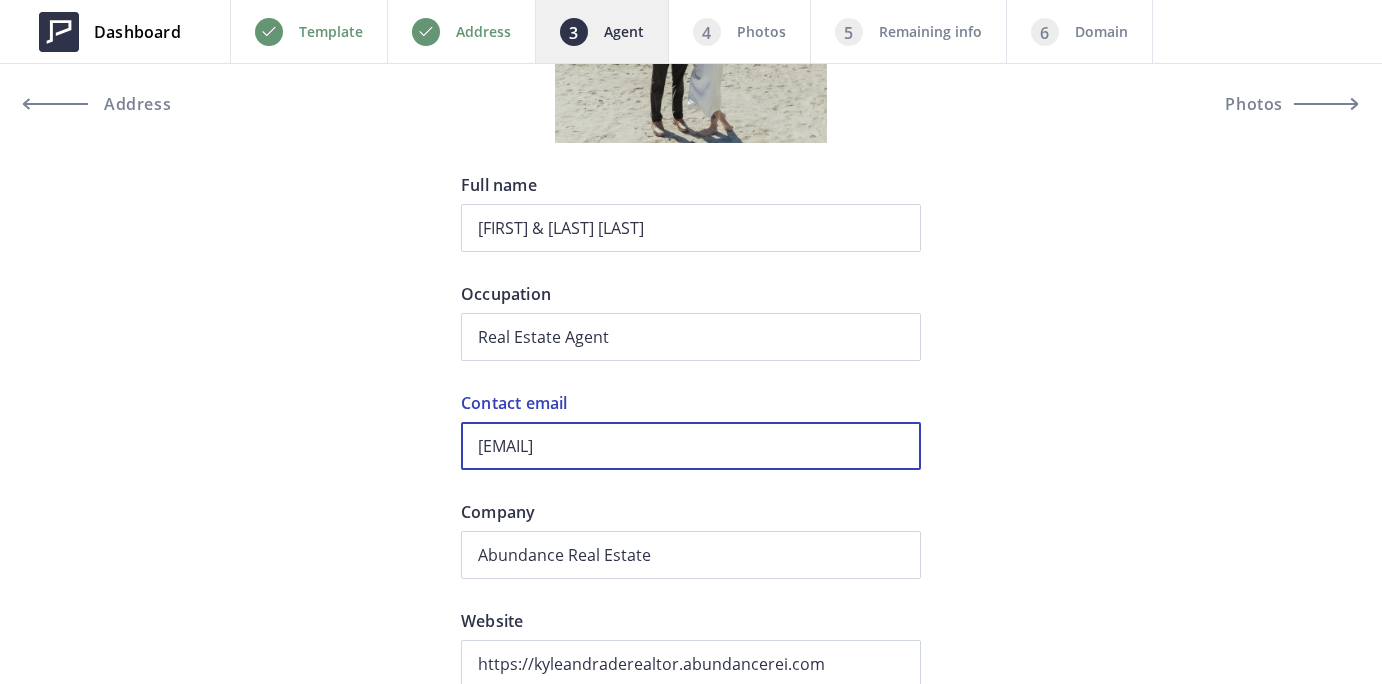 drag, startPoint x: 687, startPoint y: 441, endPoint x: 529, endPoint y: 441, distance: 158 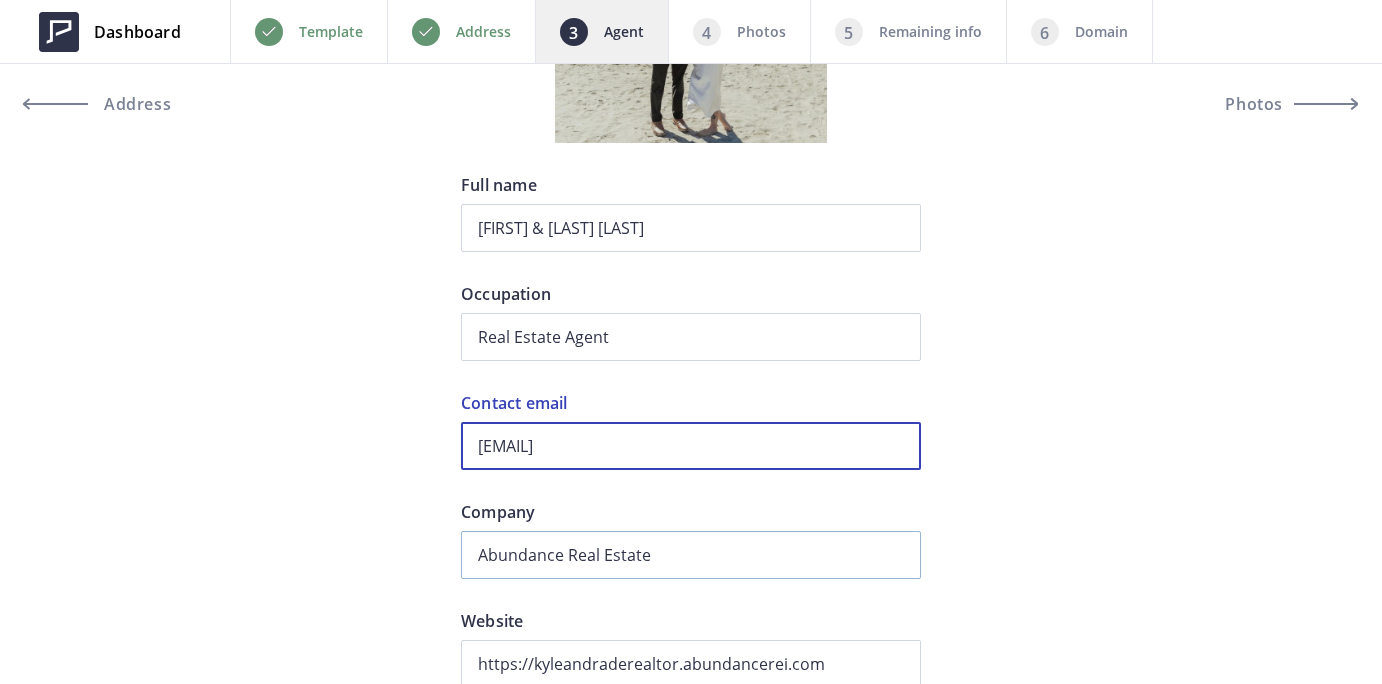 type on "kyle@andradeestates.com" 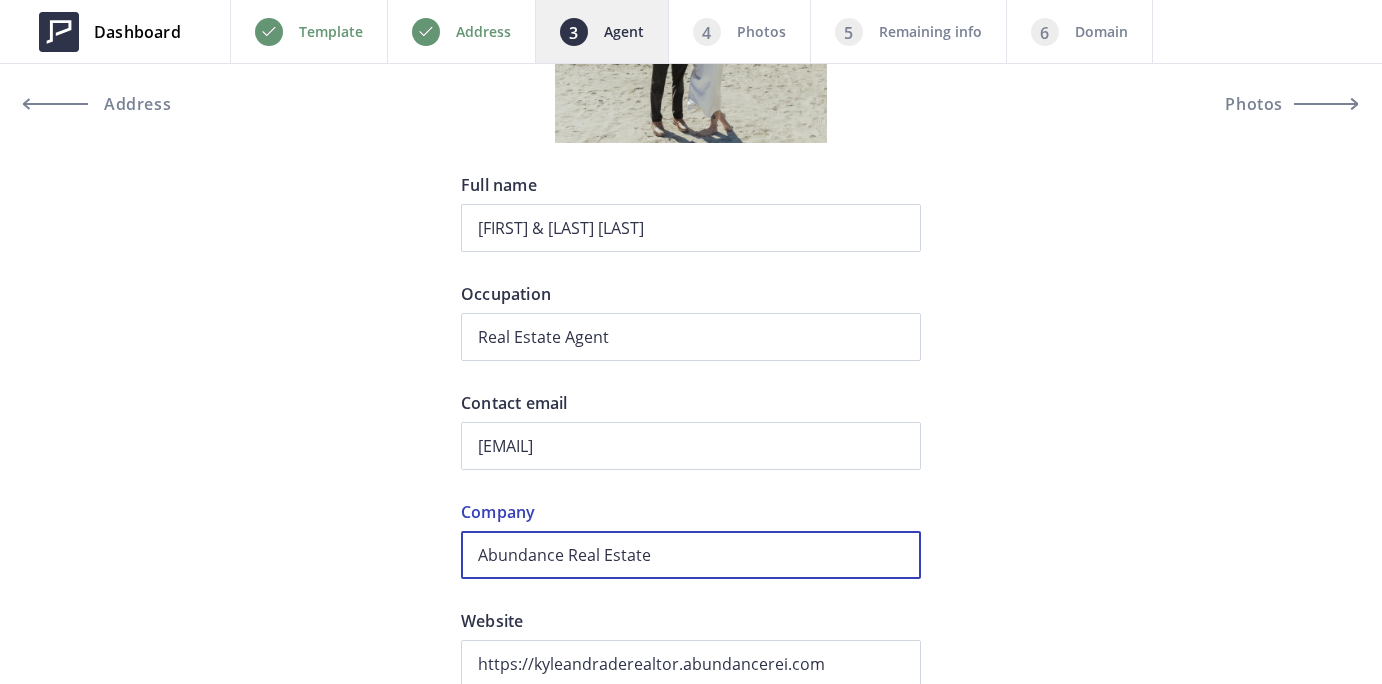 click on "Abundance Real Estate" at bounding box center (691, 555) 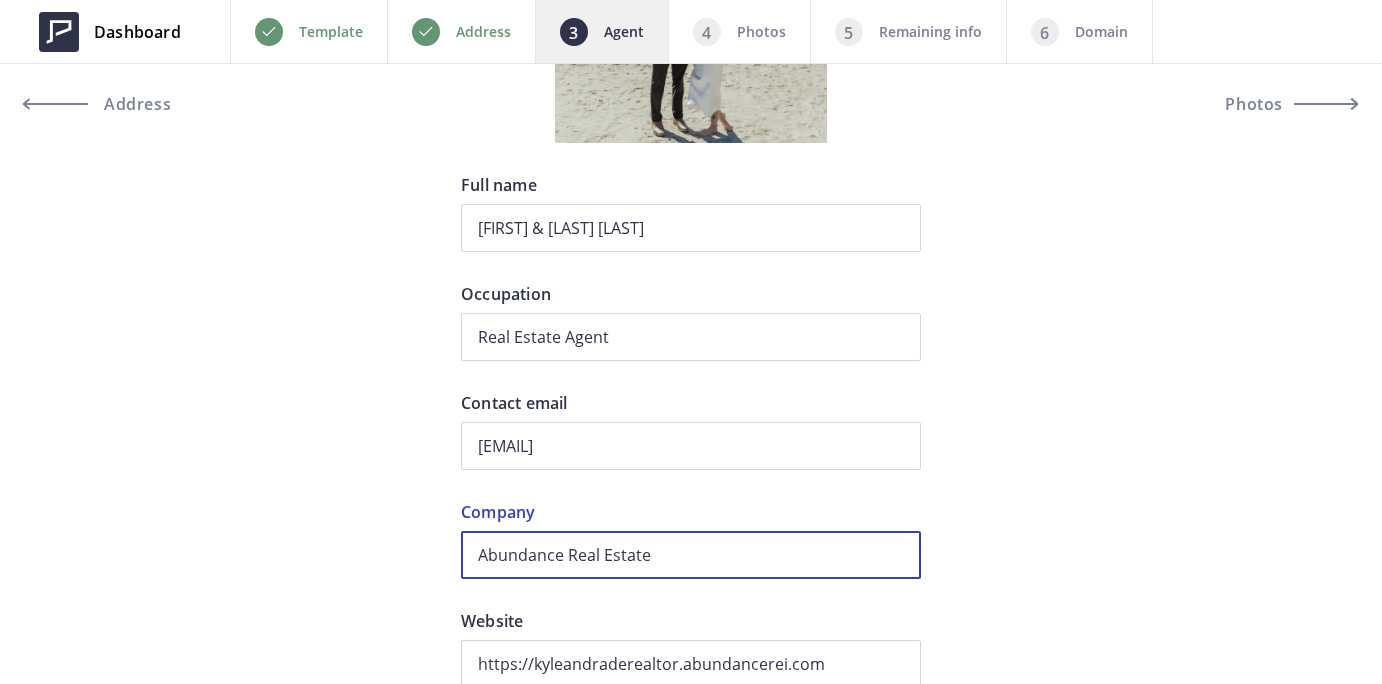 click on "Abundance Real Estate" at bounding box center (691, 555) 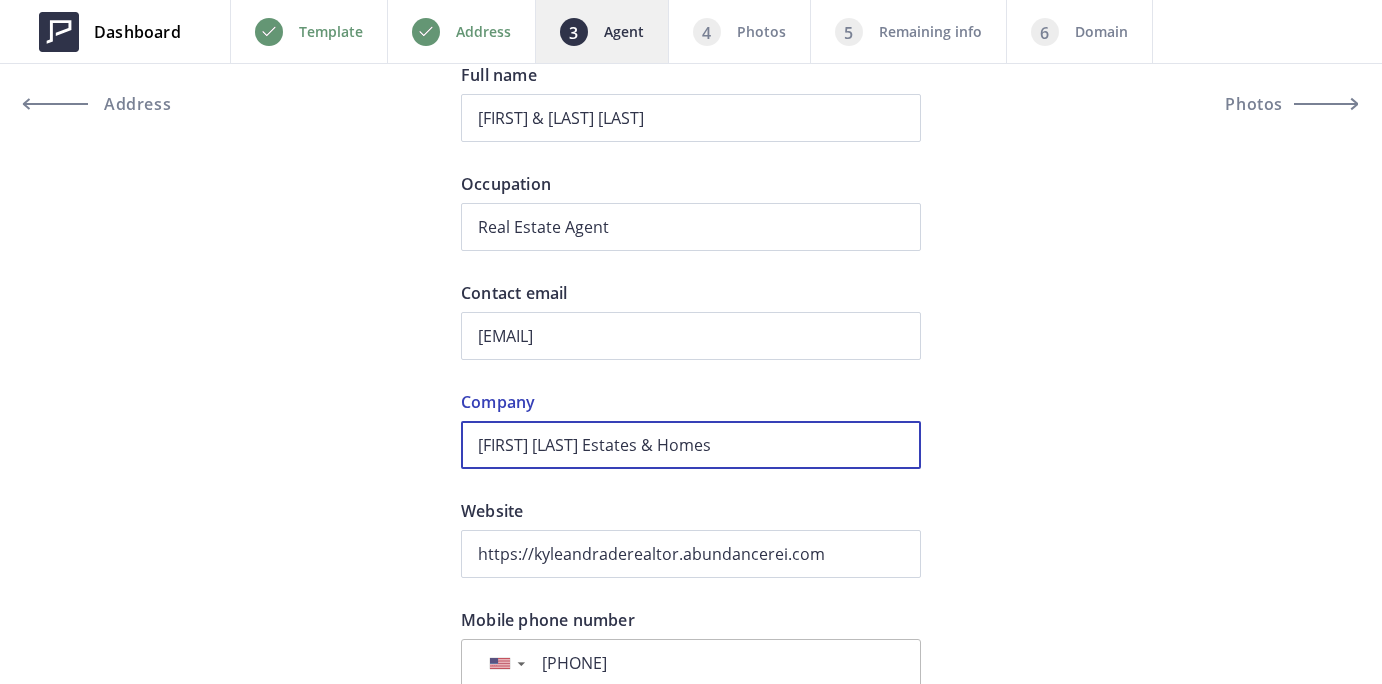 scroll, scrollTop: 513, scrollLeft: 0, axis: vertical 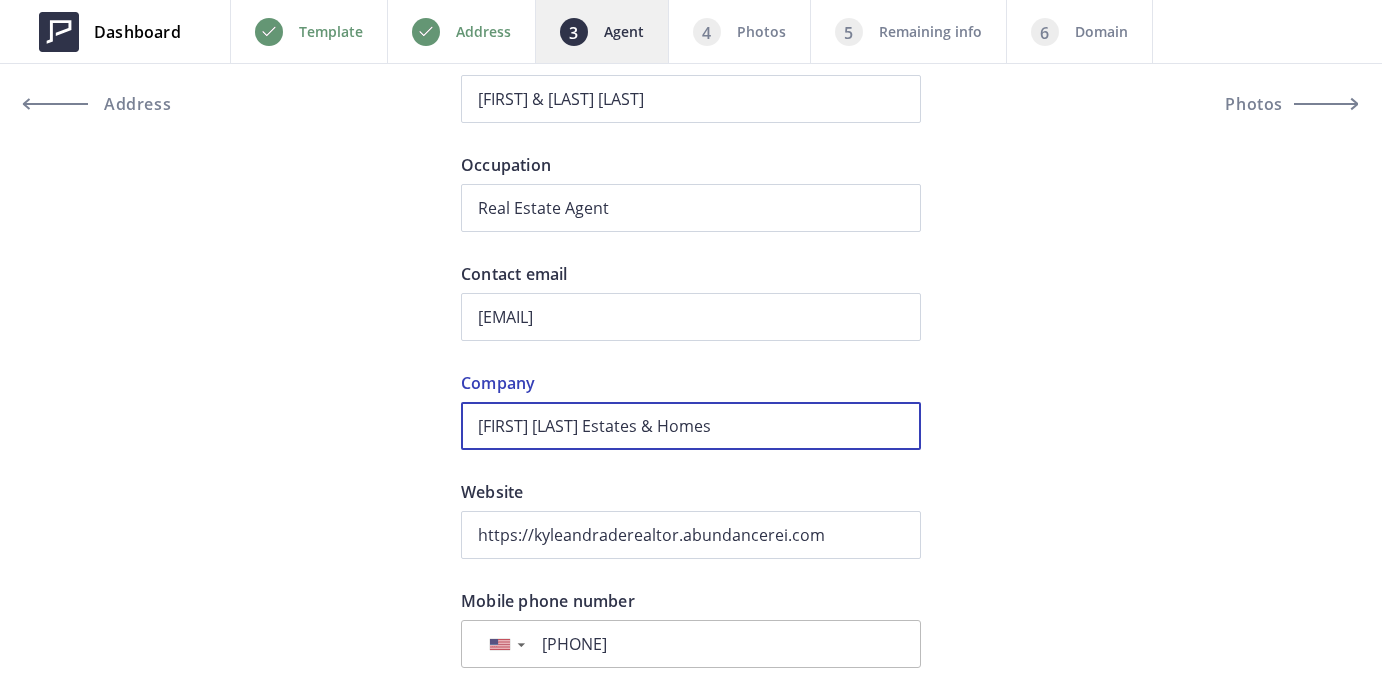 type on "Allison James Estates & Homes" 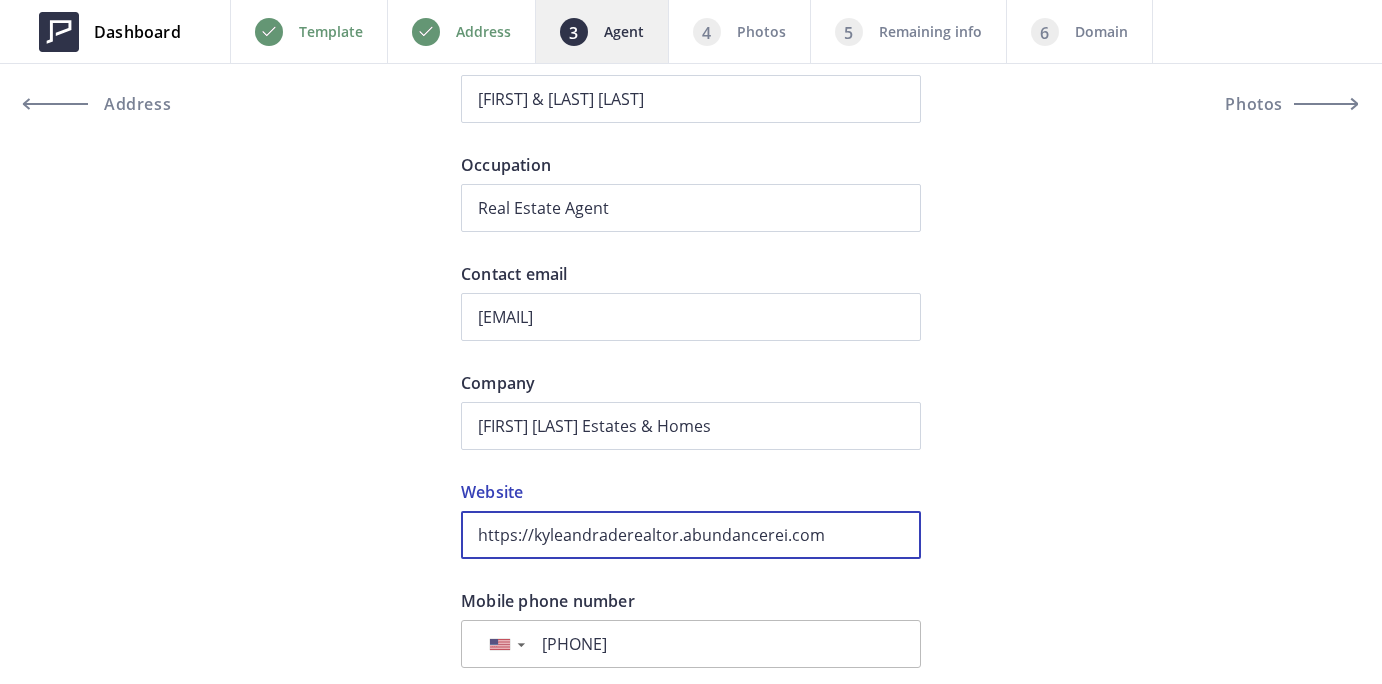 click on "https://kyleandraderealtor.abundancerei.com" at bounding box center (691, 535) 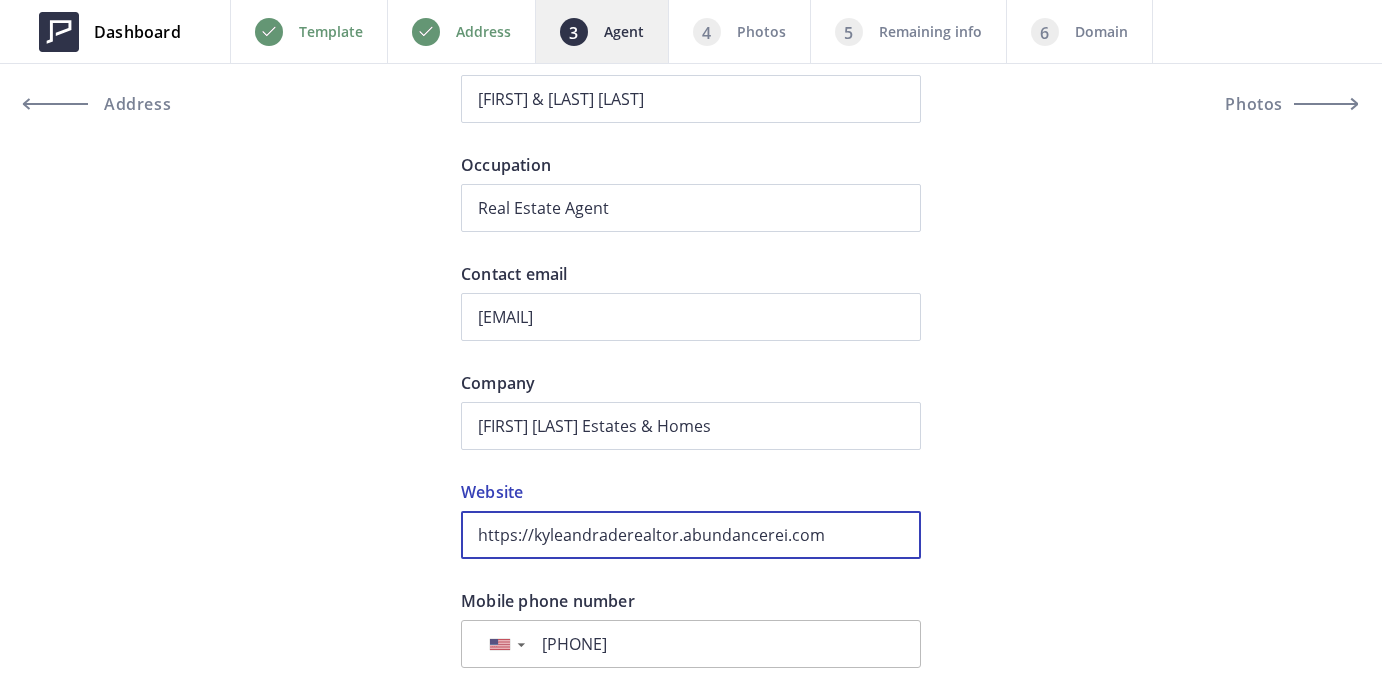click on "https://kyleandraderealtor.abundancerei.com" at bounding box center [691, 535] 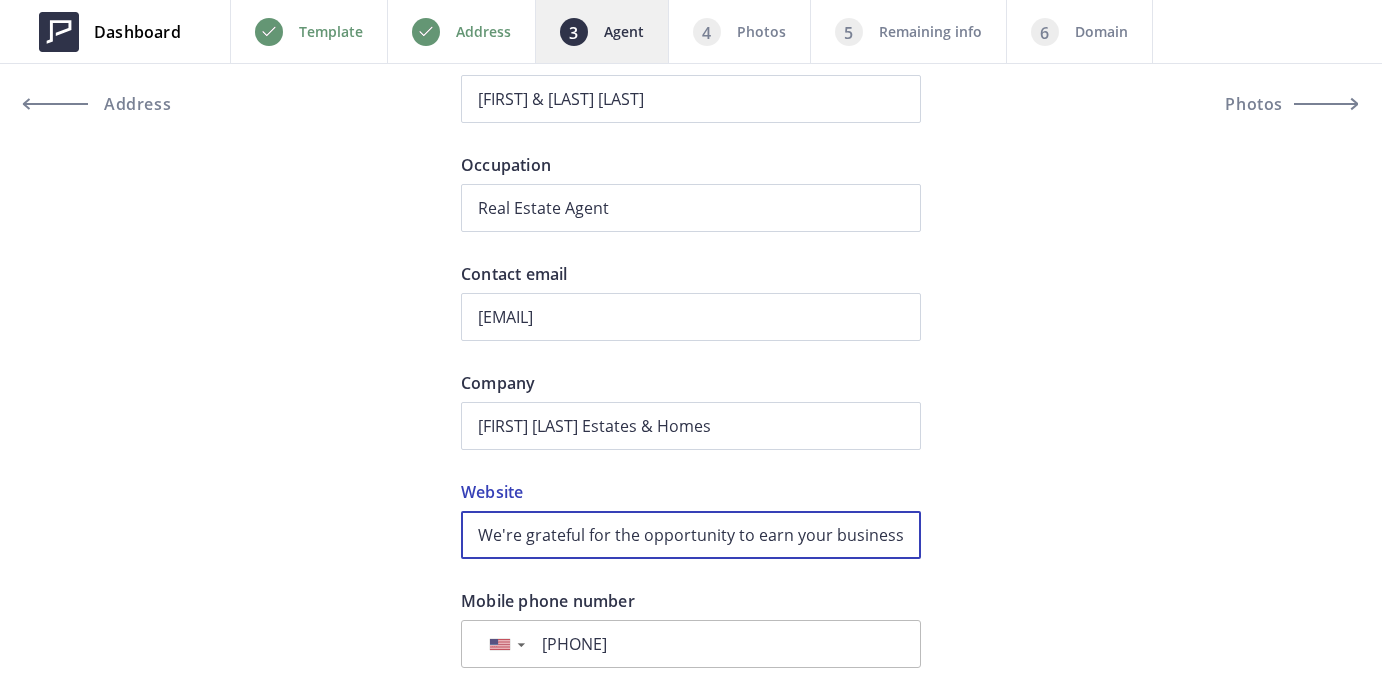 scroll, scrollTop: 0, scrollLeft: 6628, axis: horizontal 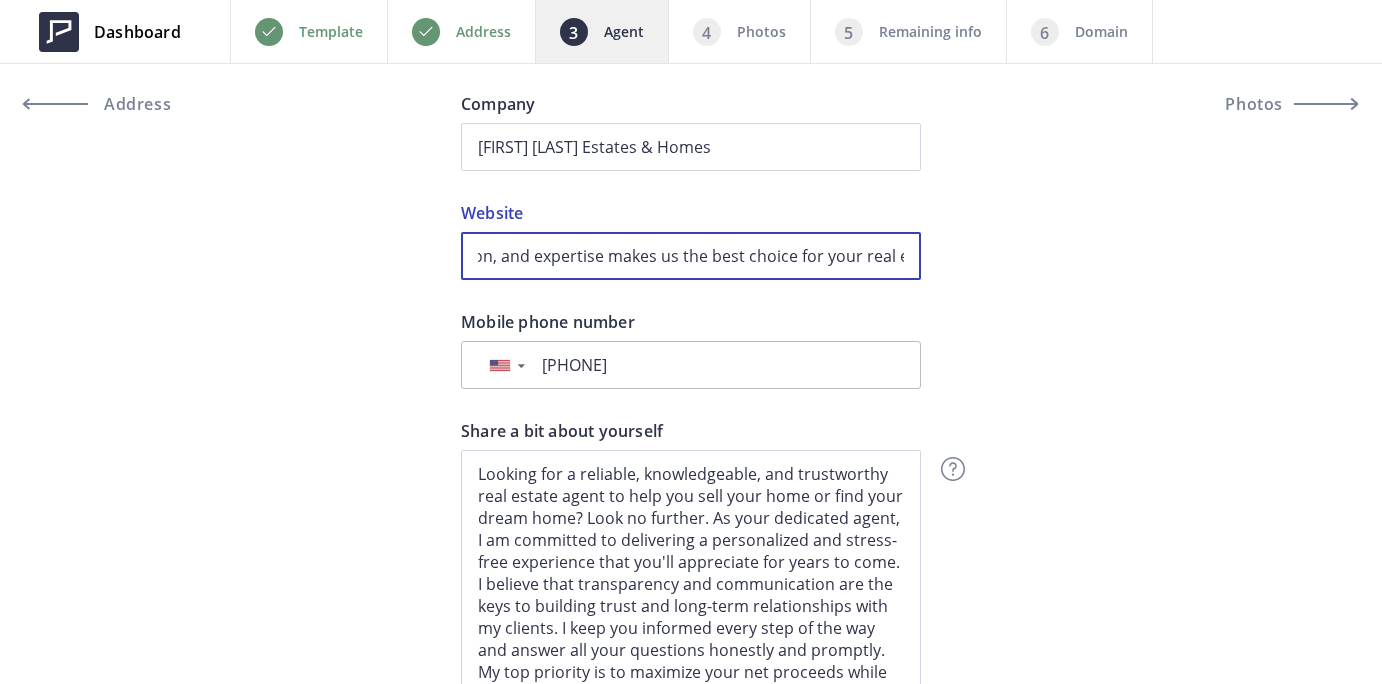 type on "We're grateful for the opportunity to earn your business as your trusted real estate advisors. As a driven, motivated, and hardworking team, we bring a fresh perspective and boundless energy to the table. Our extensive knowledge of Temecula and the surrounding area, combined with our eagerness to learn and grow, gives us a competitive edge. If a question arises that we don't have the answer to, we're committed to finding it quickly and accurately for you. Our relationships with potential buyers, built through weekly tours and a trustworthy reputation, set us apart from the competition. Our availability to you 24/7, 365 days a year, demonstrates our unwavering commitment to your success. Above all, our ultimate goal is to guide you in the purchase or sale of your home so you can sit back, relax, and enjoy the fruits of your labor. Let us show you how passion, dedication, and expertise makes us the best choice for your real estate needs." 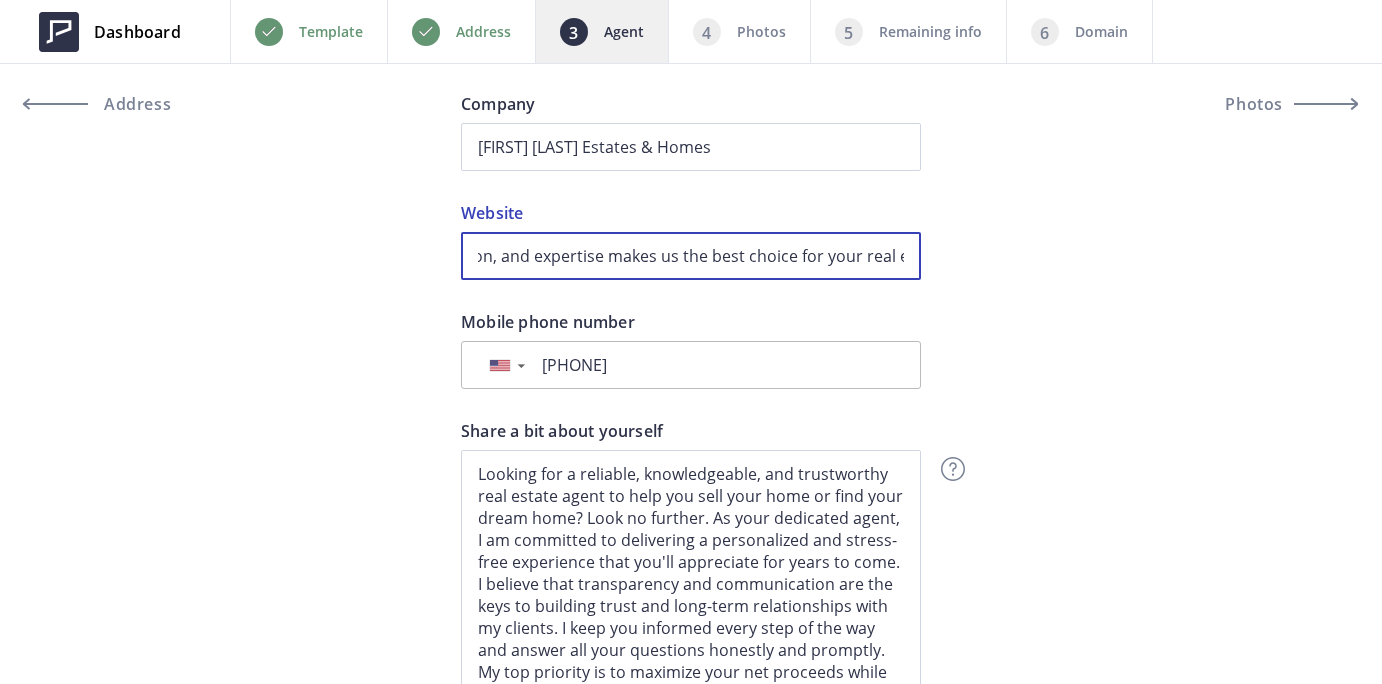 scroll, scrollTop: 0, scrollLeft: 0, axis: both 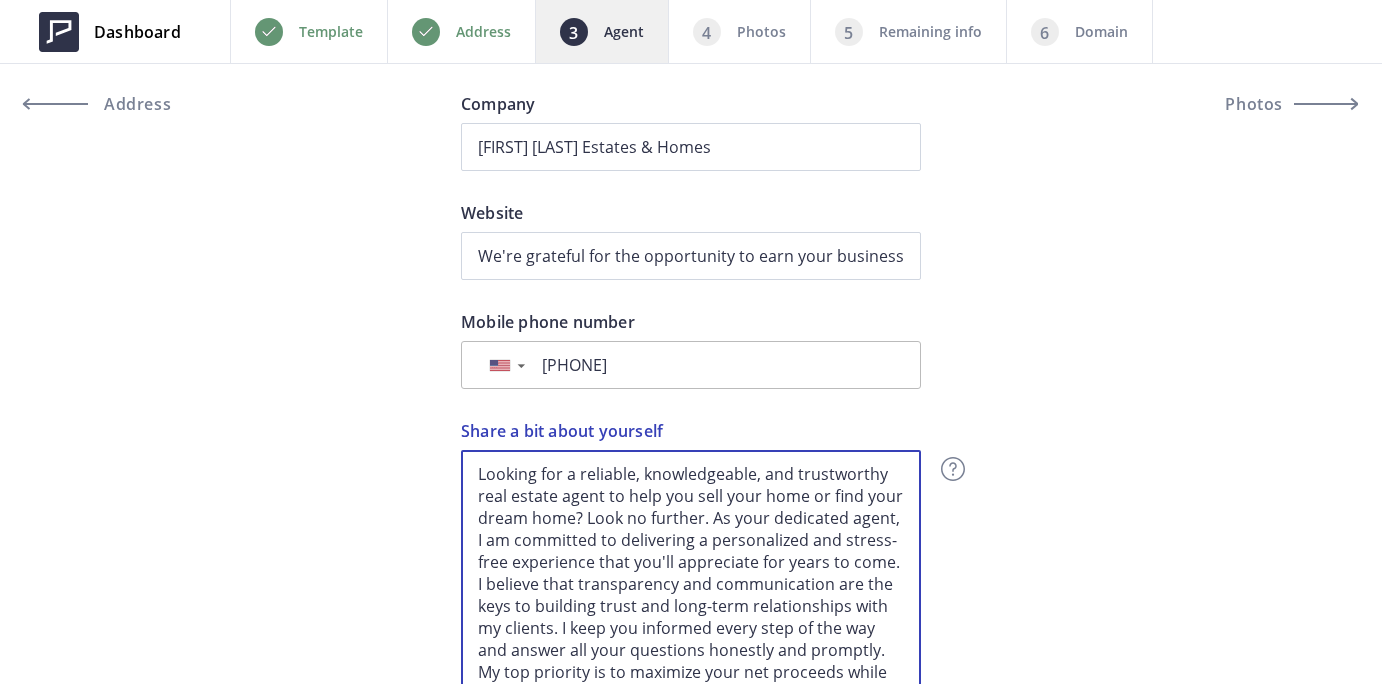 click on "Looking for a reliable, knowledgeable, and trustworthy real estate agent to help you sell your home or find your dream home? Look no further. As your dedicated agent, I am committed to delivering a personalized and stress-free experience that you'll appreciate for years to come. I believe that transparency and communication are the keys to building trust and long-term relationships with my clients. I keep you informed every step of the way and answer all your questions honestly and promptly. My top priority is to maximize your net proceeds while providing the highest level of service and attention throughout the process. Whether you're looking to sell or buy a home, let's work together to make your experience an absolute success." at bounding box center (691, 590) 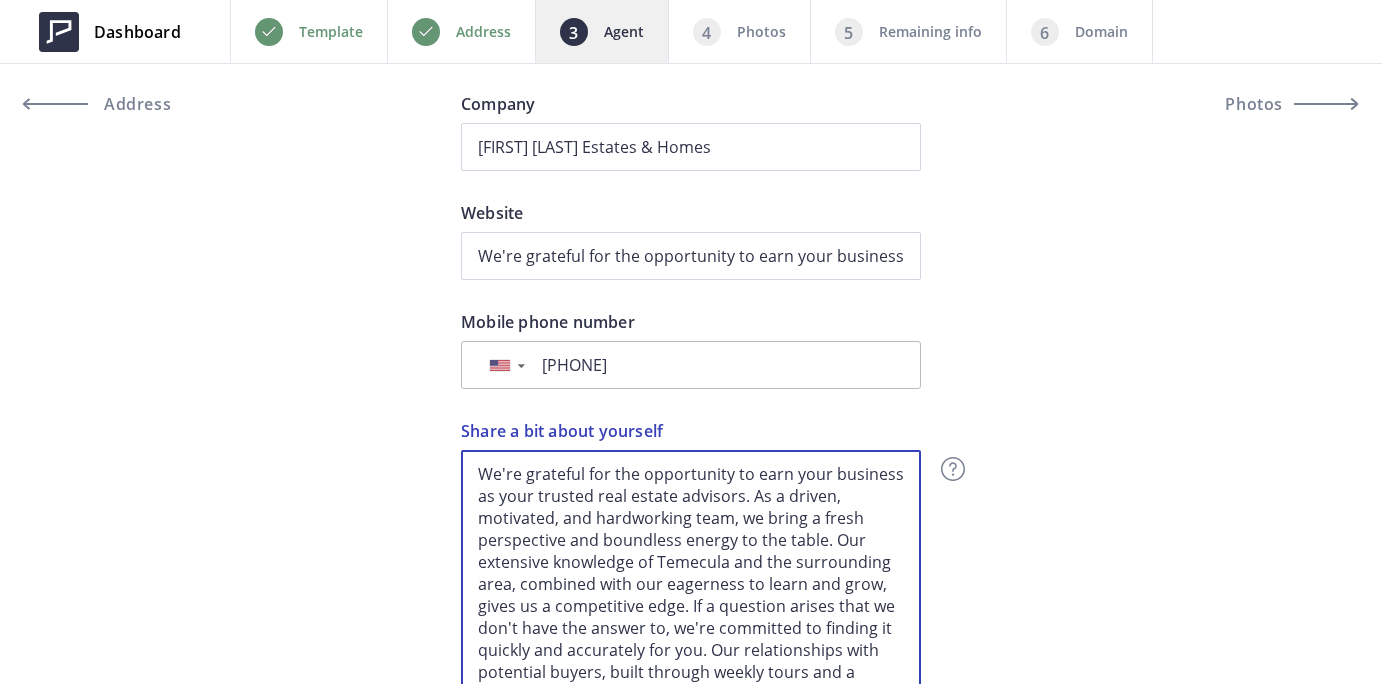 scroll, scrollTop: 130, scrollLeft: 0, axis: vertical 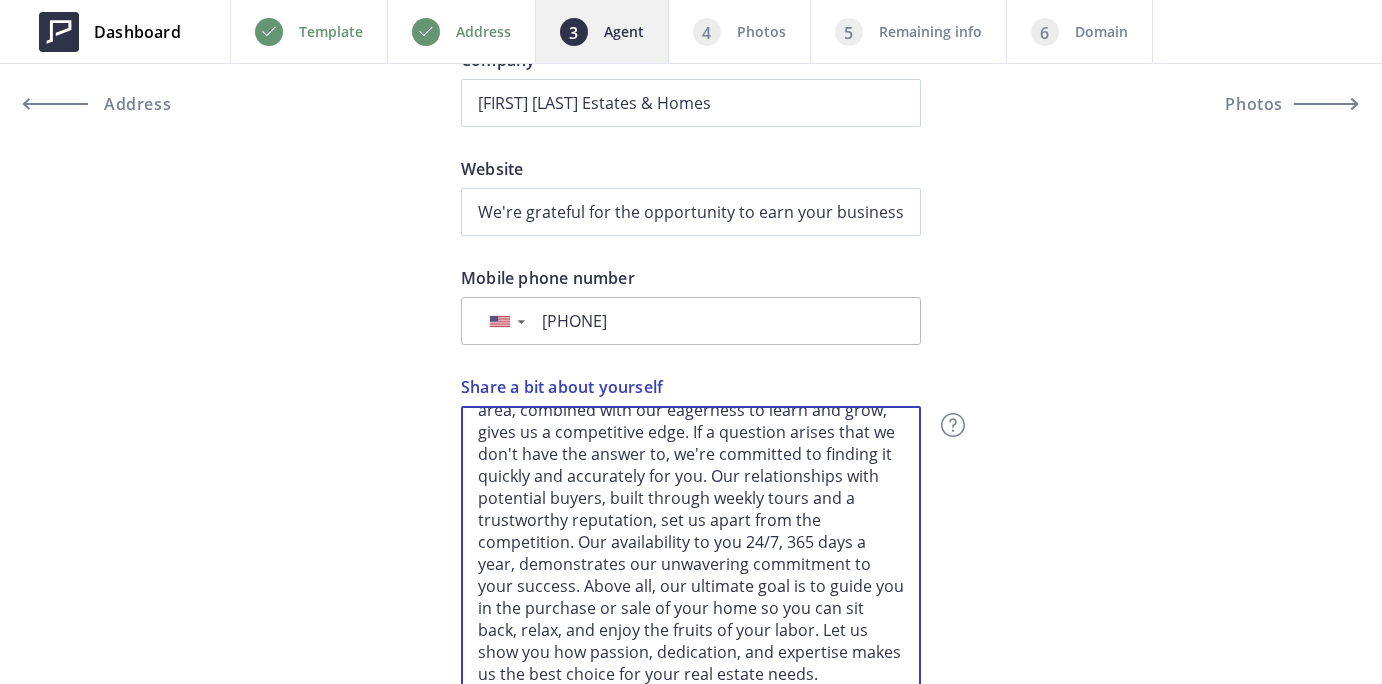 type on "We're grateful for the opportunity to earn your business as your trusted real estate advisors. As a driven, motivated, and hardworking team, we bring a fresh perspective and boundless energy to the table. Our extensive knowledge of Temecula and the surrounding area, combined with our eagerness to learn and grow, gives us a competitive edge. If a question arises that we don't have the answer to, we're committed to finding it quickly and accurately for you. Our relationships with potential buyers, built through weekly tours and a trustworthy reputation, set us apart from the competition. Our availability to you 24/7, 365 days a year, demonstrates our unwavering commitment to your success. Above all, our ultimate goal is to guide you in the purchase or sale of your home so you can sit back, relax, and enjoy the fruits of your labor. Let us show you how passion, dedication, and expertise makes us the best choice for your real estate needs." 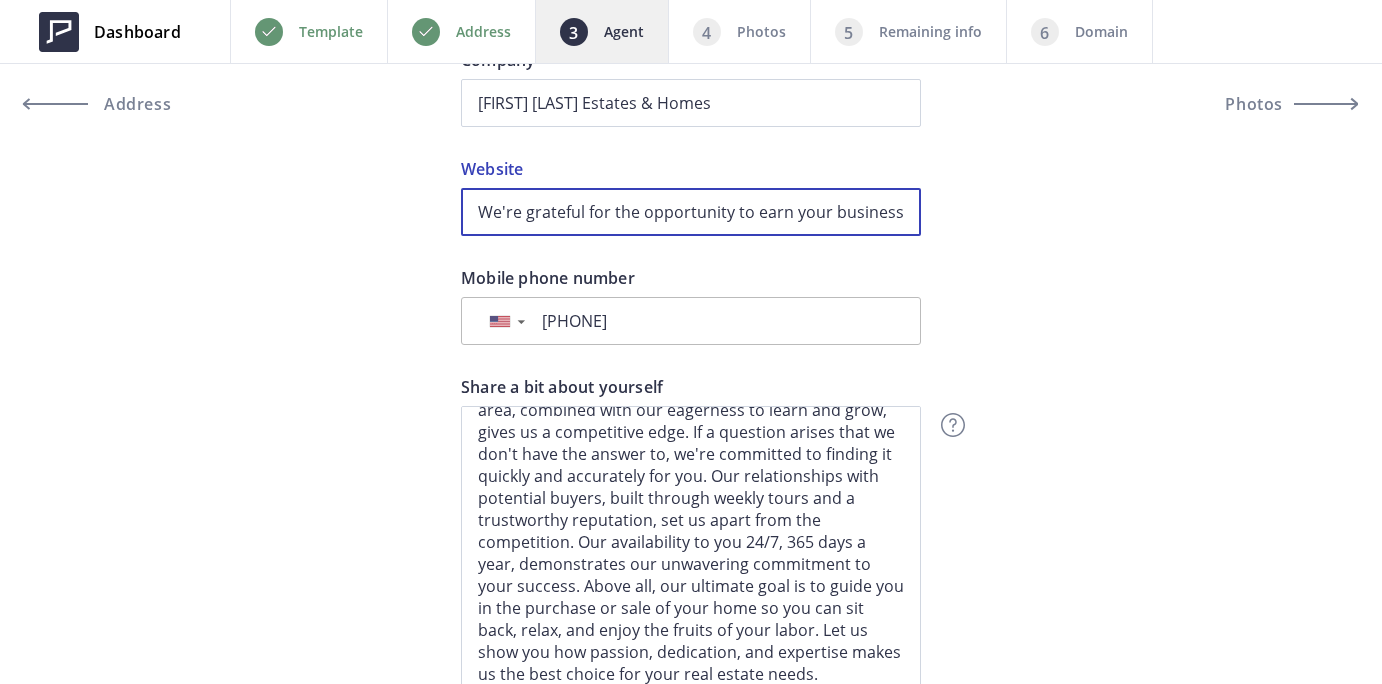 click on "We're grateful for the opportunity to earn your business as your trusted real estate advisors. As a driven, motivated, and hardworking team, we bring a fresh perspective and boundless energy to the table. Our extensive knowledge of Temecula and the surrounding area, combined with our eagerness to learn and grow, gives us a competitive edge. If a question arises that we don't have the answer to, we're committed to finding it quickly and accurately for you. Our relationships with potential buyers, built through weekly tours and a trustworthy reputation, set us apart from the competition. Our availability to you 24/7, 365 days a year, demonstrates our unwavering commitment to your success. Above all, our ultimate goal is to guide you in the purchase or sale of your home so you can sit back, relax, and enjoy the fruits of your labor. Let us show you how passion, dedication, and expertise makes us the best choice for your real estate needs." at bounding box center (691, 212) 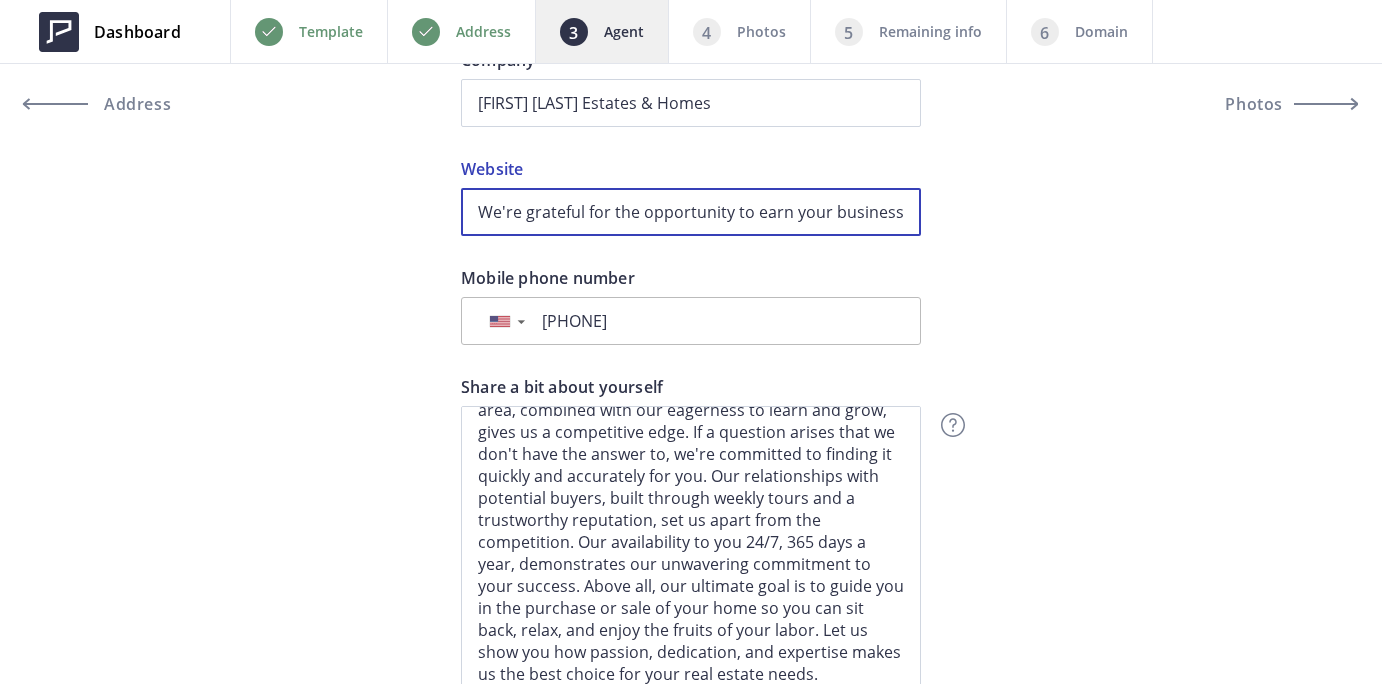 paste on "https://andradeestateandinvestments.com/" 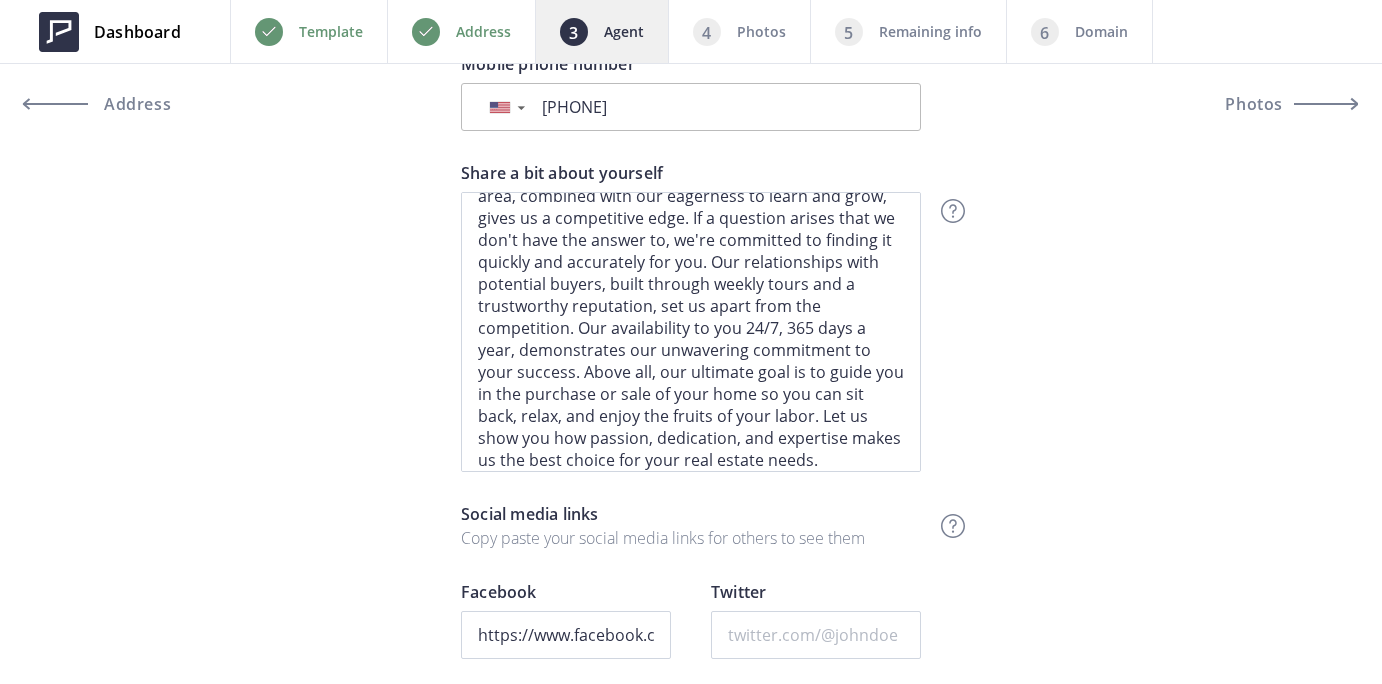 scroll, scrollTop: 1131, scrollLeft: 0, axis: vertical 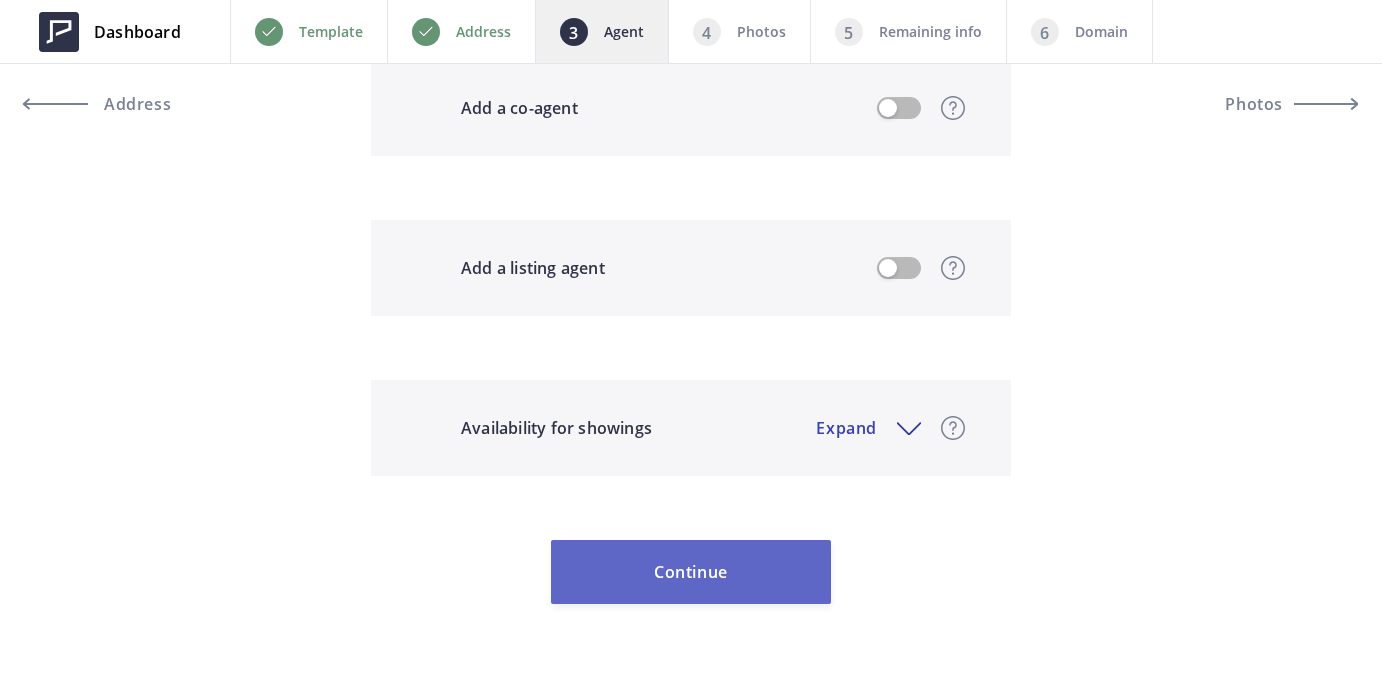 type on "https://andradeestateandinvestments.com/" 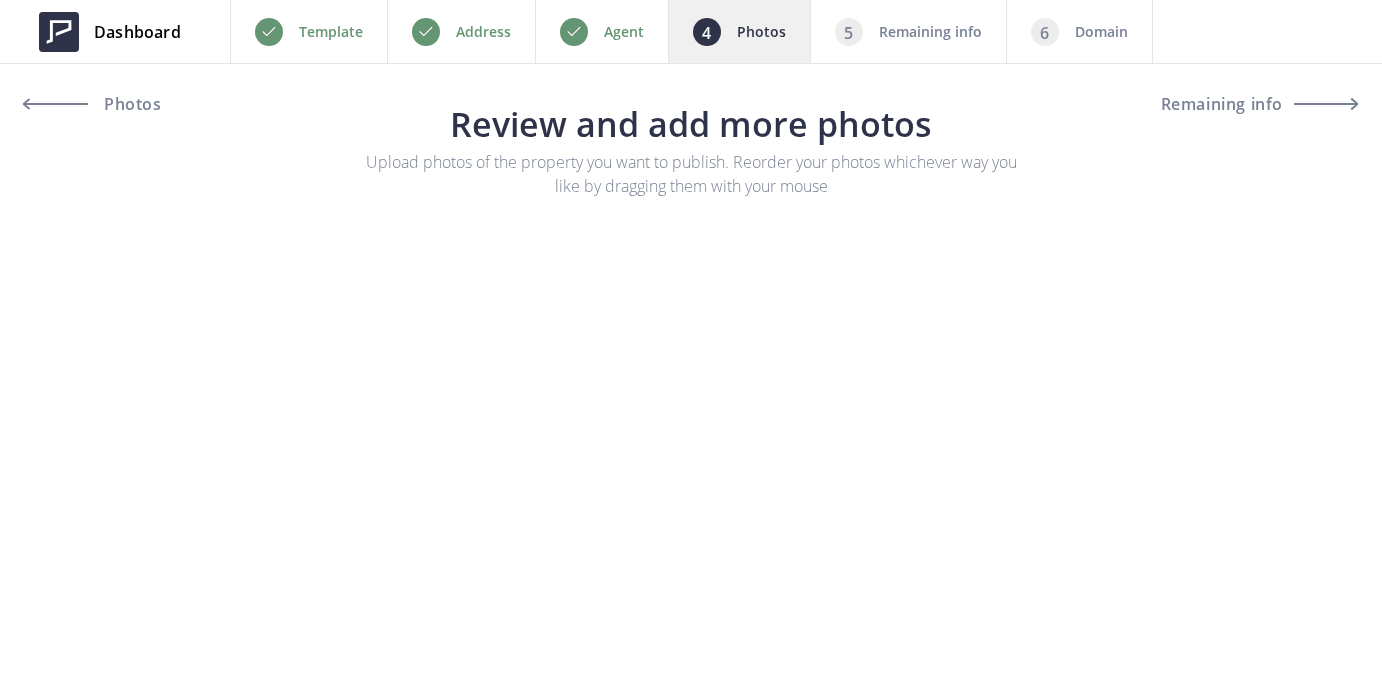 scroll, scrollTop: 0, scrollLeft: 0, axis: both 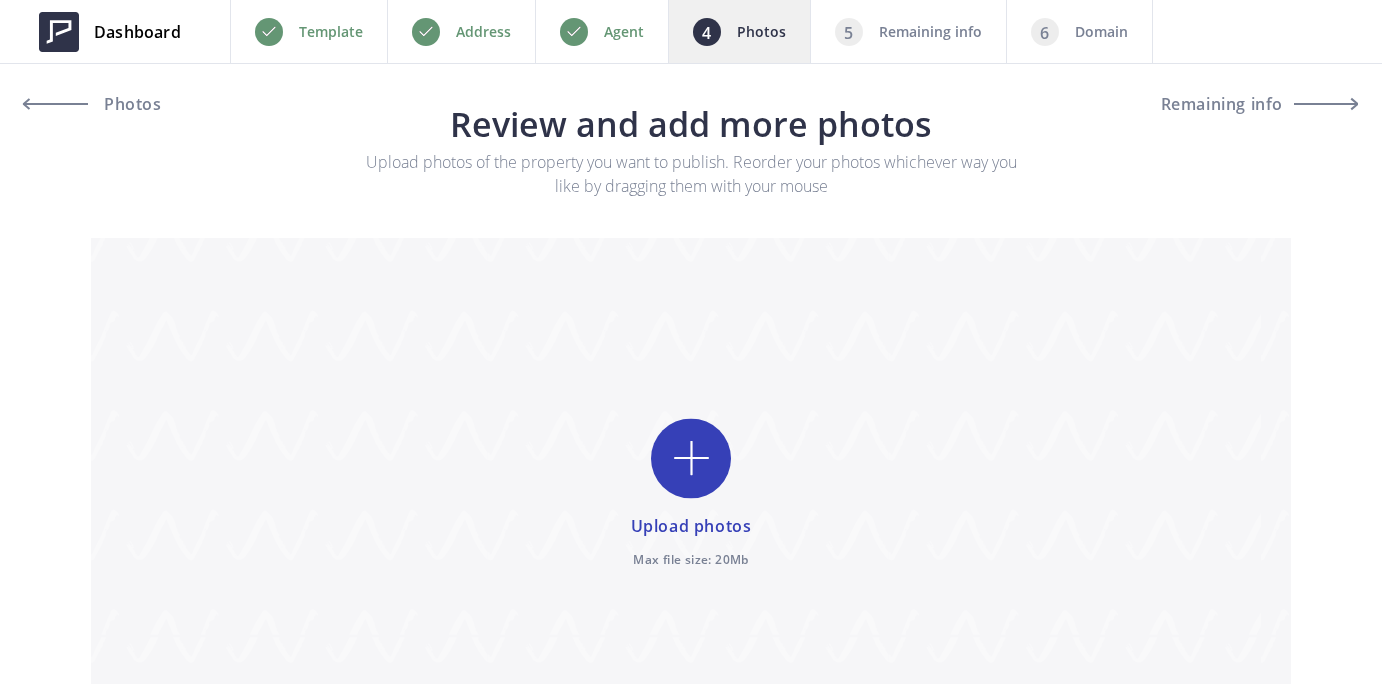 click at bounding box center (691, 494) 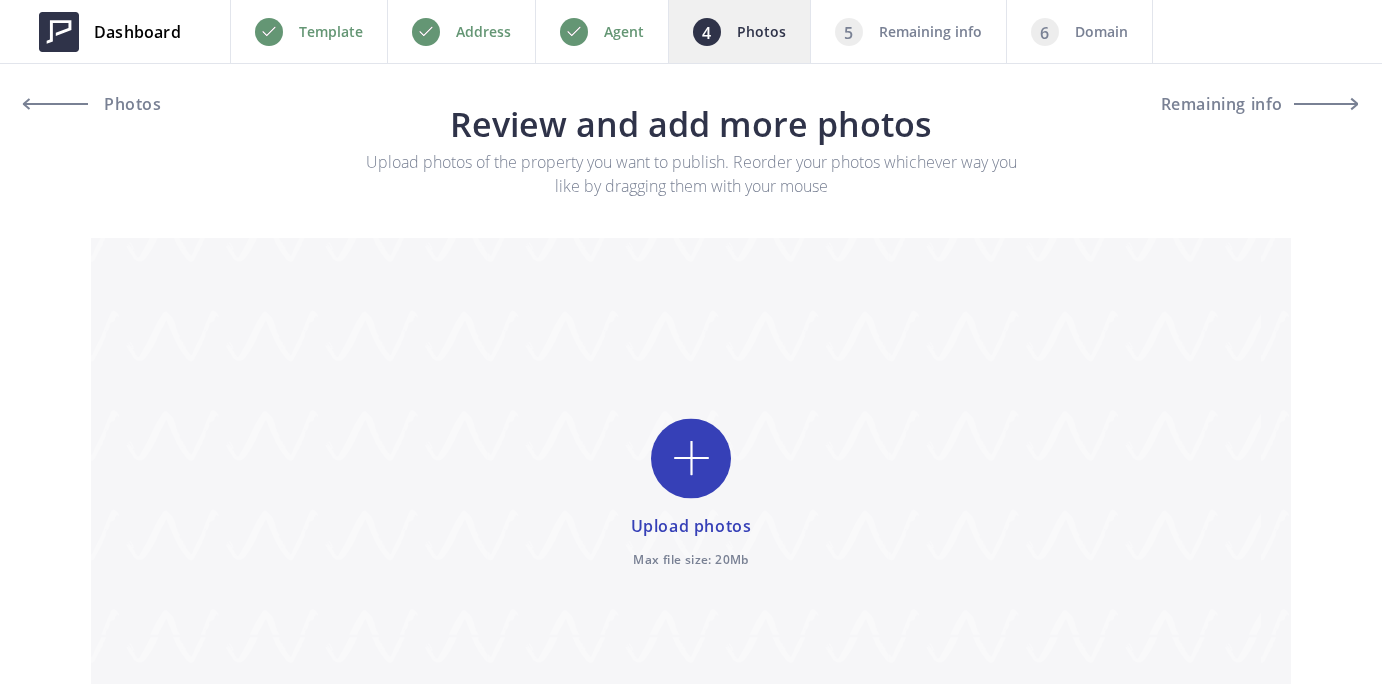 type on "C:\fakepath\[NUMBER]-print-[NUMBER]-2048 Pomegranate Ln.jpg" 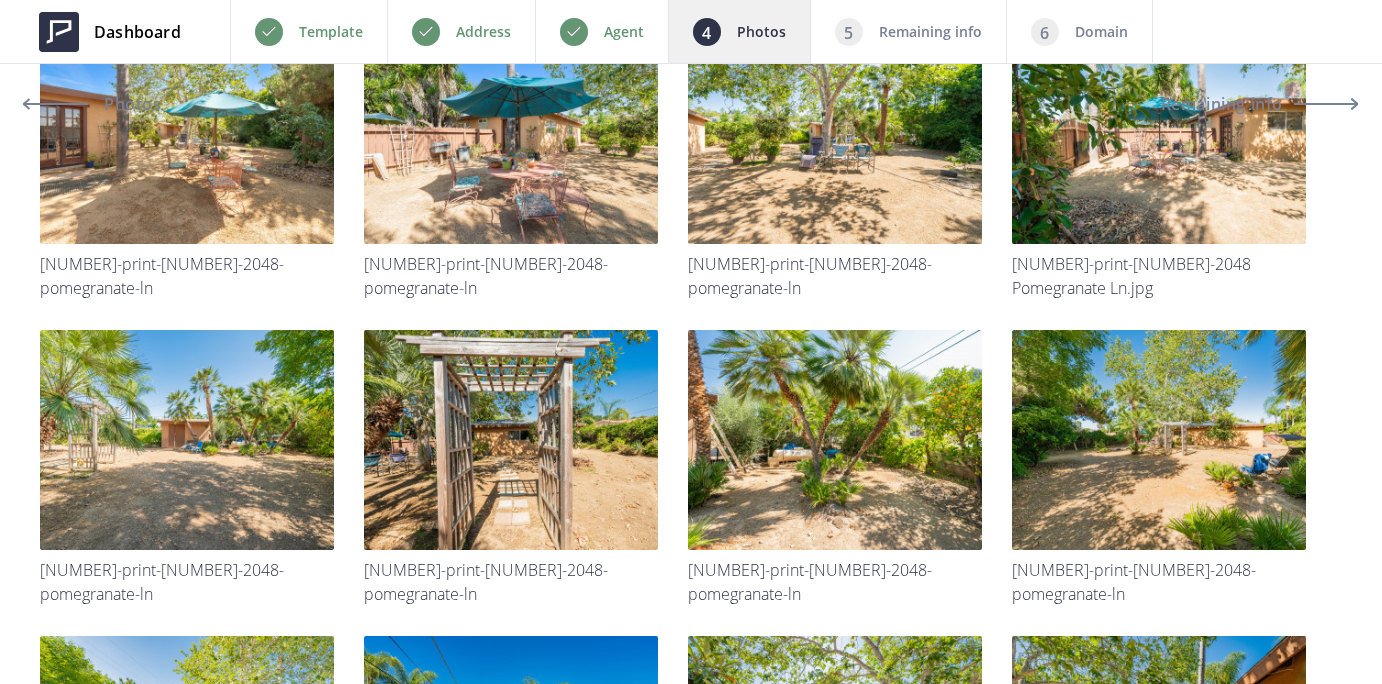 scroll, scrollTop: 4226, scrollLeft: 0, axis: vertical 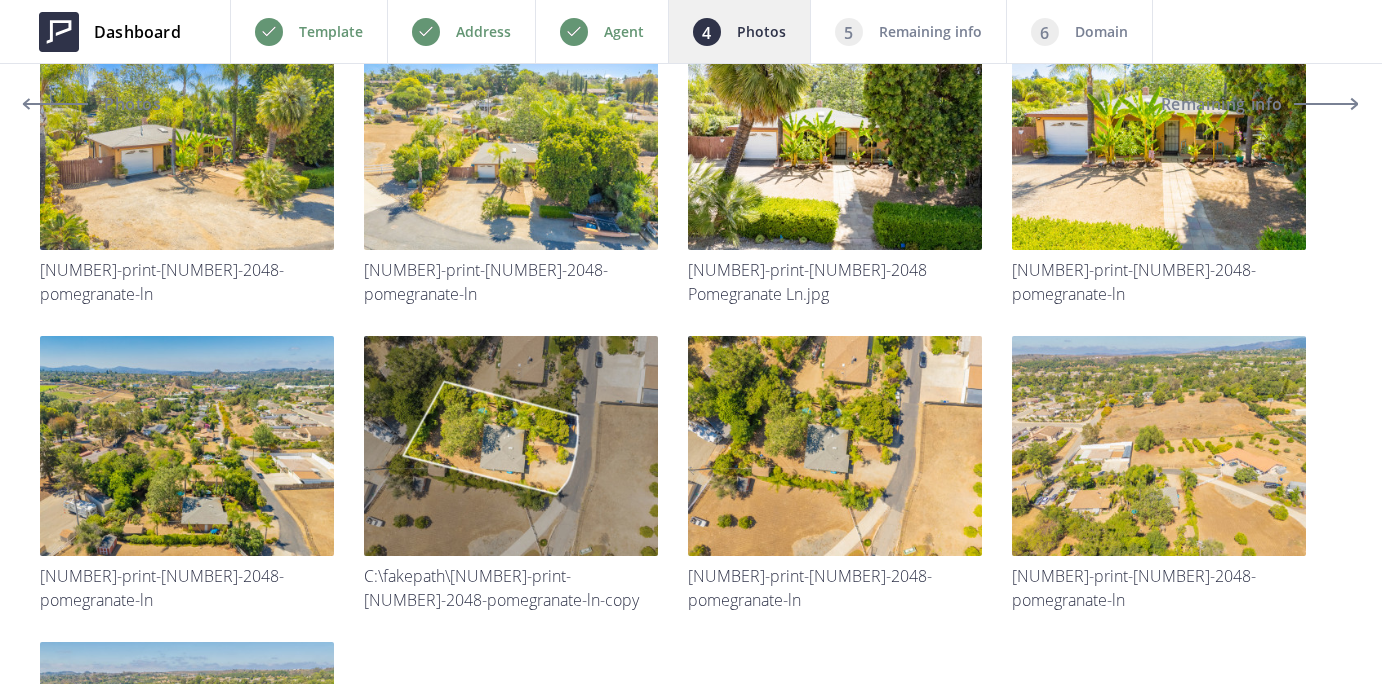 click on "Continue" at bounding box center [691, 996] 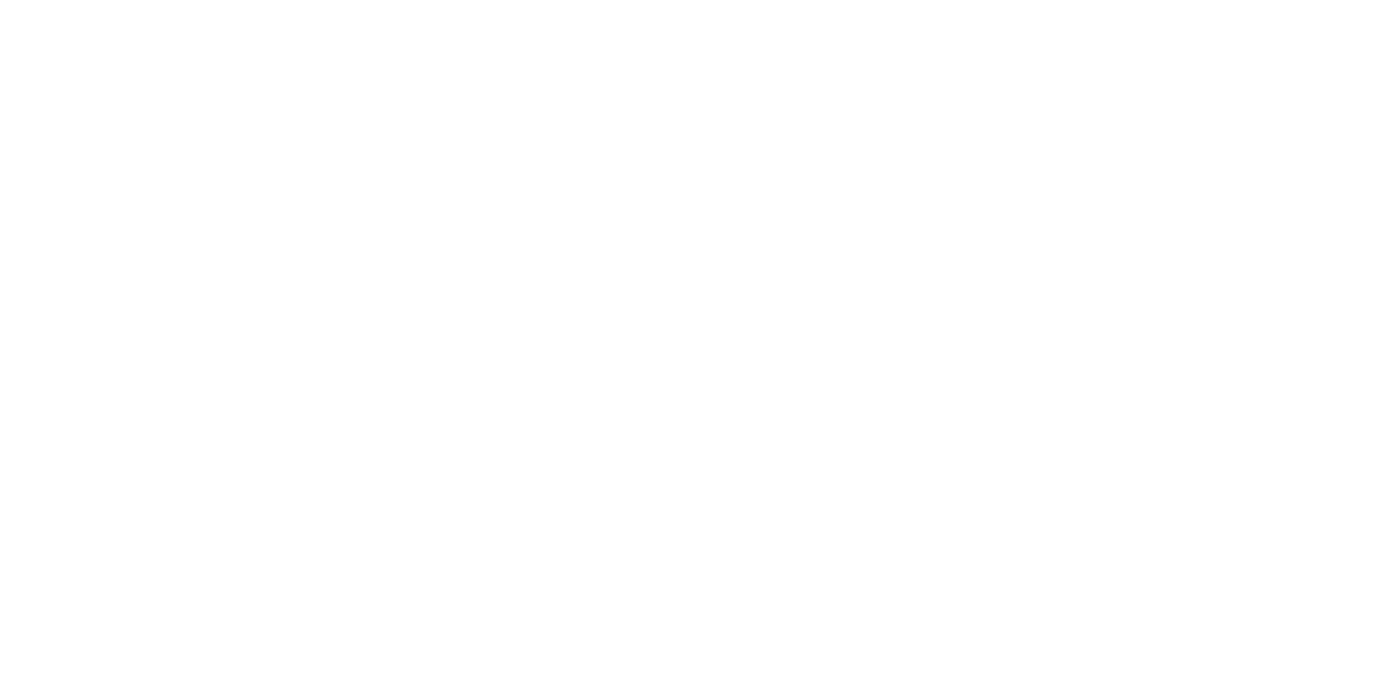 scroll, scrollTop: 0, scrollLeft: 0, axis: both 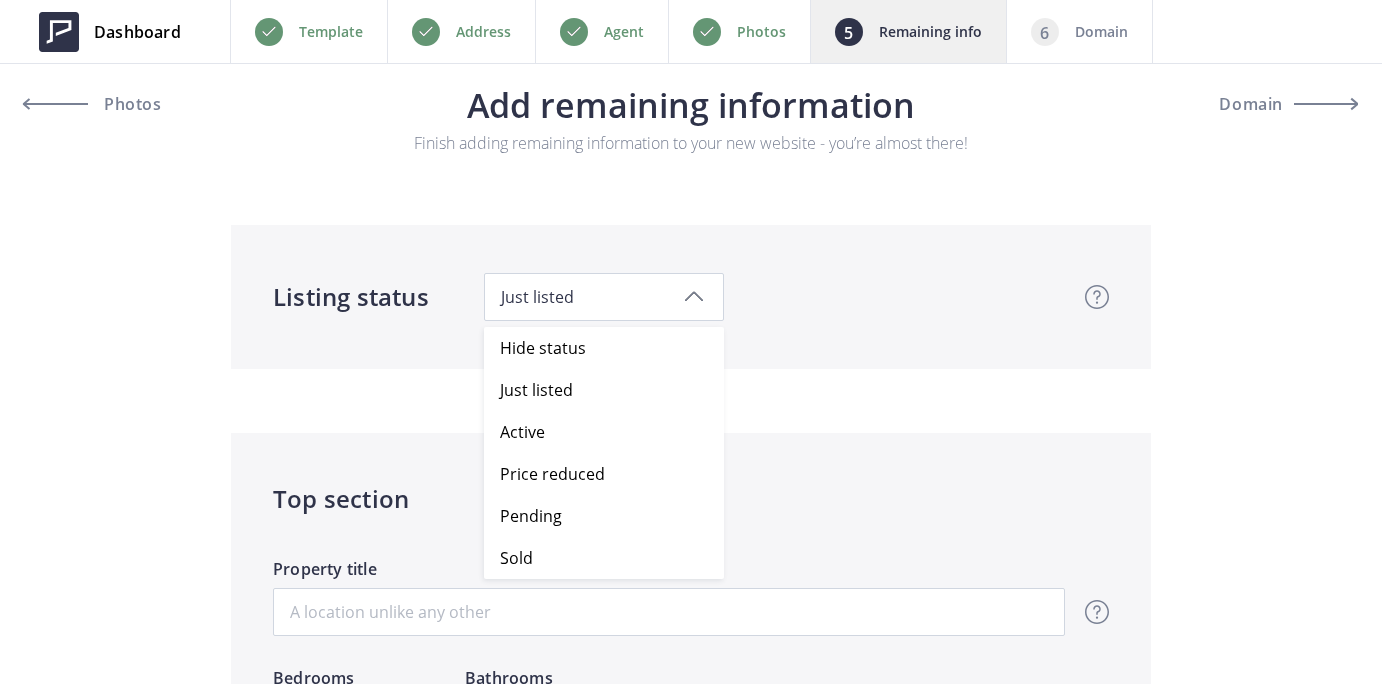 click on "Just listed" at bounding box center [604, 297] 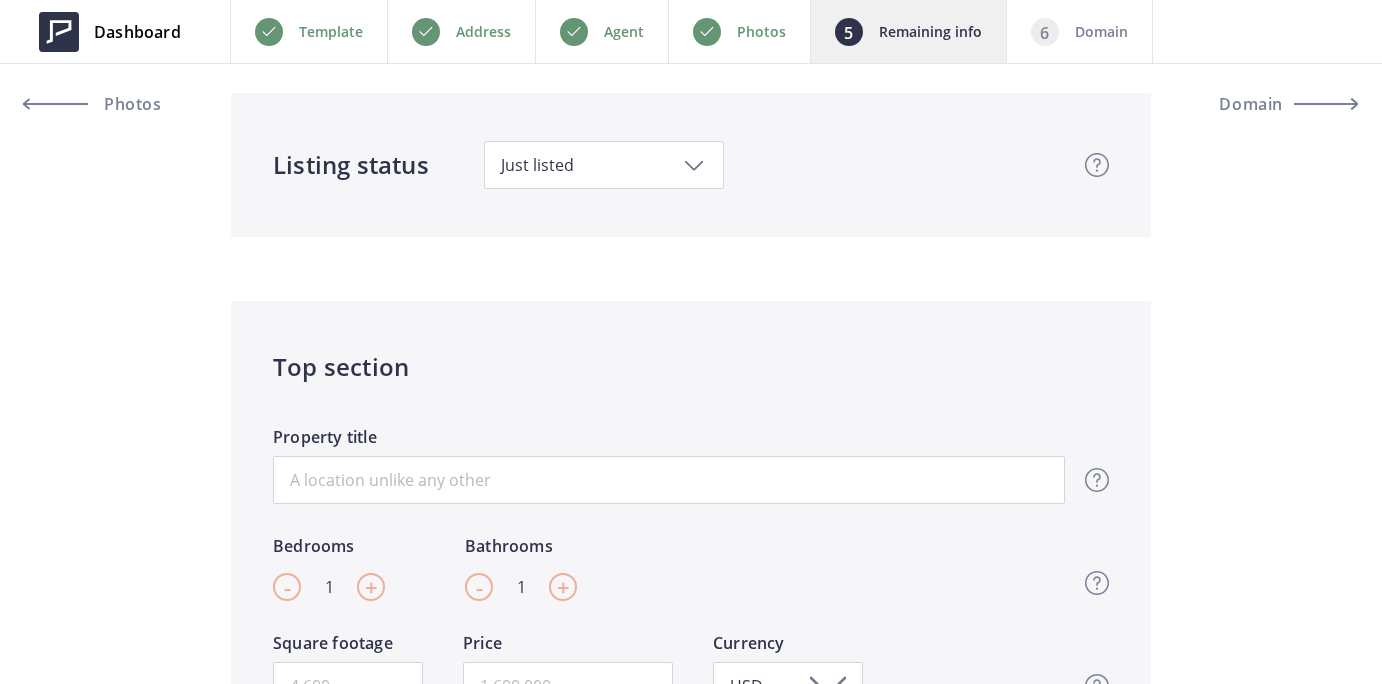 scroll, scrollTop: 162, scrollLeft: 0, axis: vertical 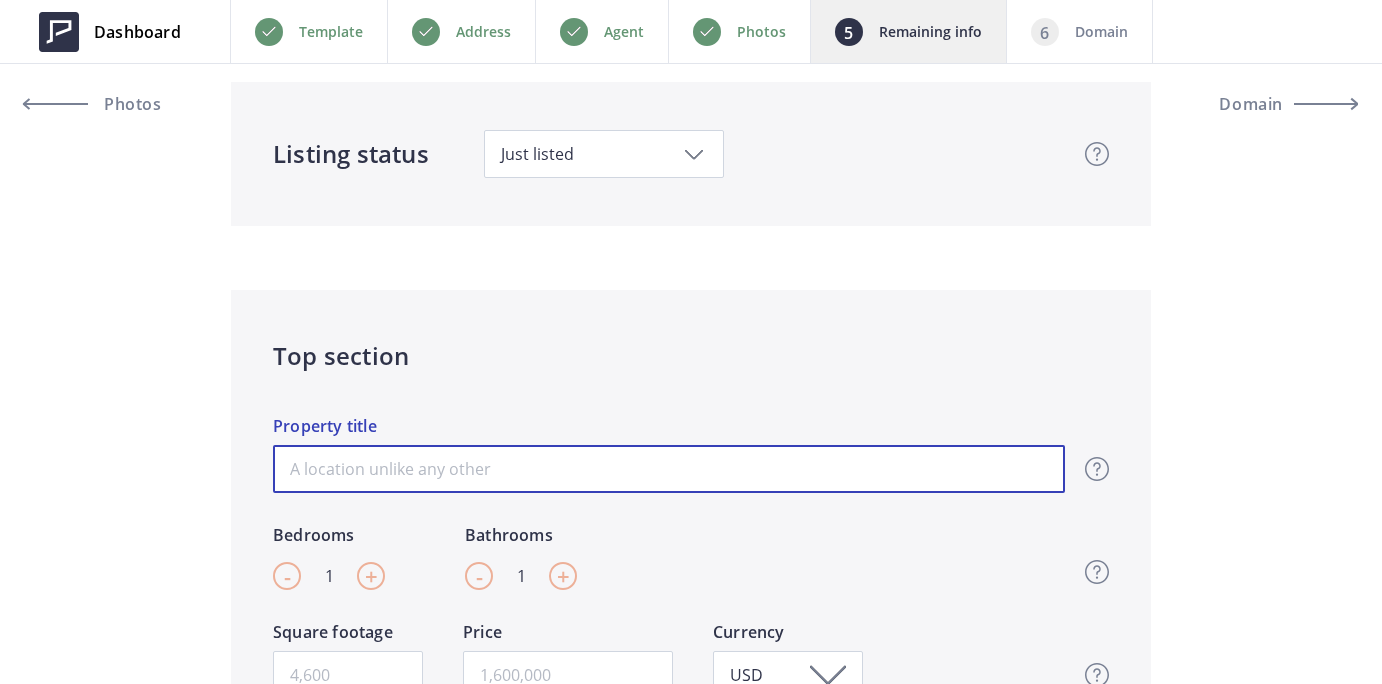 click on "Property title" at bounding box center (669, 469) 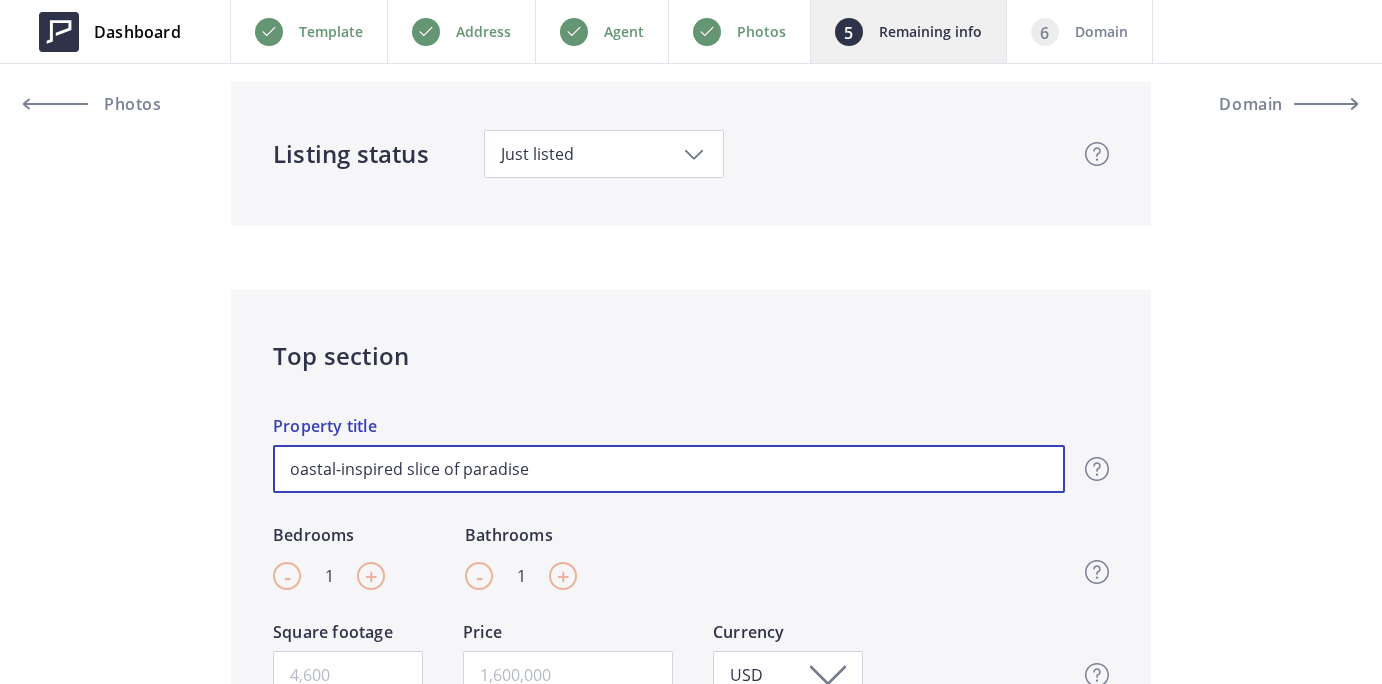 drag, startPoint x: 598, startPoint y: 472, endPoint x: 190, endPoint y: 470, distance: 408.0049 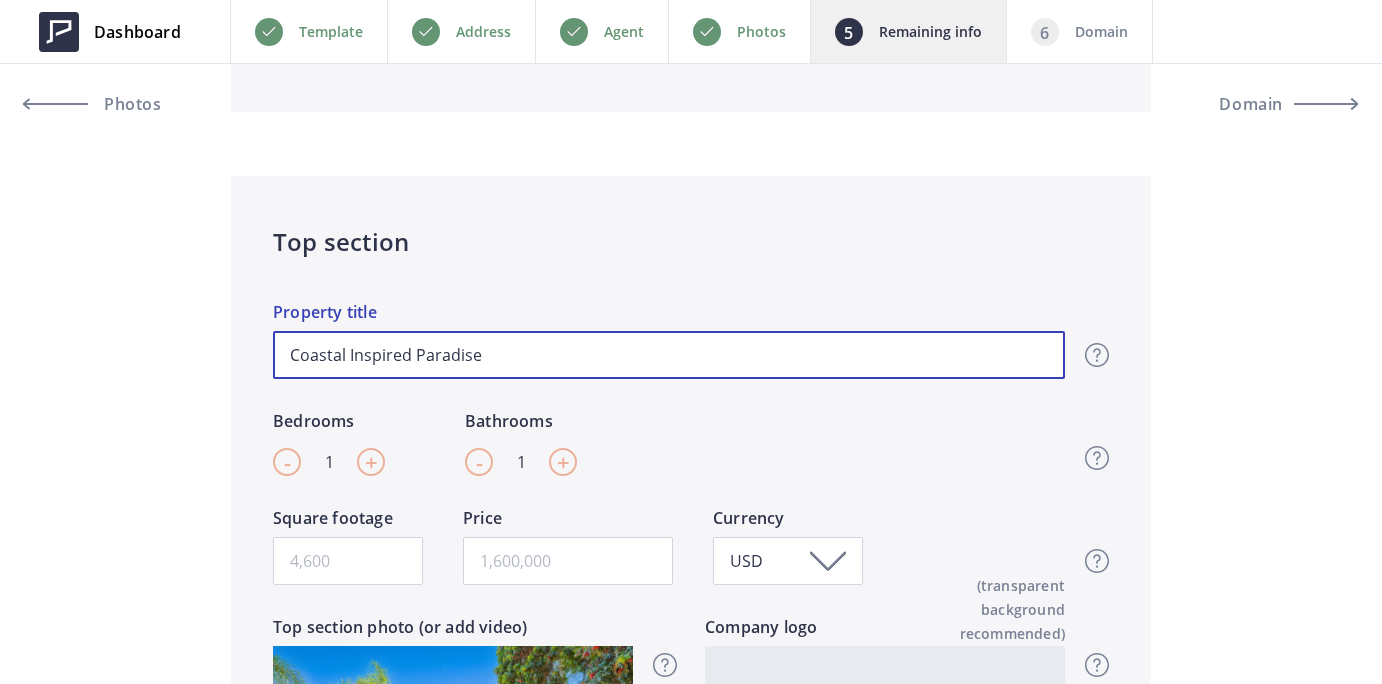 scroll, scrollTop: 316, scrollLeft: 0, axis: vertical 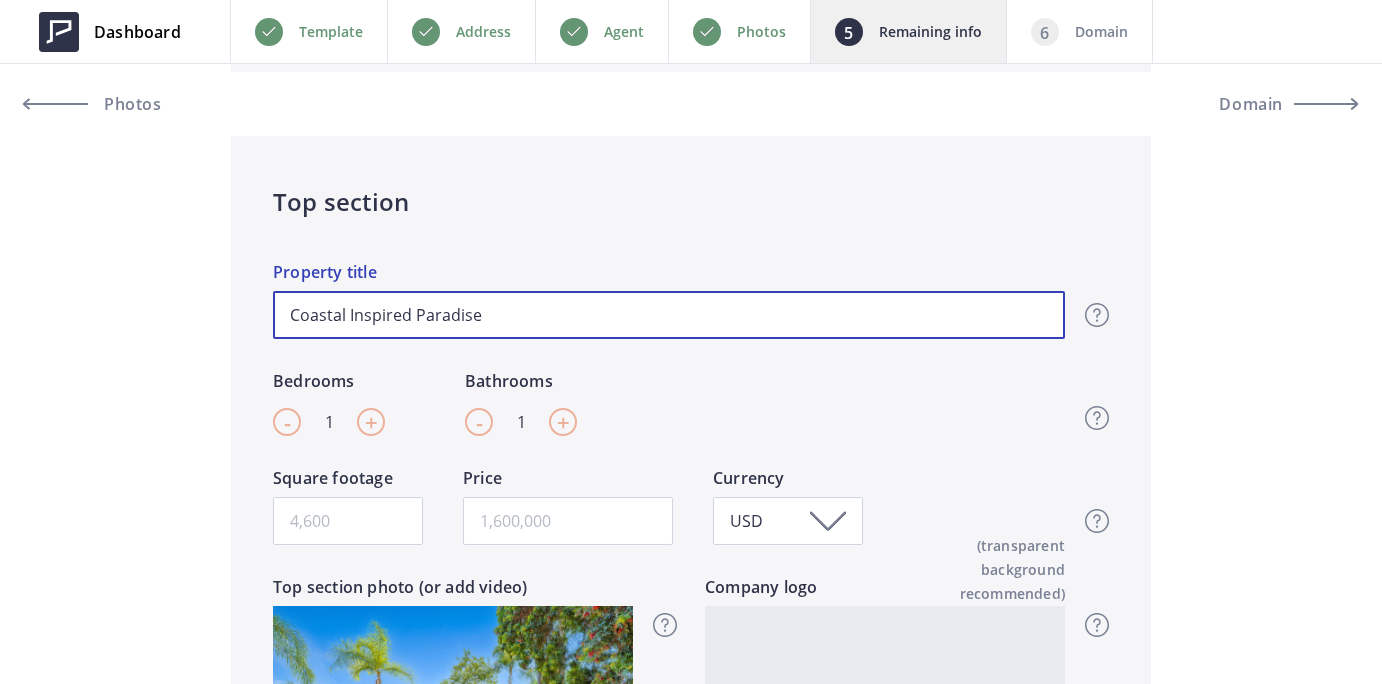 type on "Coastal Inspired Paradise" 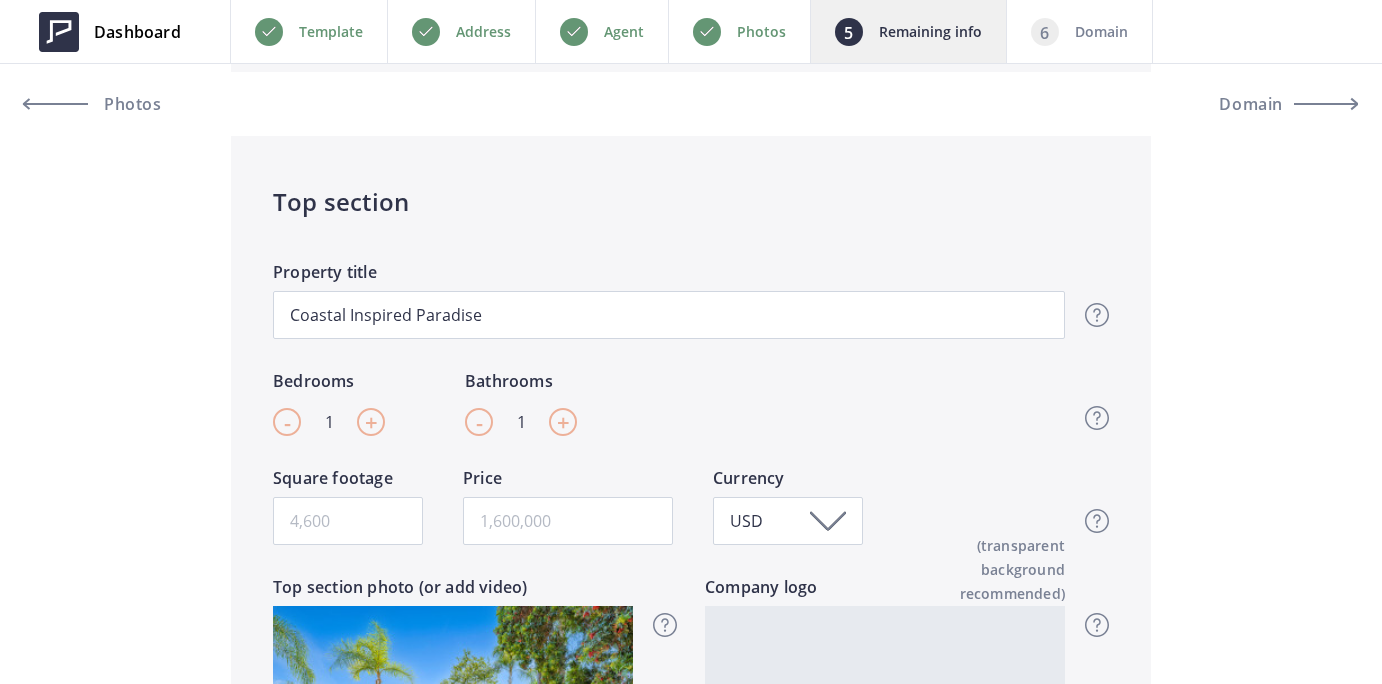 click on "+" at bounding box center (371, 422) 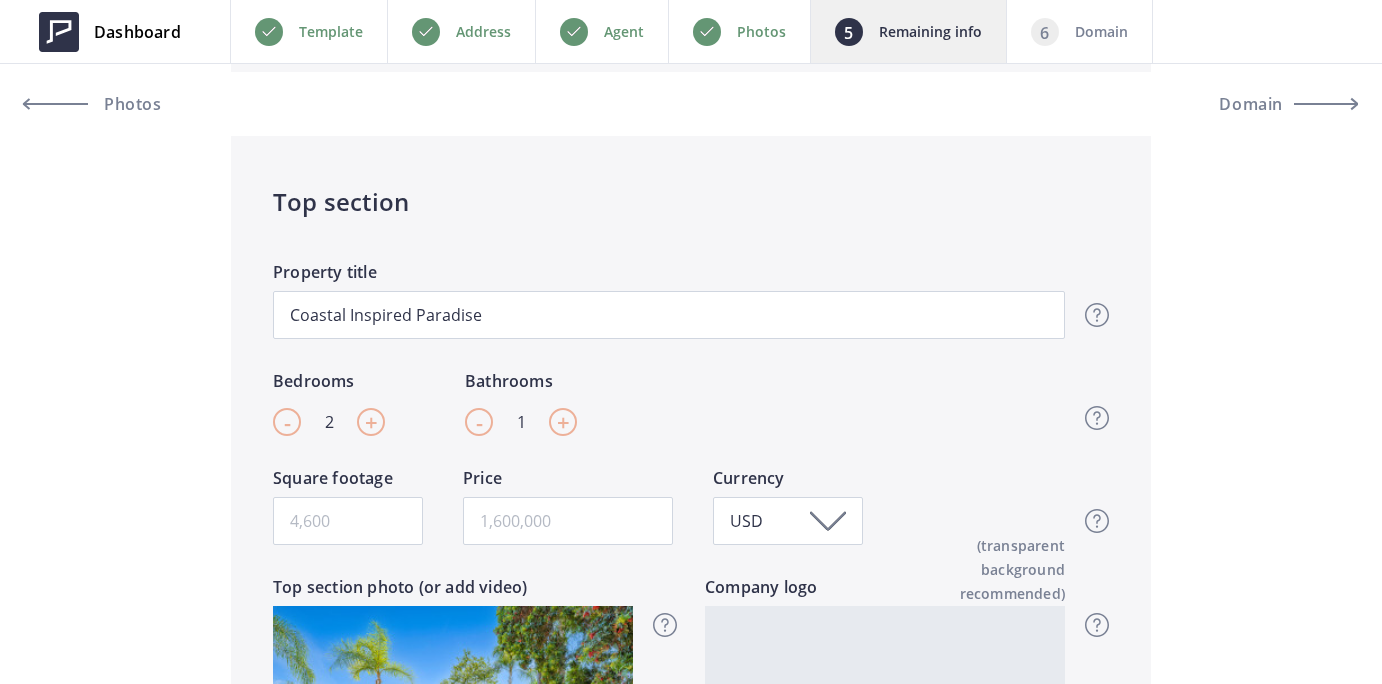 click on "+" at bounding box center (371, 422) 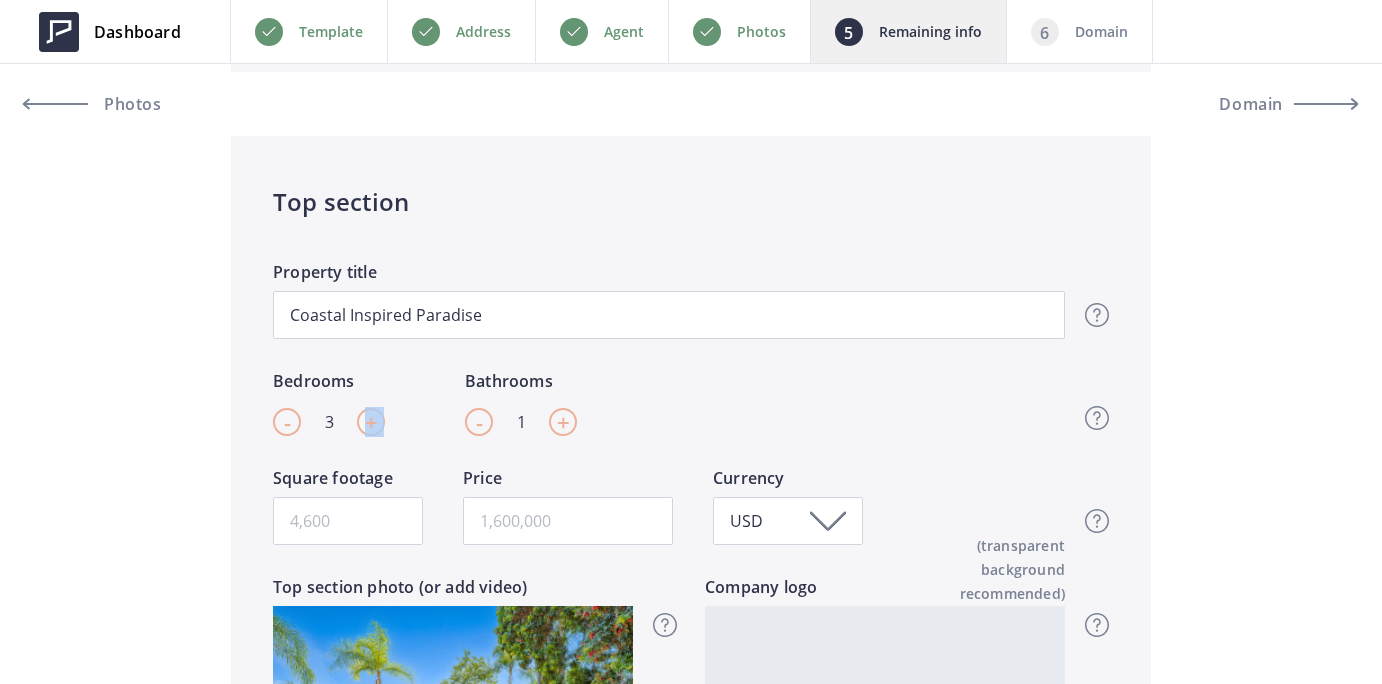 click on "+" at bounding box center [371, 422] 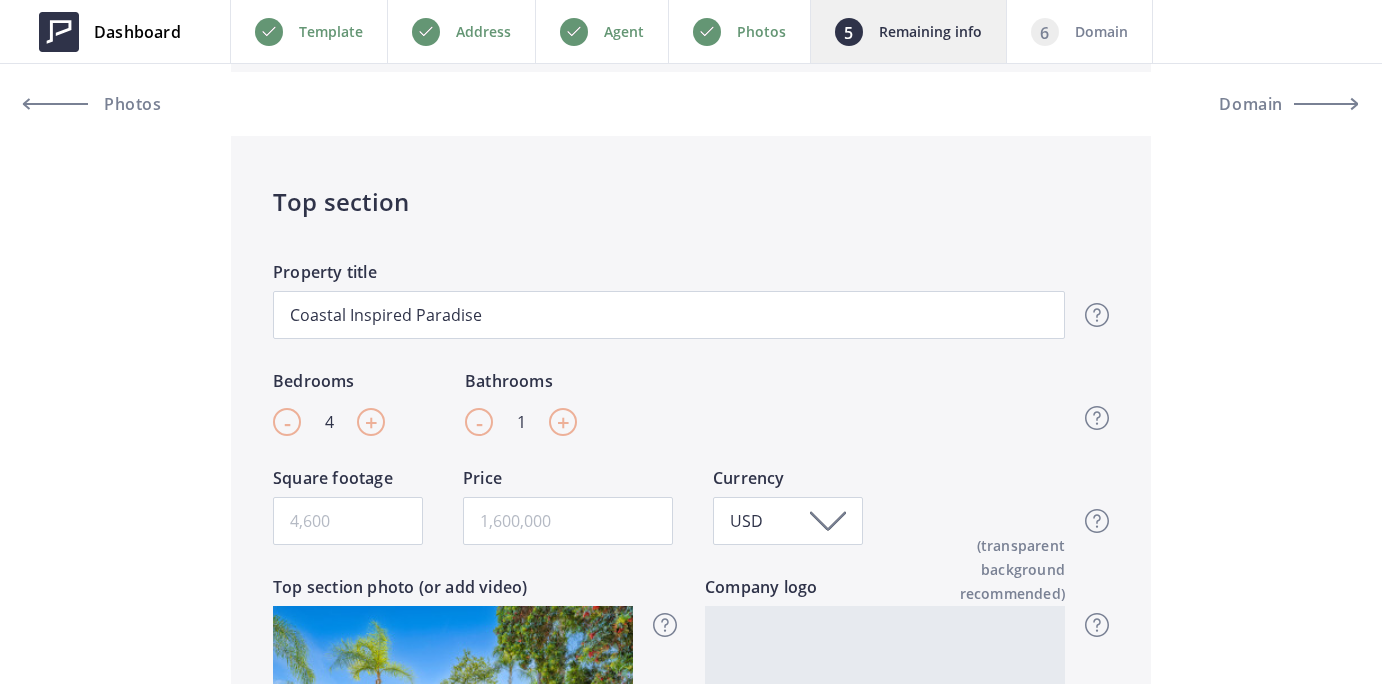click on "-   4   +" at bounding box center (329, 422) 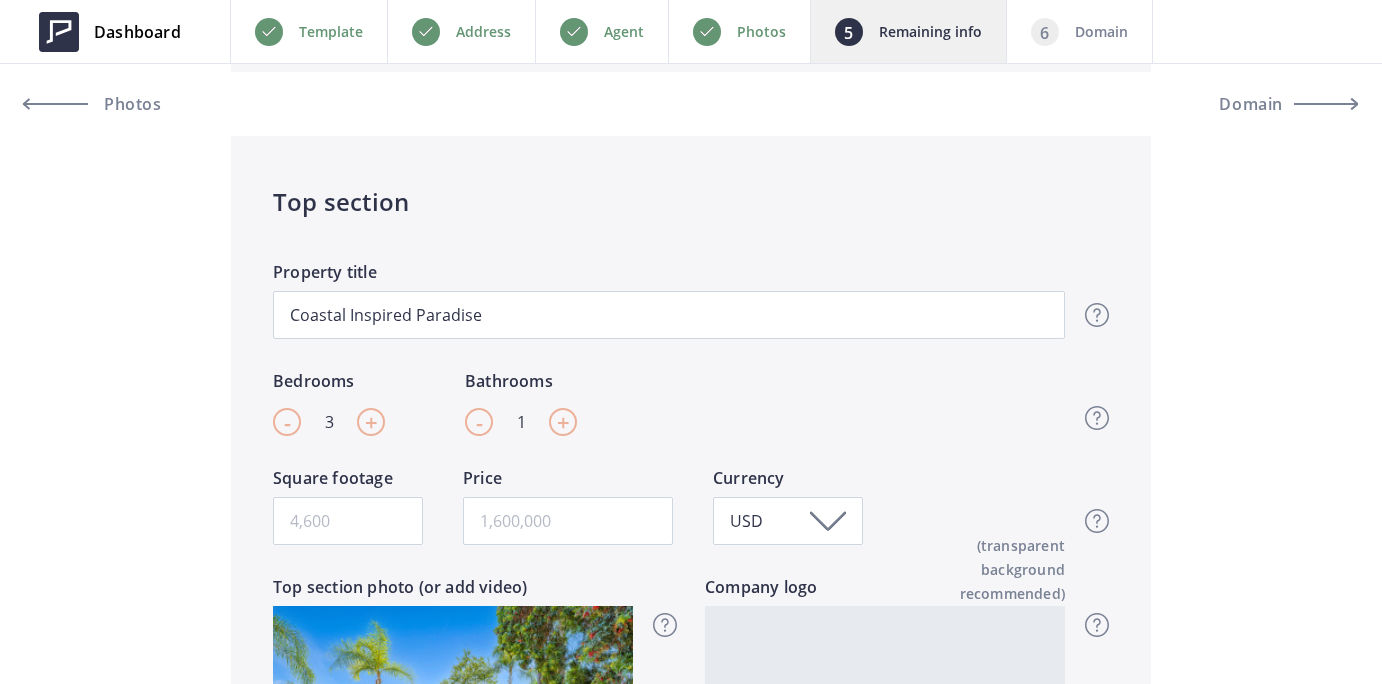 click on "+" at bounding box center [563, 422] 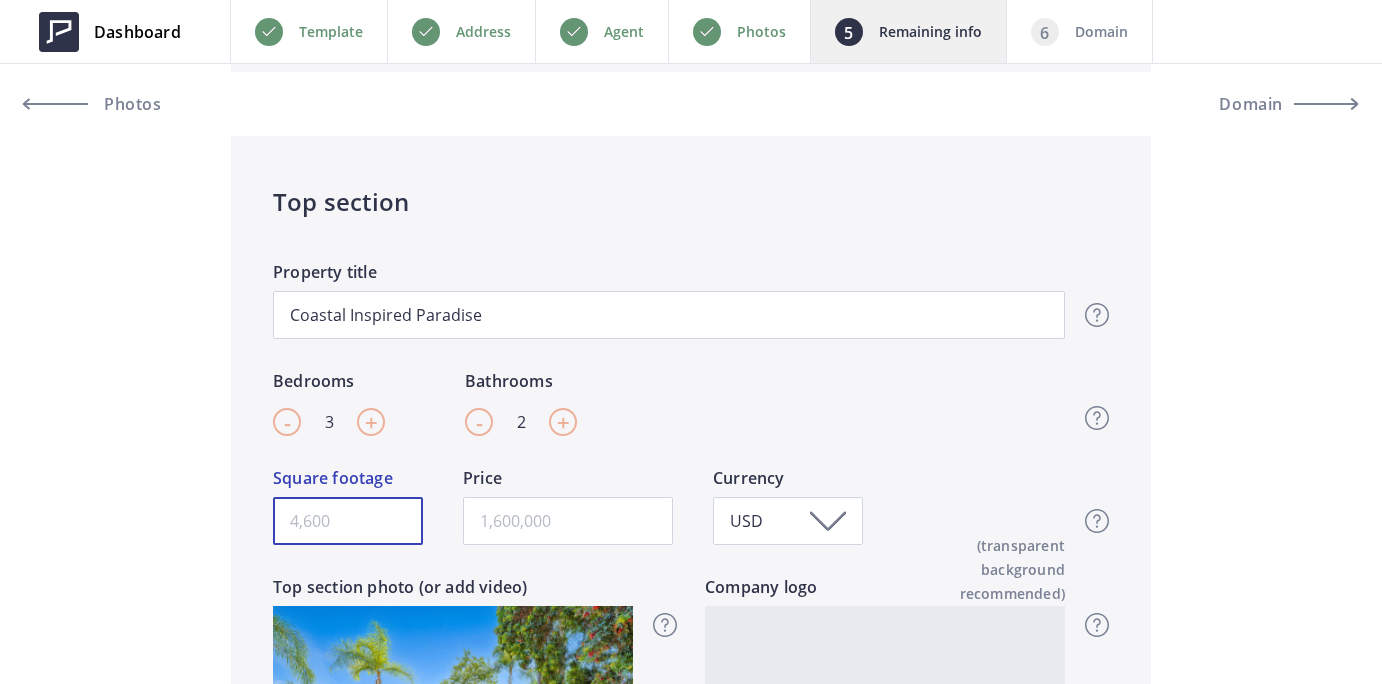 click on "Square footage" at bounding box center (348, 521) 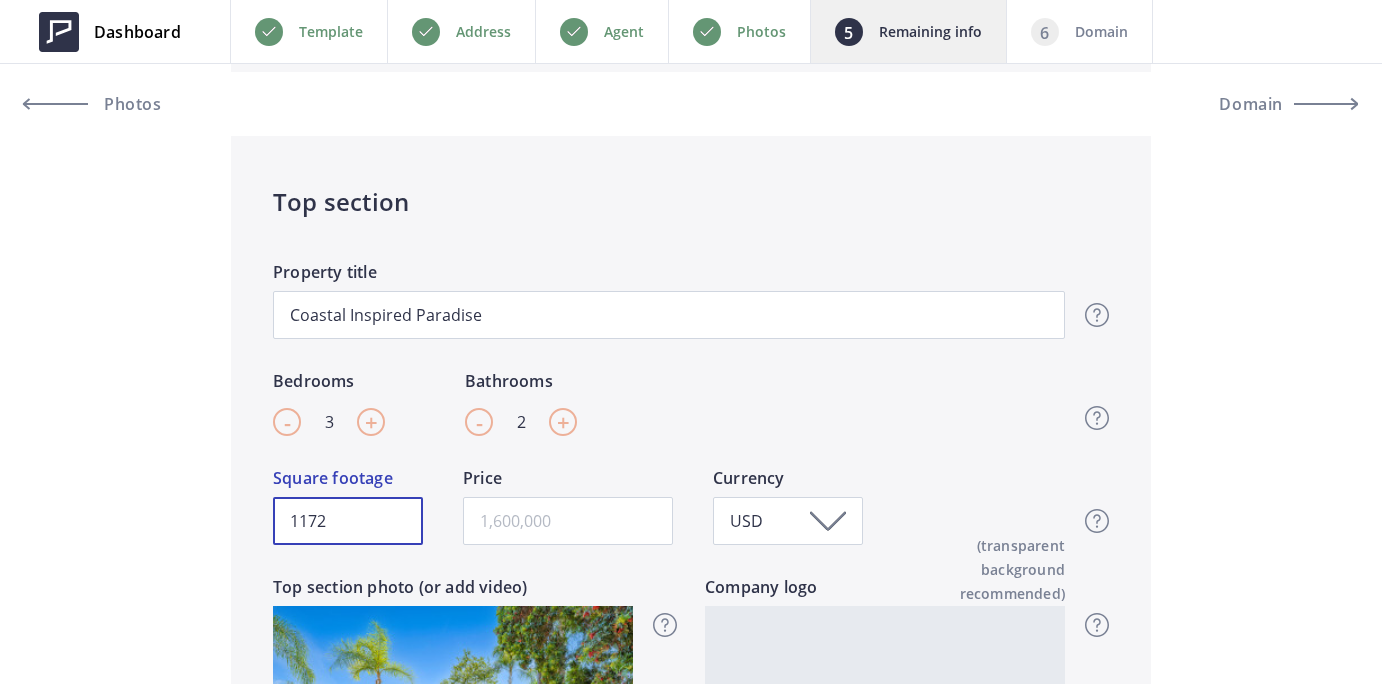 type on "1172" 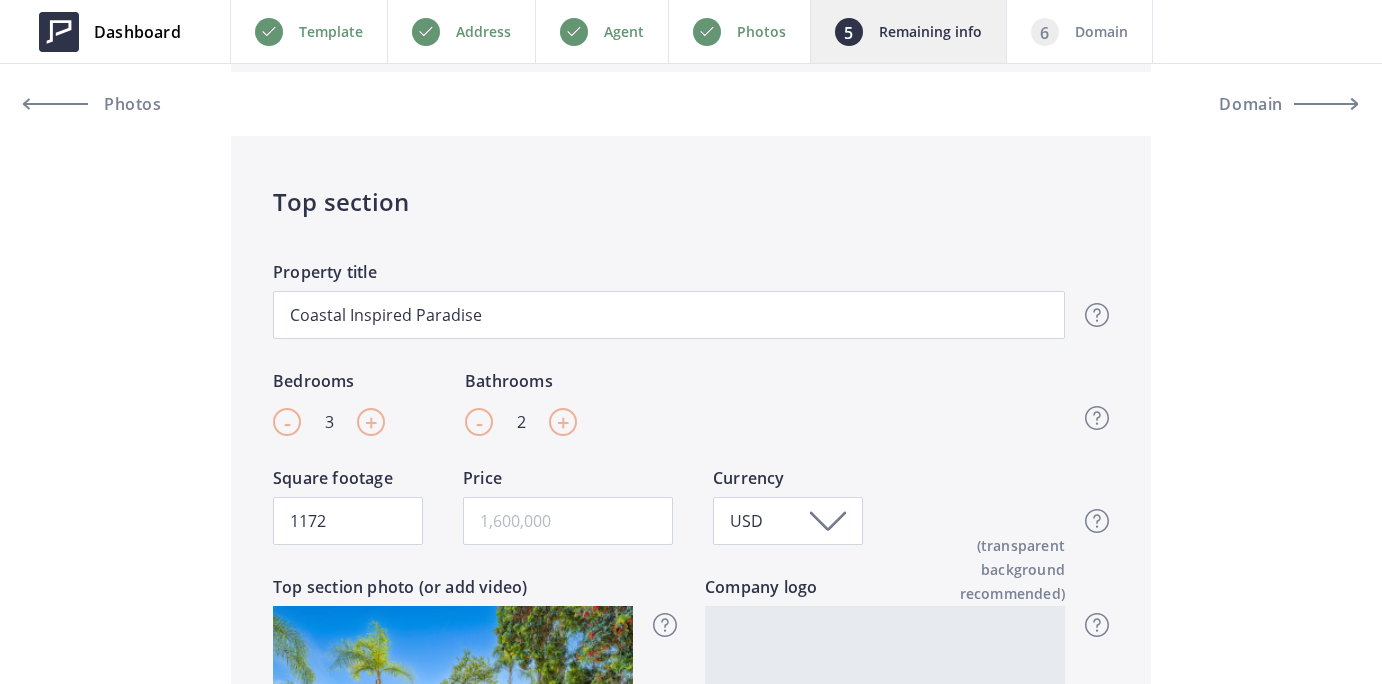 click on "Price" at bounding box center [568, 520] 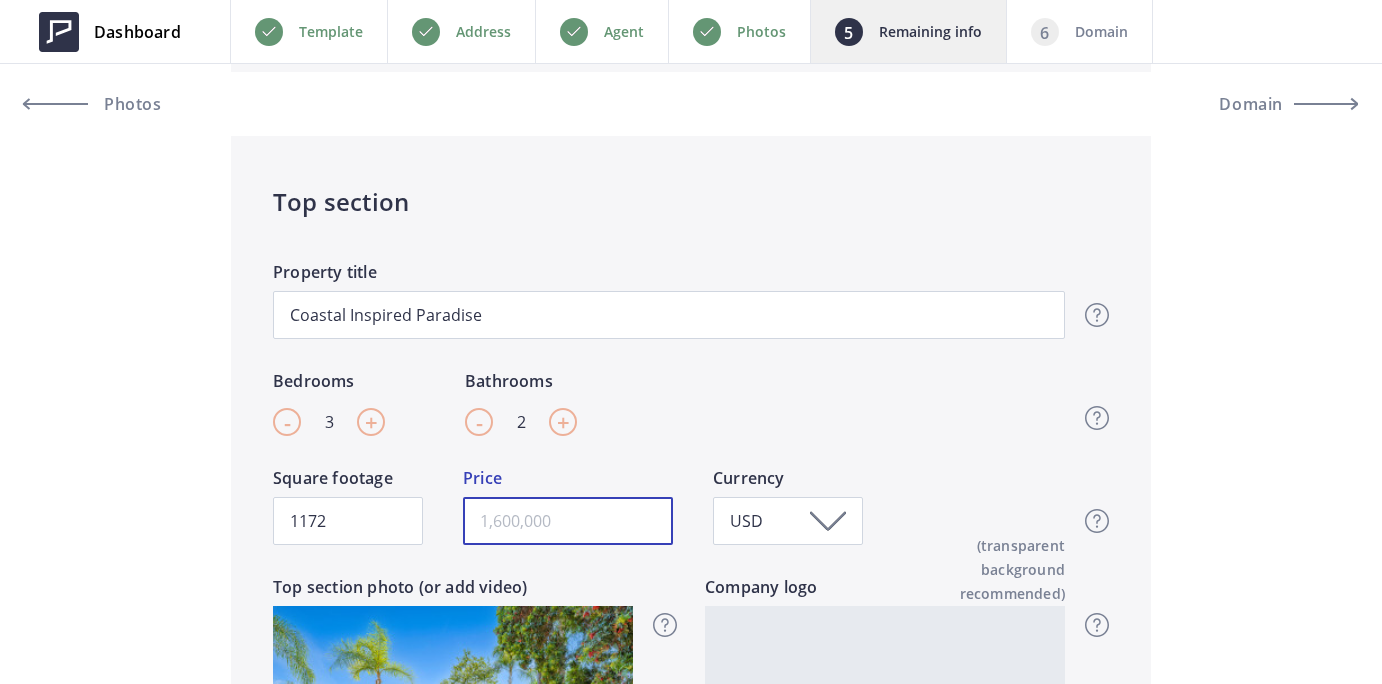 click at bounding box center (568, 521) 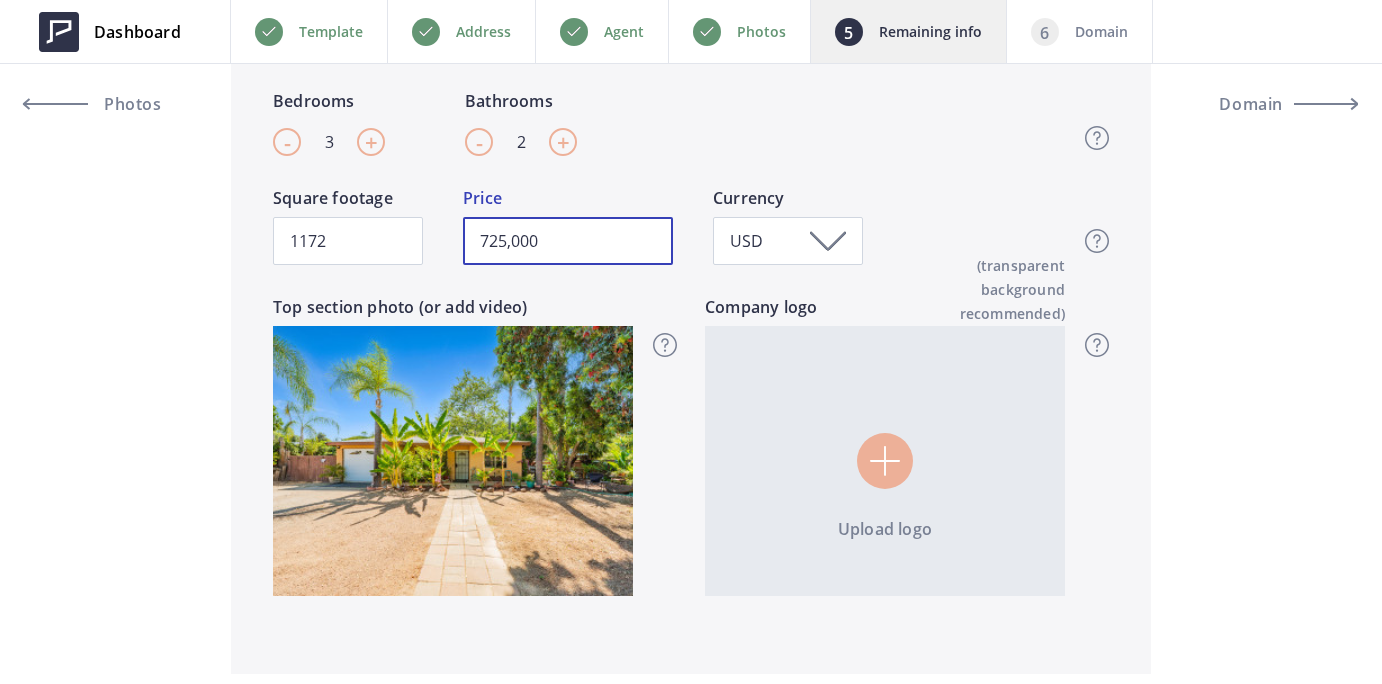 scroll, scrollTop: 640, scrollLeft: 0, axis: vertical 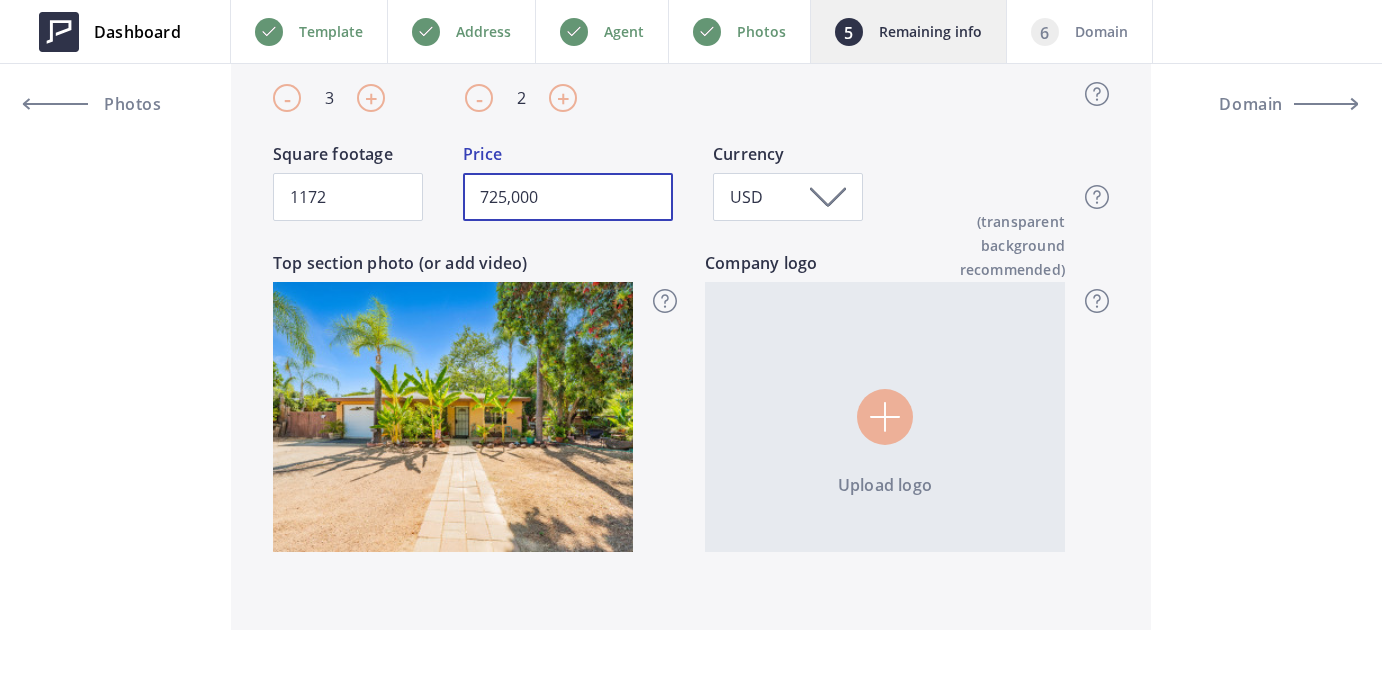 type on "725,000" 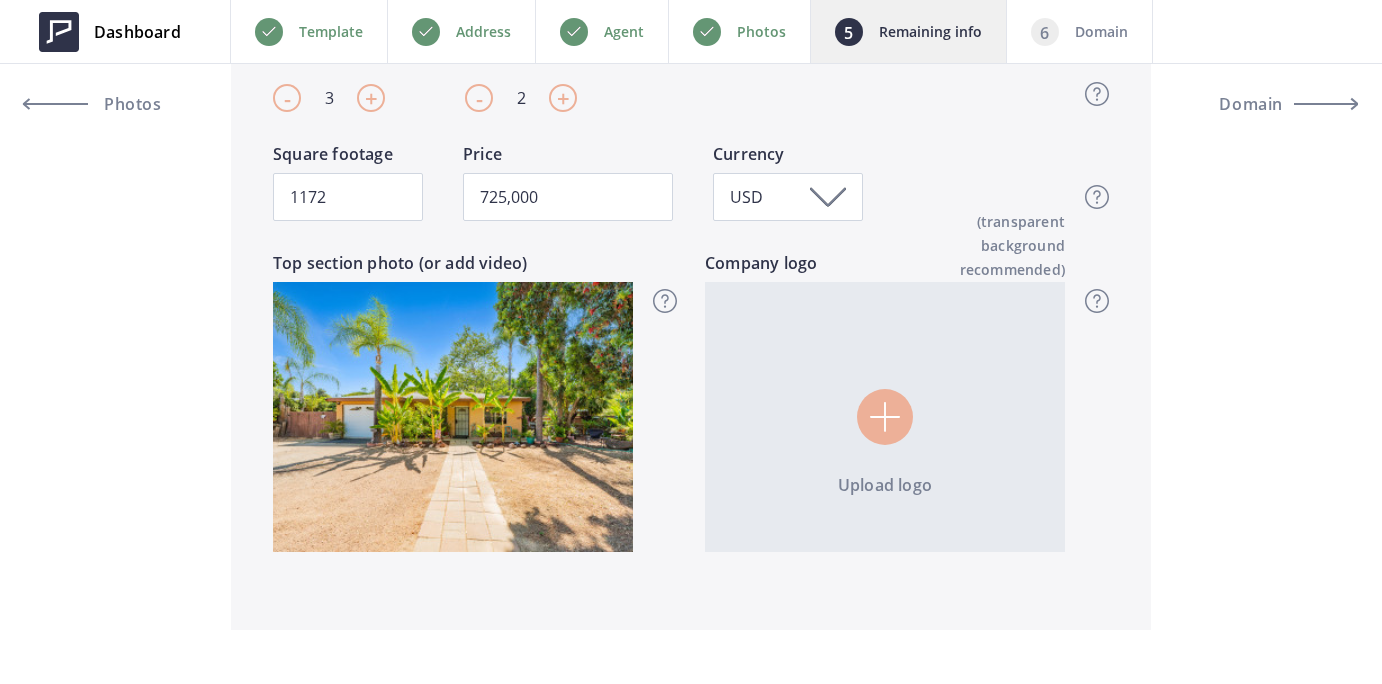 click at bounding box center [885, 417] 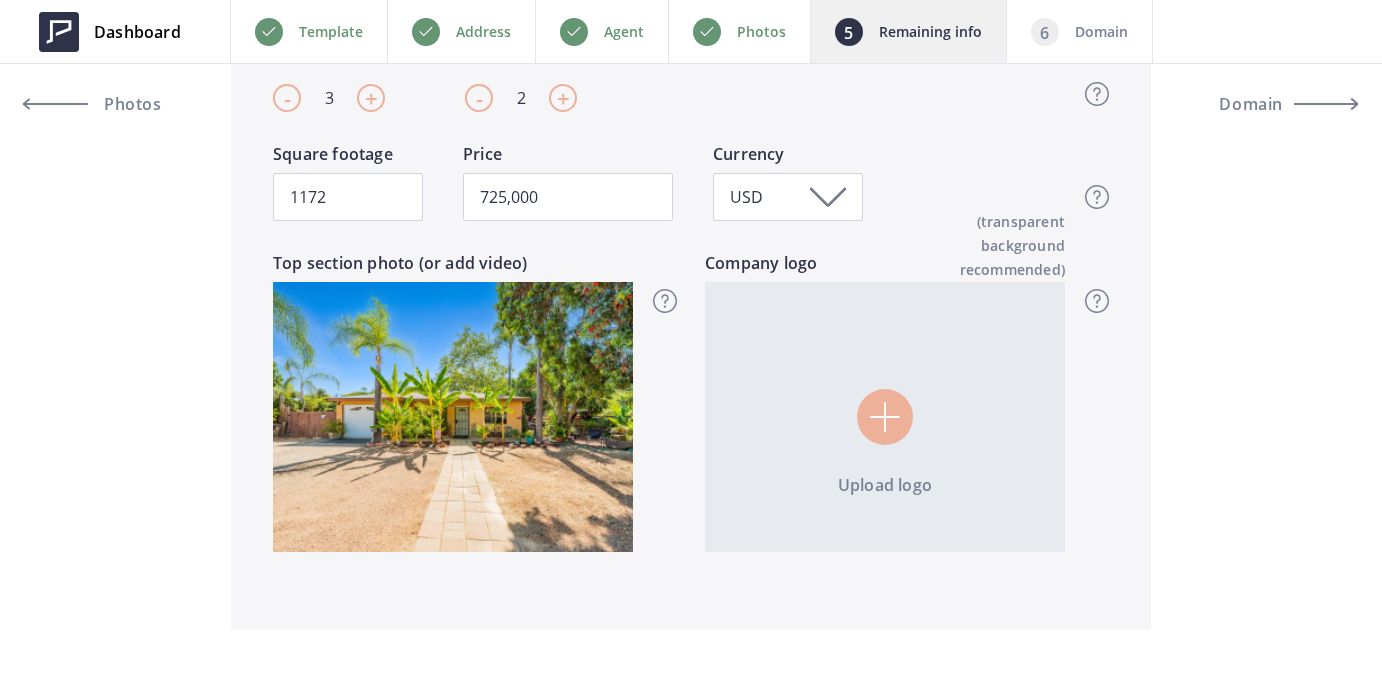 type on "C:\fakepath\Screen Shot 2024-10-17 at 11.43.54 AM.png" 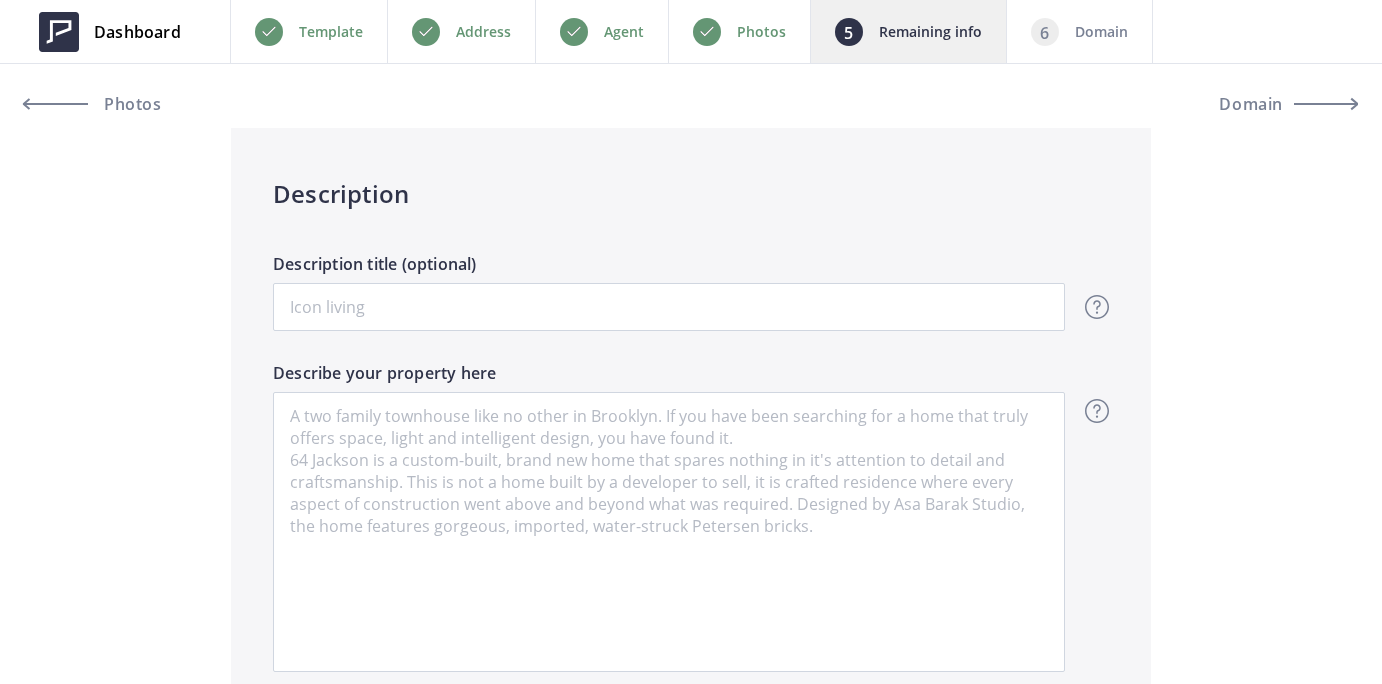 scroll, scrollTop: 1225, scrollLeft: 0, axis: vertical 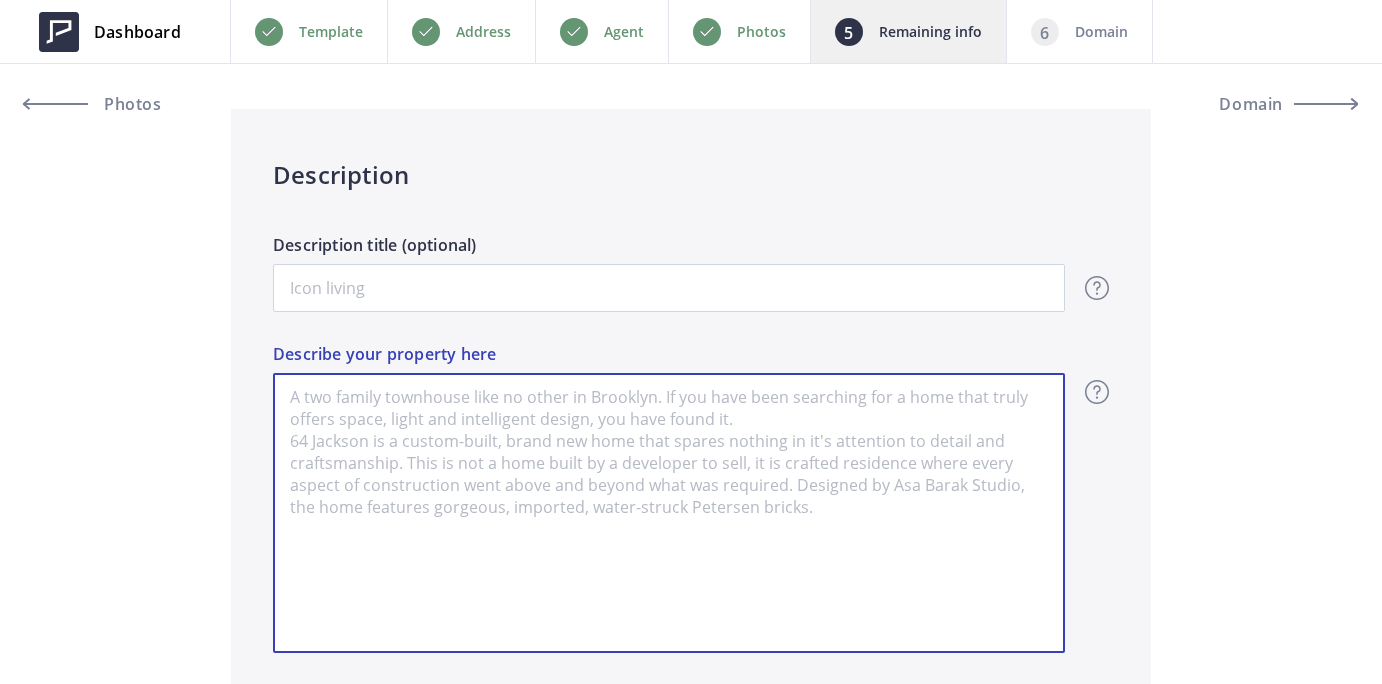 click on "Describe your property here" at bounding box center (669, 513) 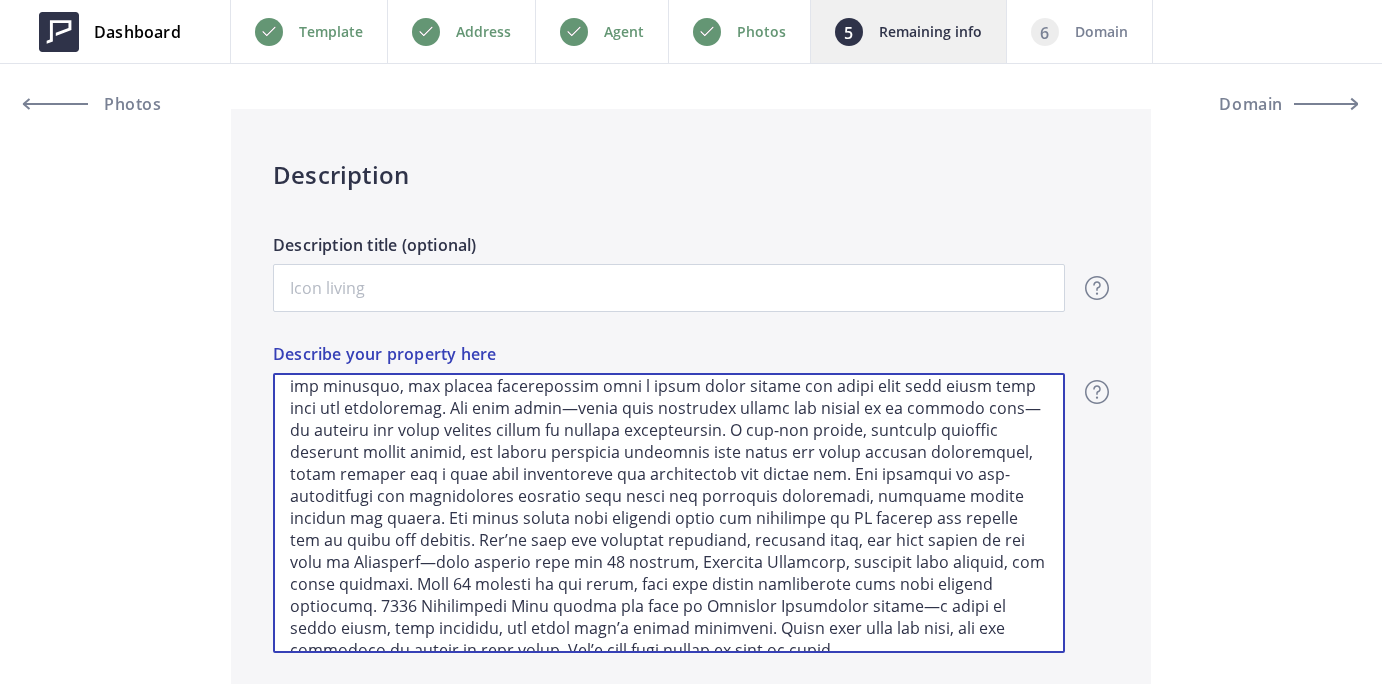 scroll, scrollTop: 230, scrollLeft: 0, axis: vertical 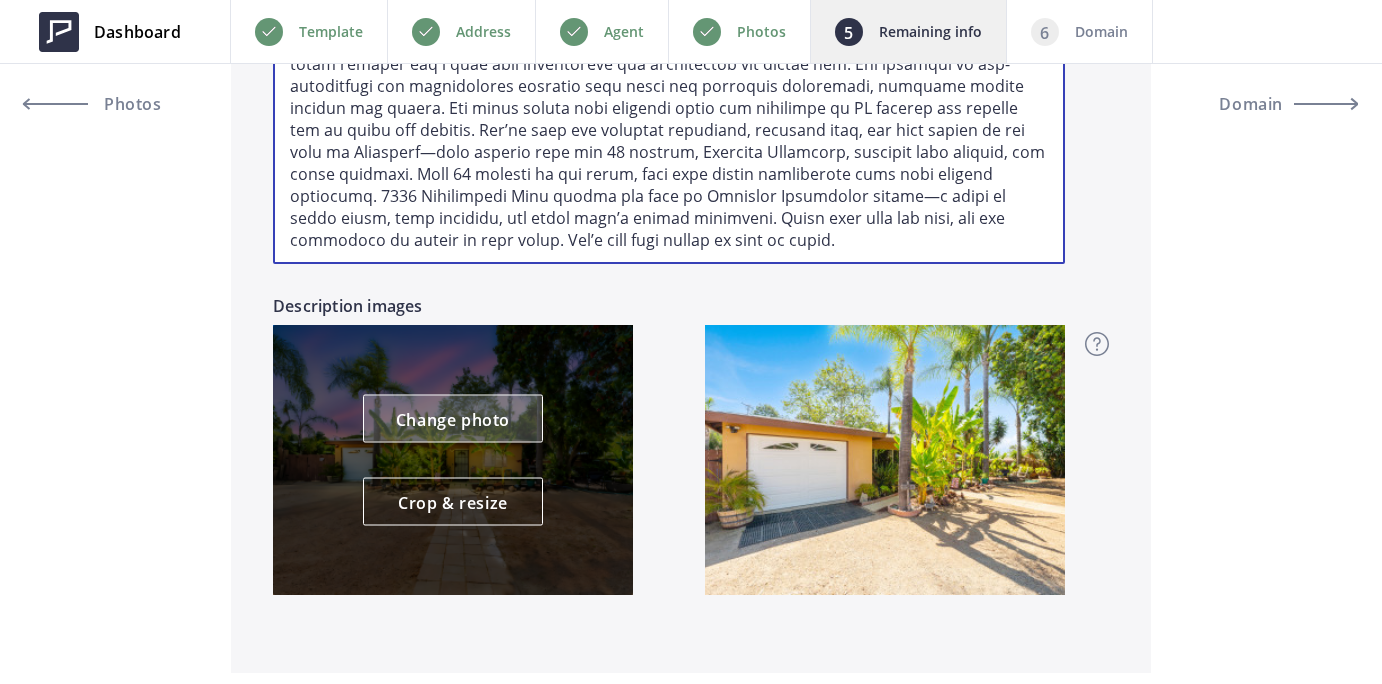 type on "Welcome to 2048 Pomegranate Lane, a coastal-inspired slice of paradise nestled in the heart of Fallbrook, where California charm meets laid-back living. This single-story home offers 3 bedrooms, 1.5 baths, and a spacious 11,326 sq ft lot filled with natural beauty and everyday serenity. From the moment you arrive, the curb appeal is undeniable—framed by mature palm trees, vibrant succulents, and a colorful variety of fruiting trees including orange, lemon, avocado, champagne grapes, and more. This is the kind of home where mornings begin in the zen garden, afternoons are spent tending to fresh veggies, and evenings are made for al fresco dining beneath the stars. Inside, the home offers 1,172 sq ft of cozy, sun-filled living space anchored by a charming wood-burning fireplace and French doors that open directly to the backyard from the primary bedroom. All appliances are included, and recent improvements like a newer water heater and newer roof make daily life easy and comfortable. The side patio—lined wit..." 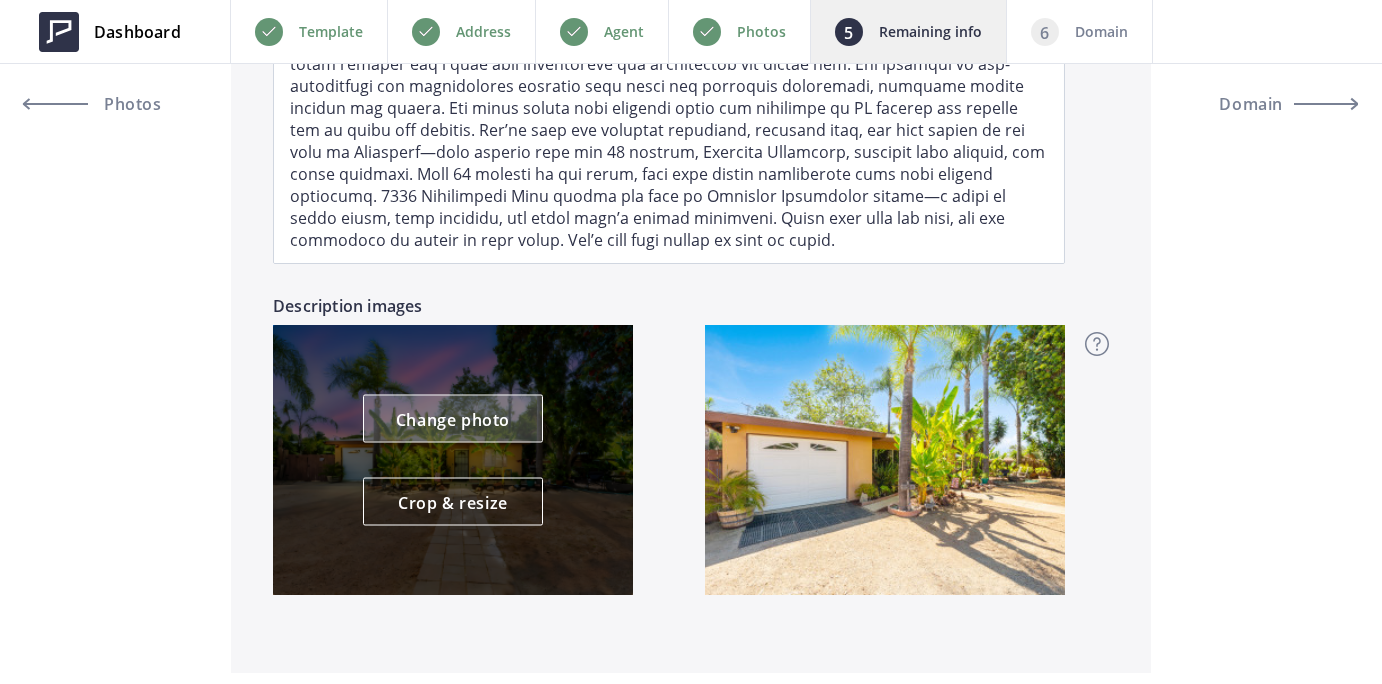 click on "Change photo" at bounding box center [453, 419] 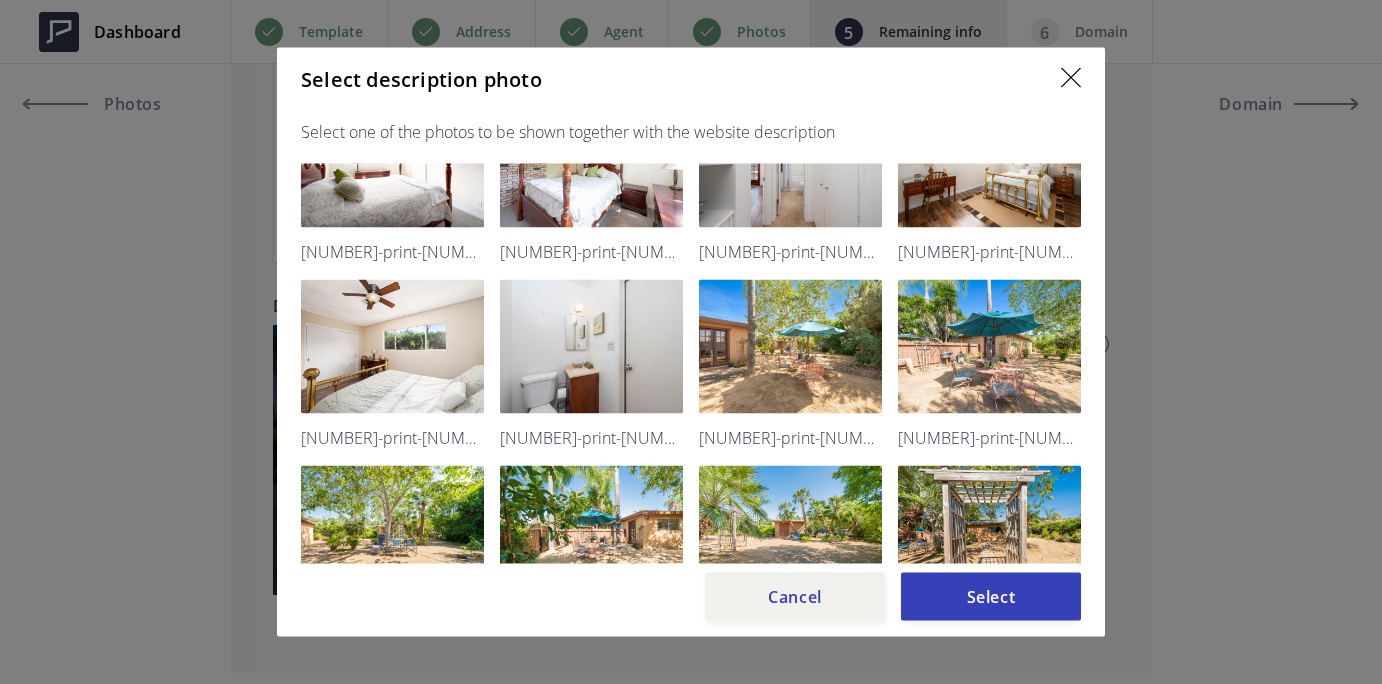 scroll, scrollTop: 1691, scrollLeft: 0, axis: vertical 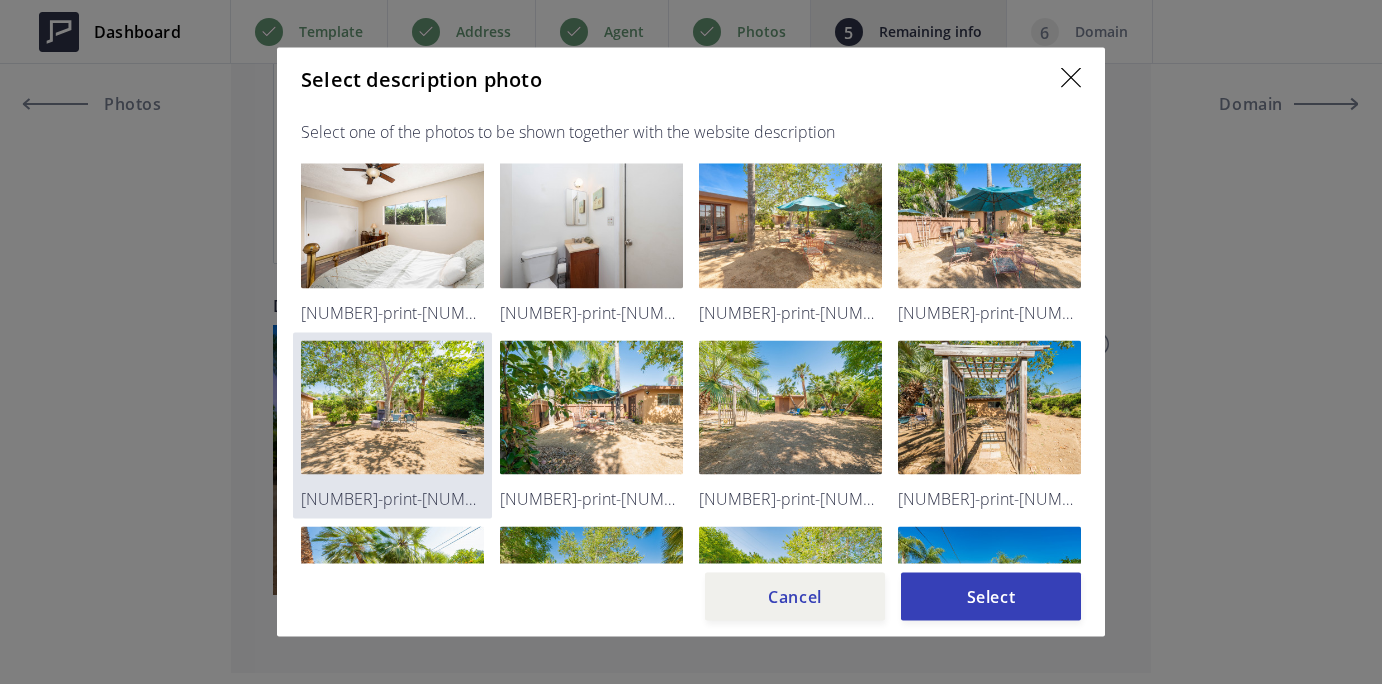 click at bounding box center (392, 408) 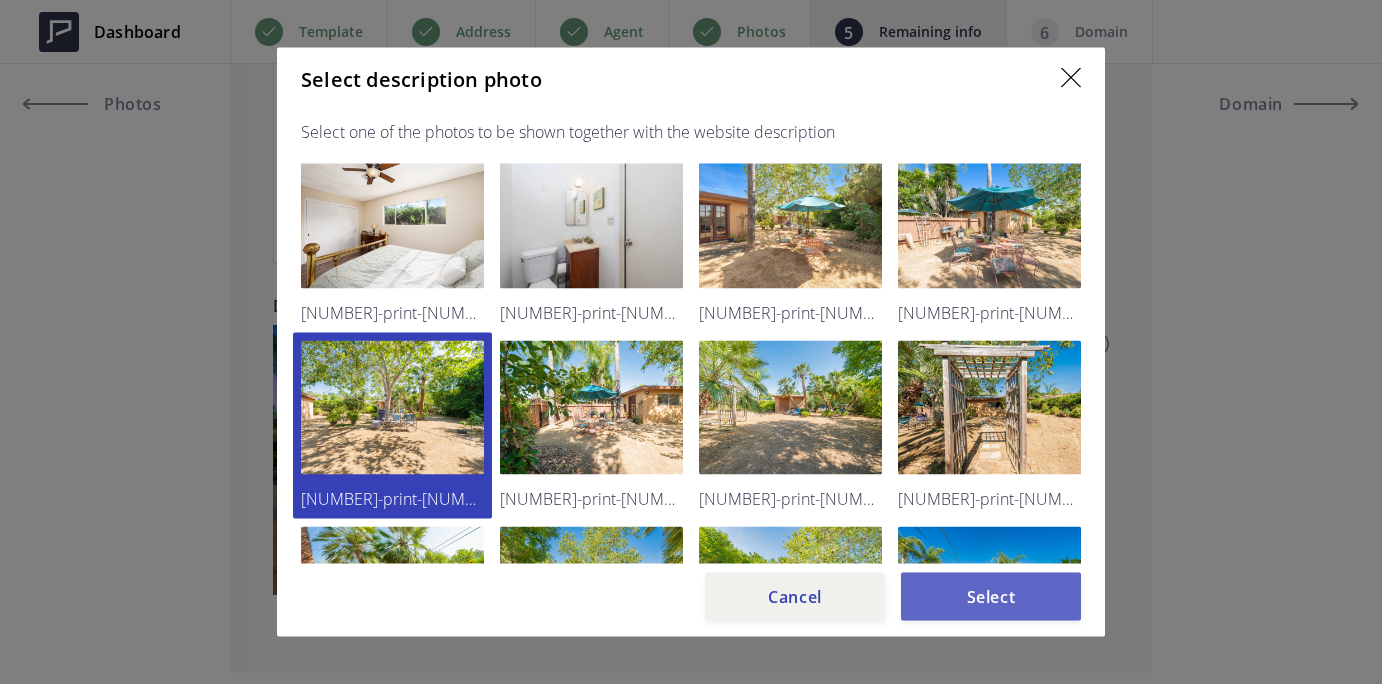 click on "Select" at bounding box center [991, 597] 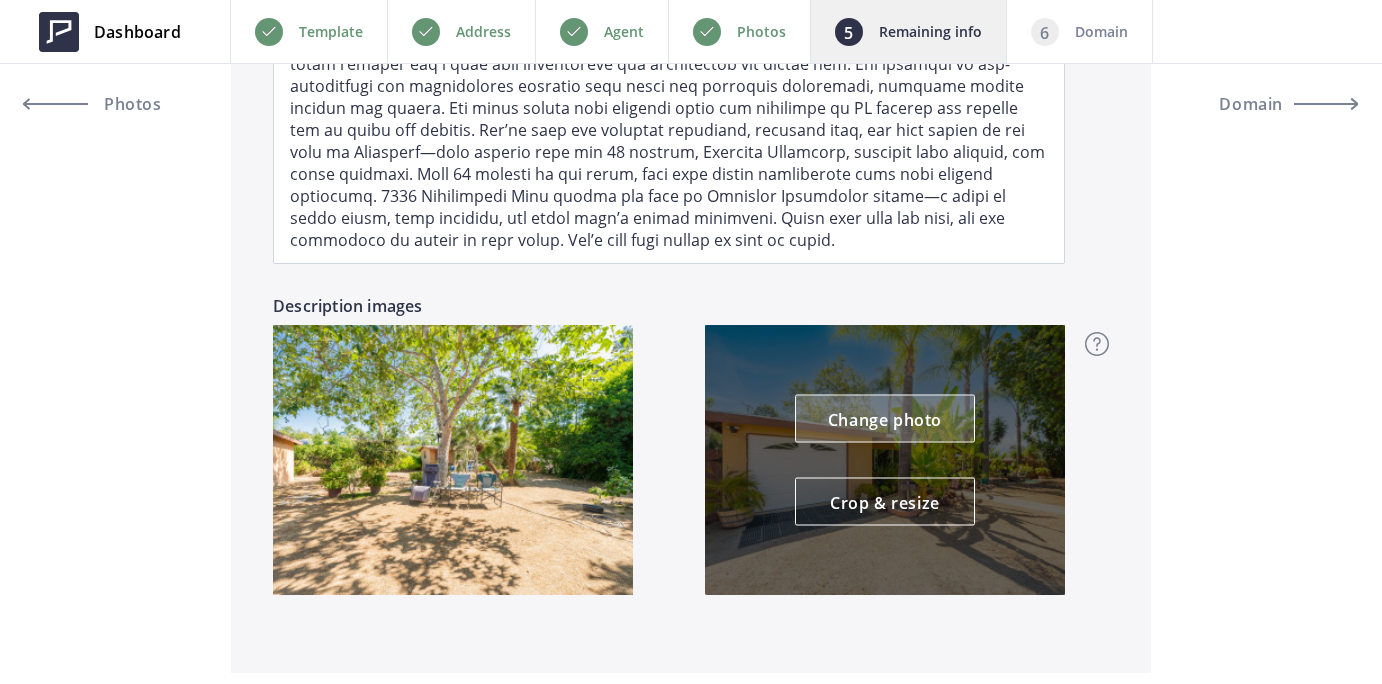 click on "Change photo" at bounding box center (885, 419) 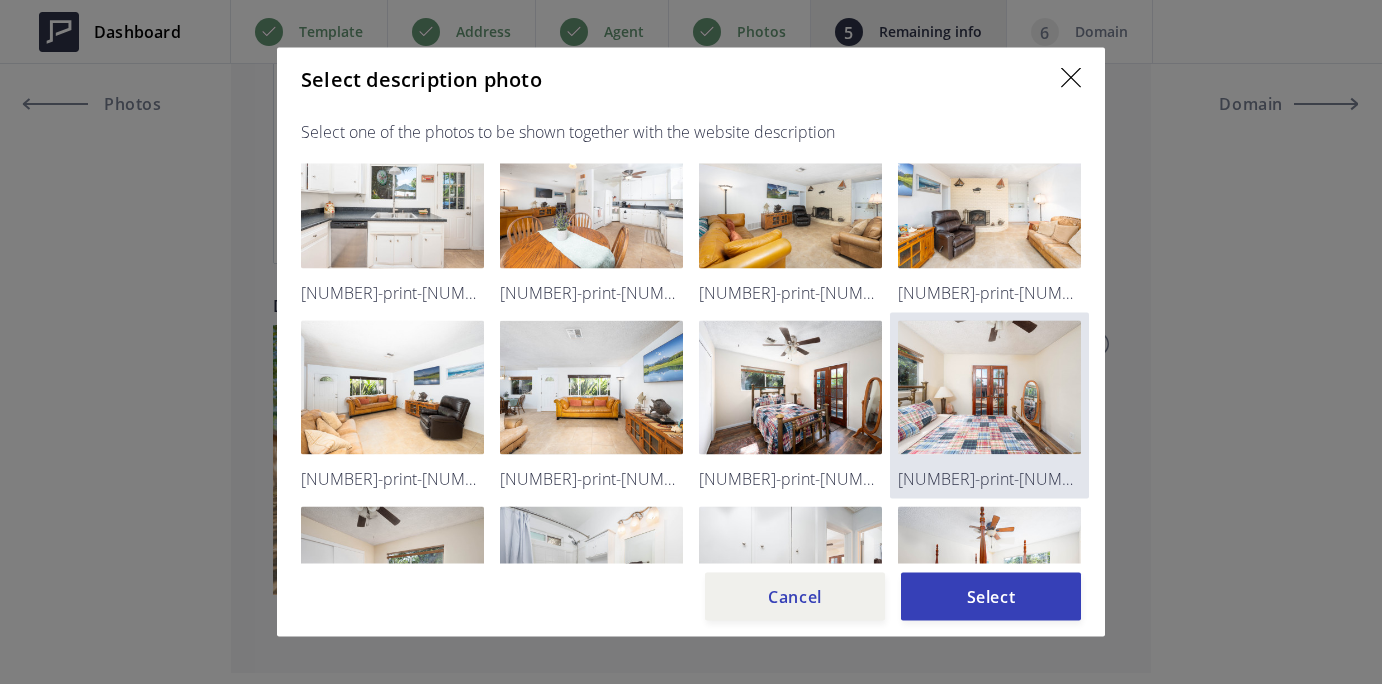 scroll, scrollTop: 829, scrollLeft: 0, axis: vertical 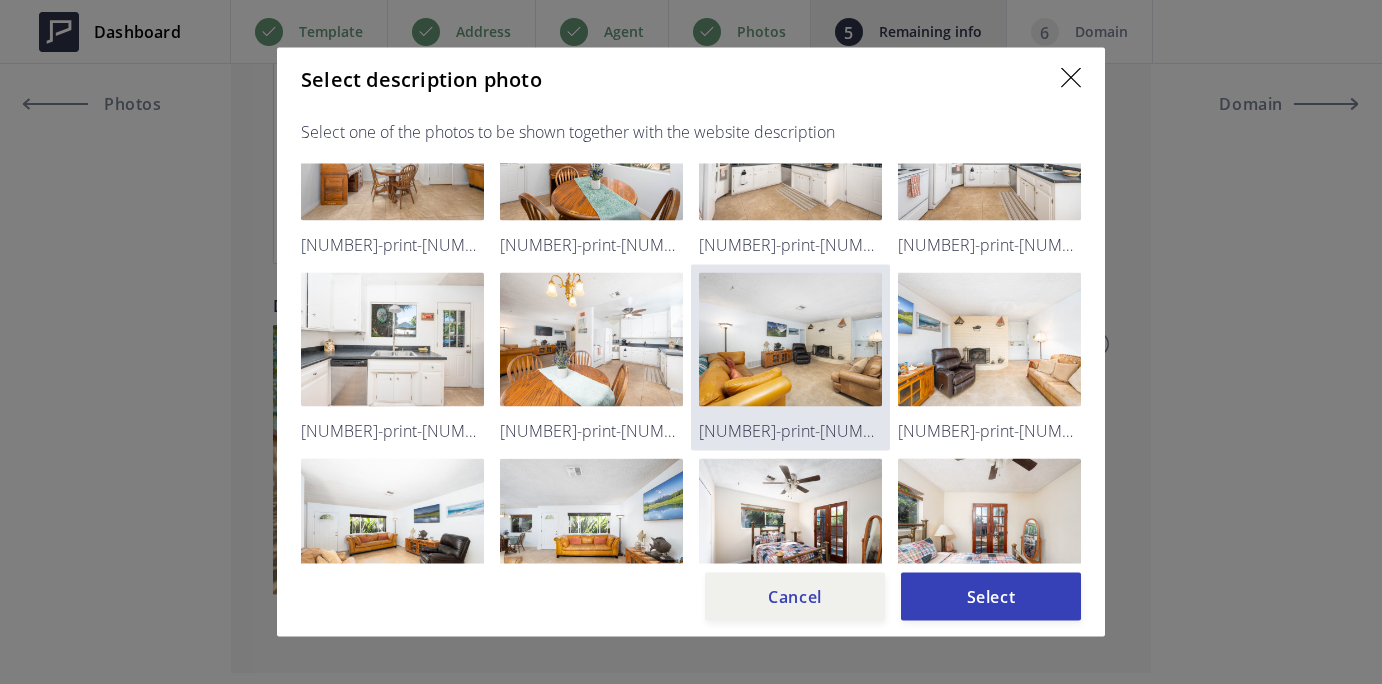 click at bounding box center (790, 340) 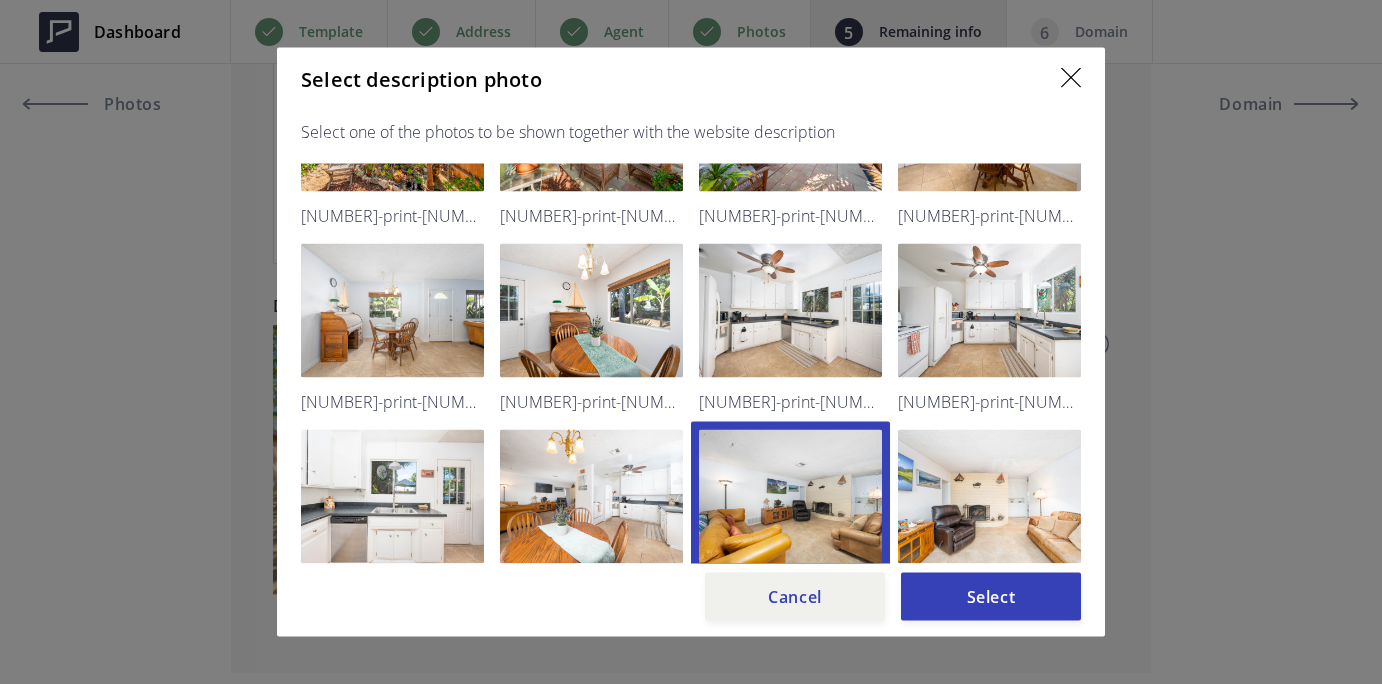 scroll, scrollTop: 690, scrollLeft: 0, axis: vertical 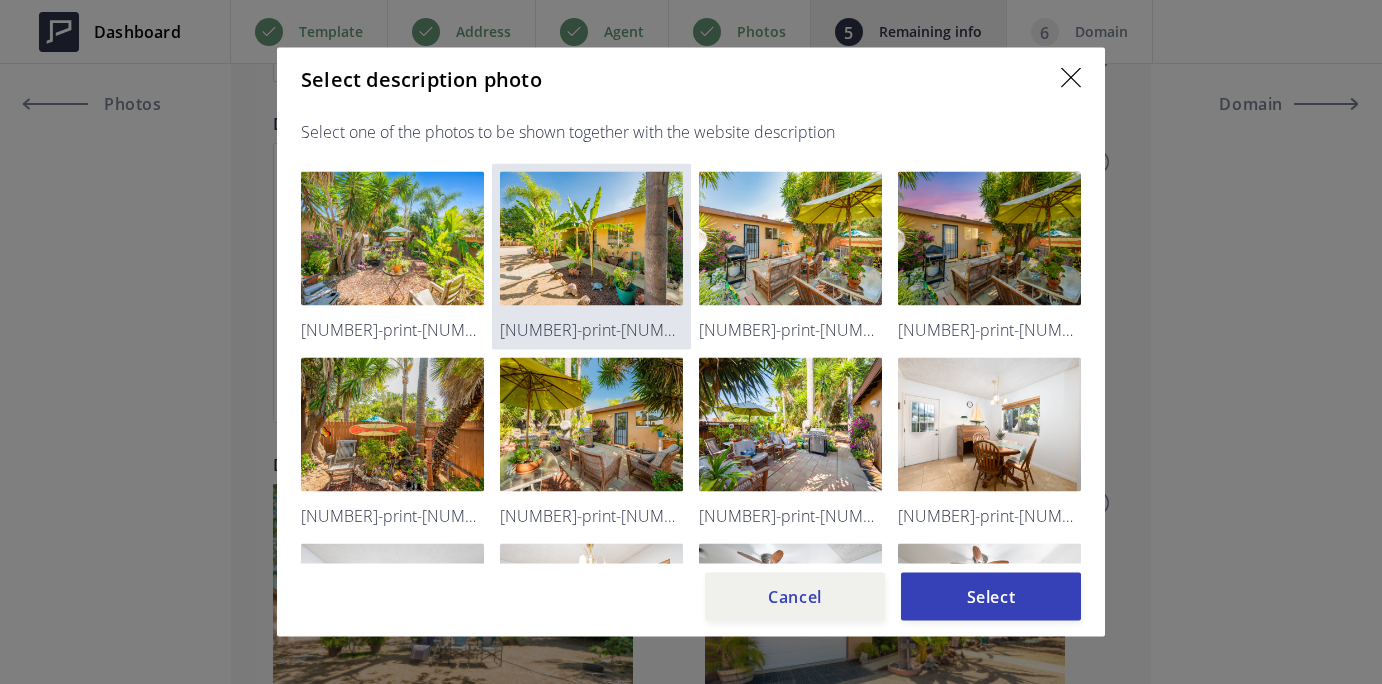 click at bounding box center (591, 239) 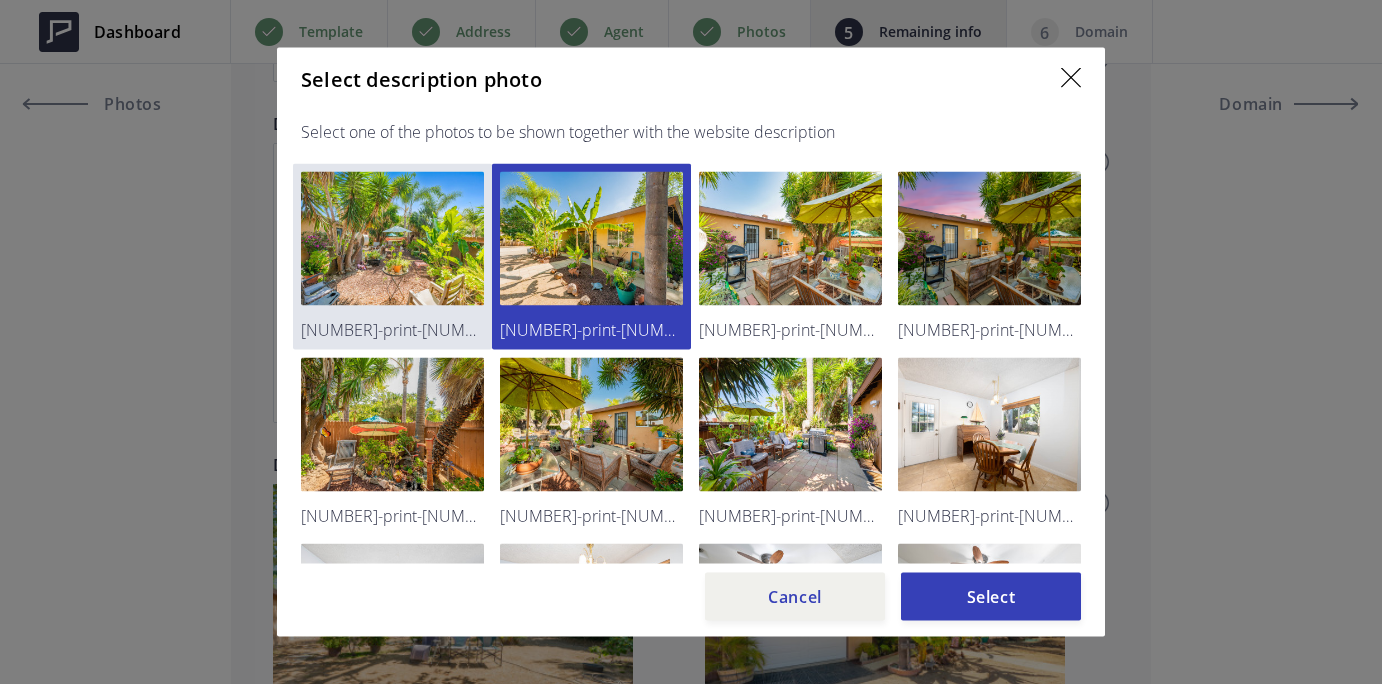 click at bounding box center (392, 239) 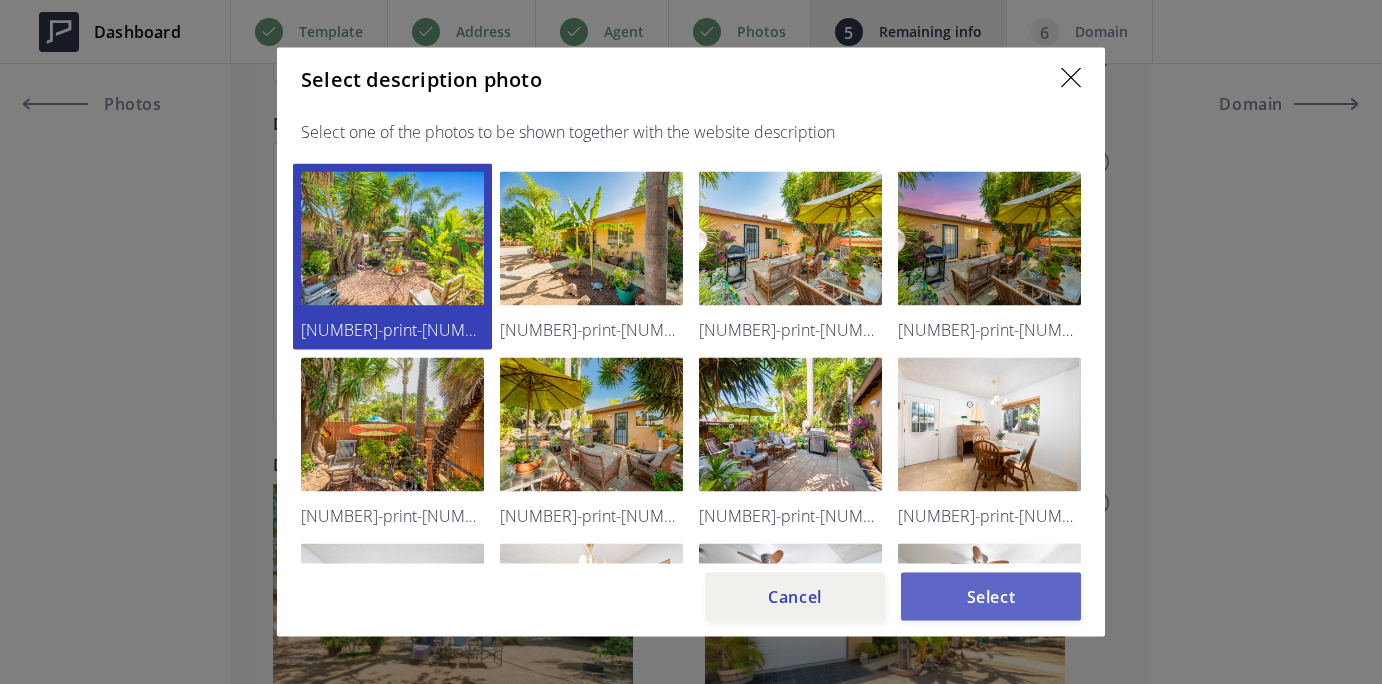 click on "Select" at bounding box center [991, 597] 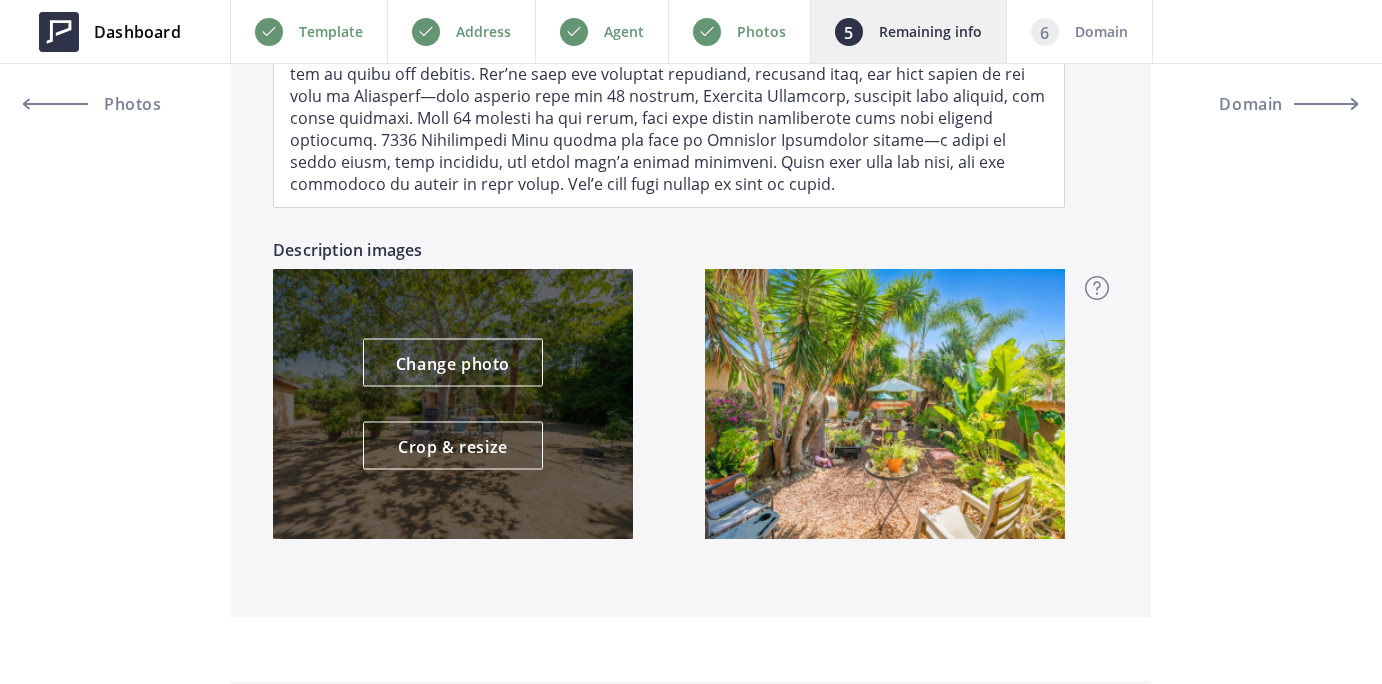 scroll, scrollTop: 1672, scrollLeft: 0, axis: vertical 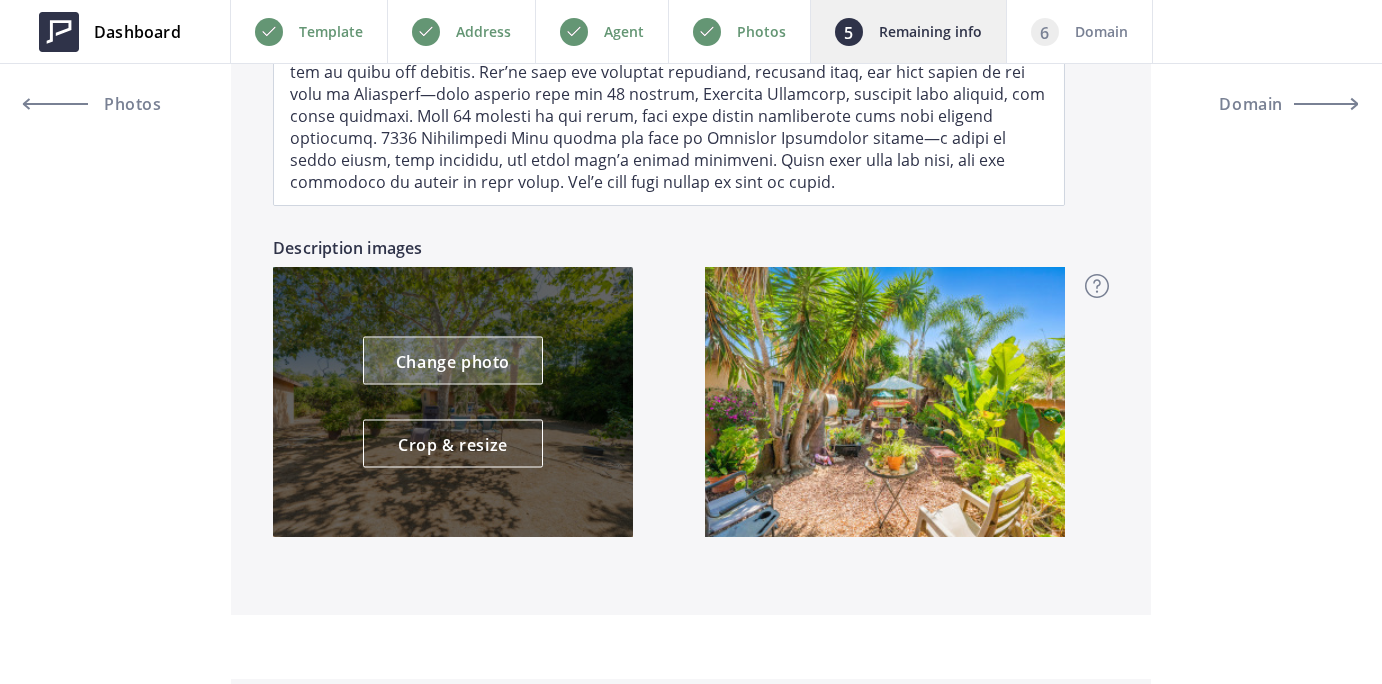 click on "Change photo" at bounding box center (453, 361) 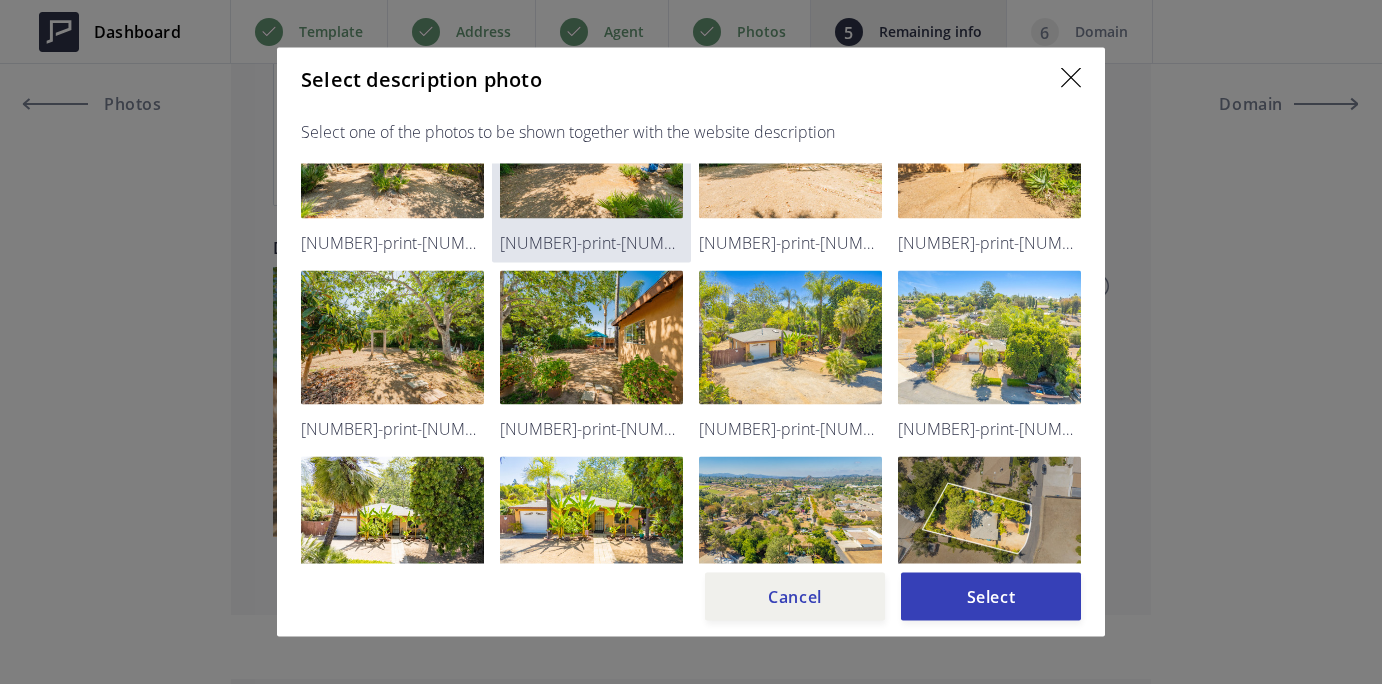 scroll, scrollTop: 2132, scrollLeft: 0, axis: vertical 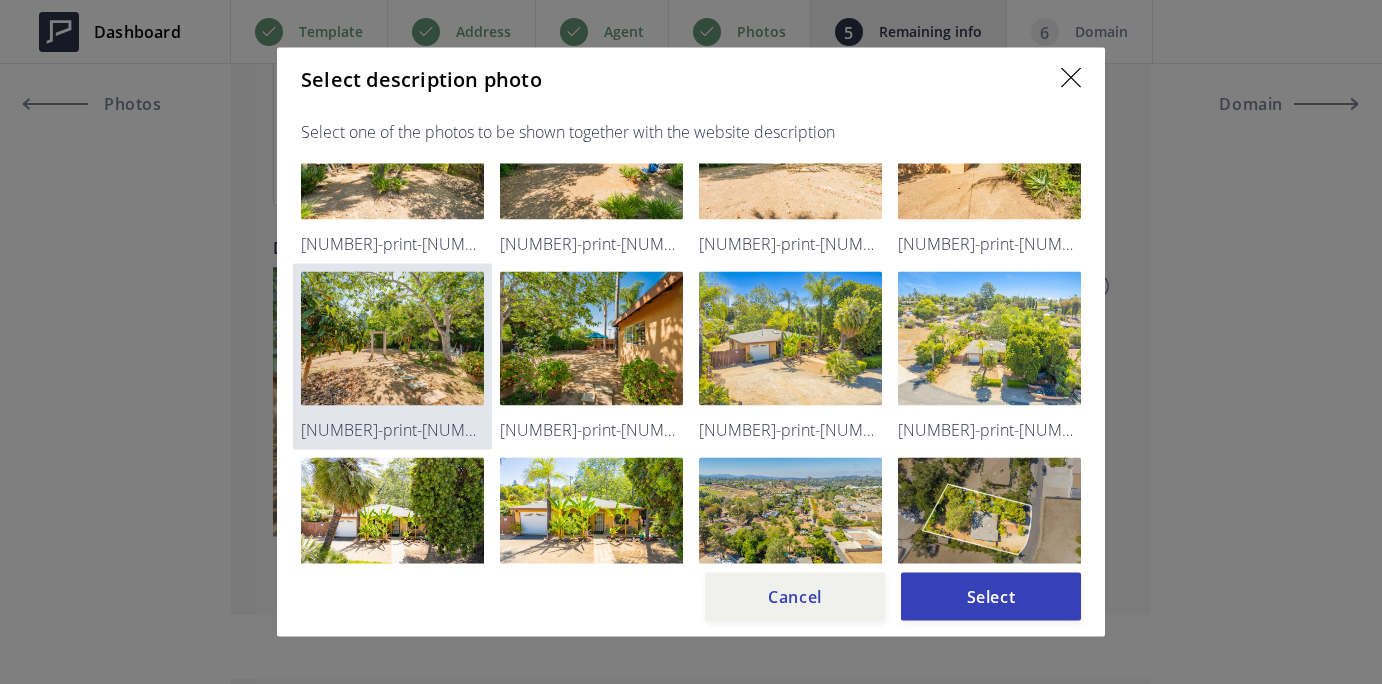 click at bounding box center [392, 339] 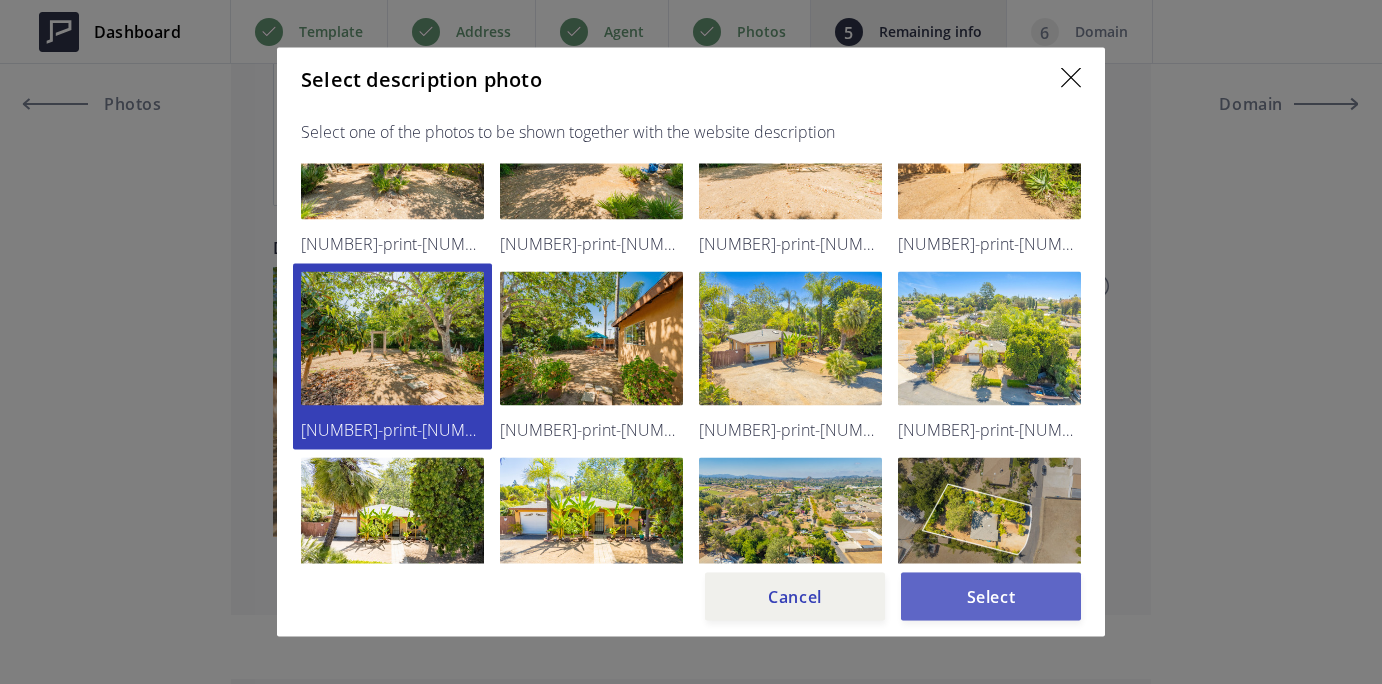 click on "Select" at bounding box center [991, 597] 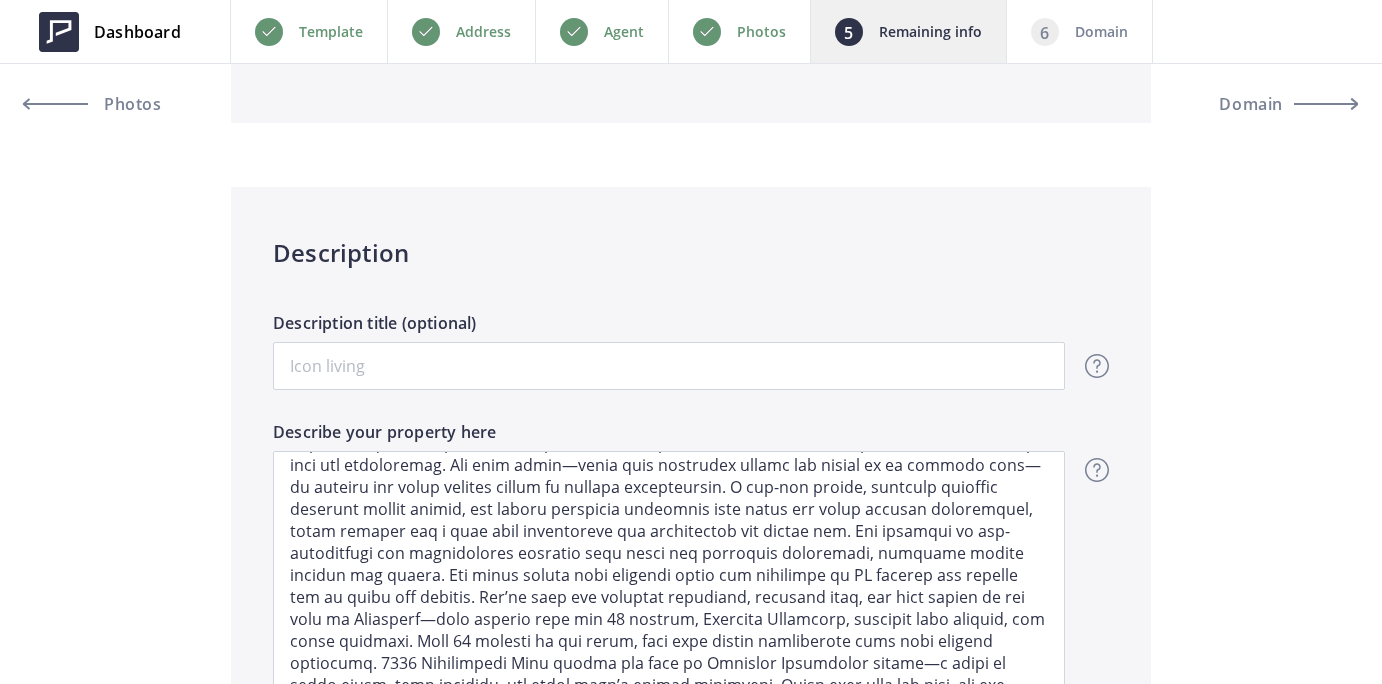 scroll, scrollTop: 1037, scrollLeft: 0, axis: vertical 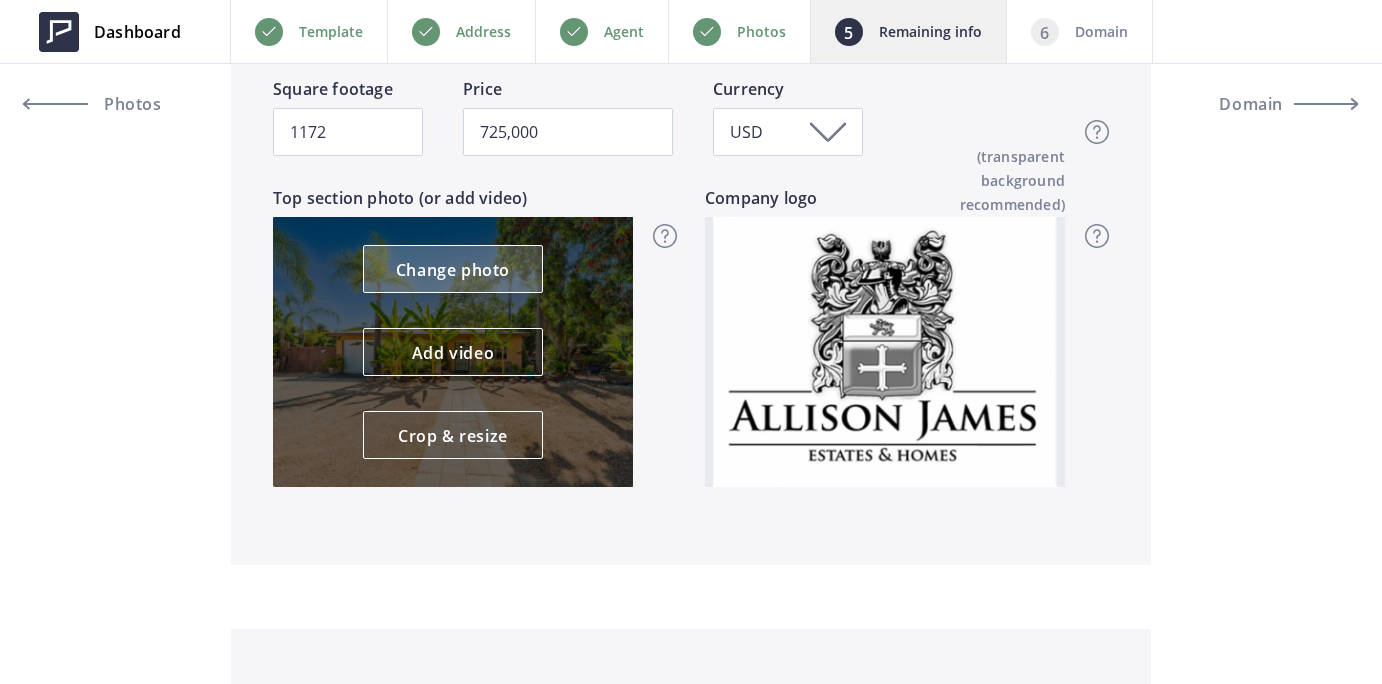 click on "Change photo" at bounding box center (453, 269) 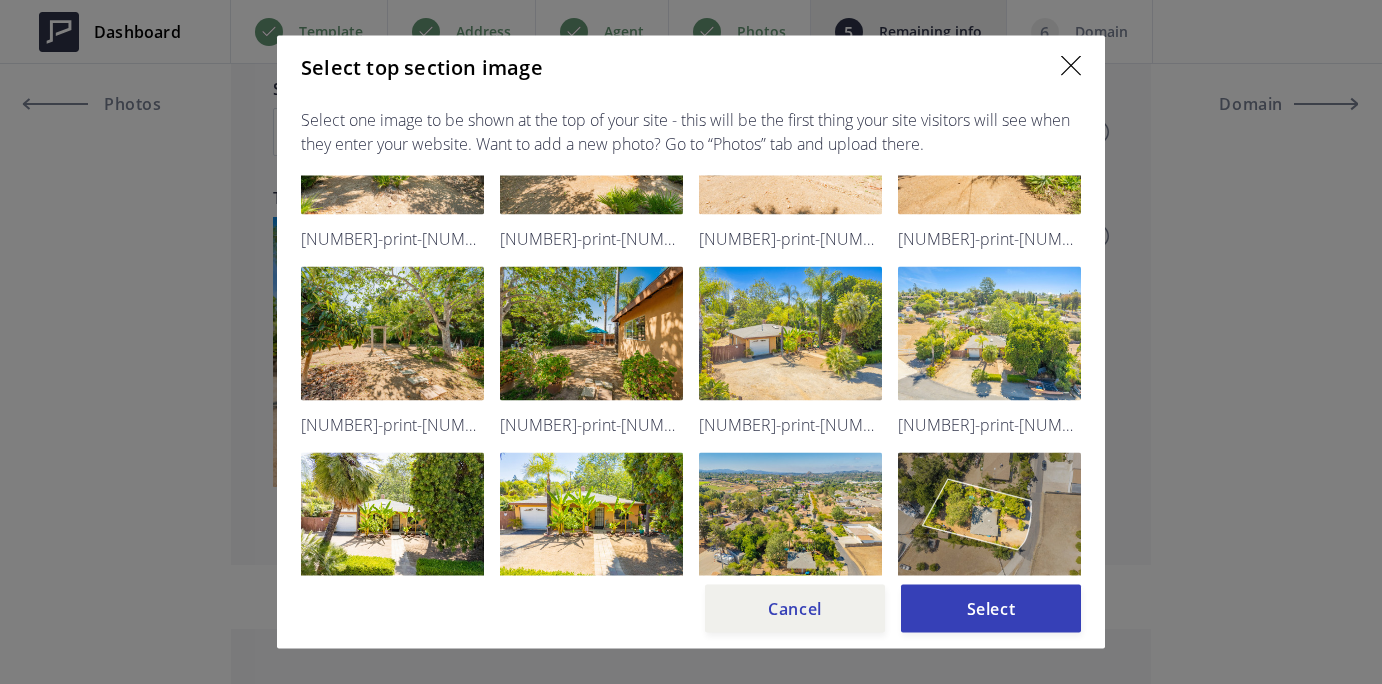 scroll, scrollTop: 2390, scrollLeft: 0, axis: vertical 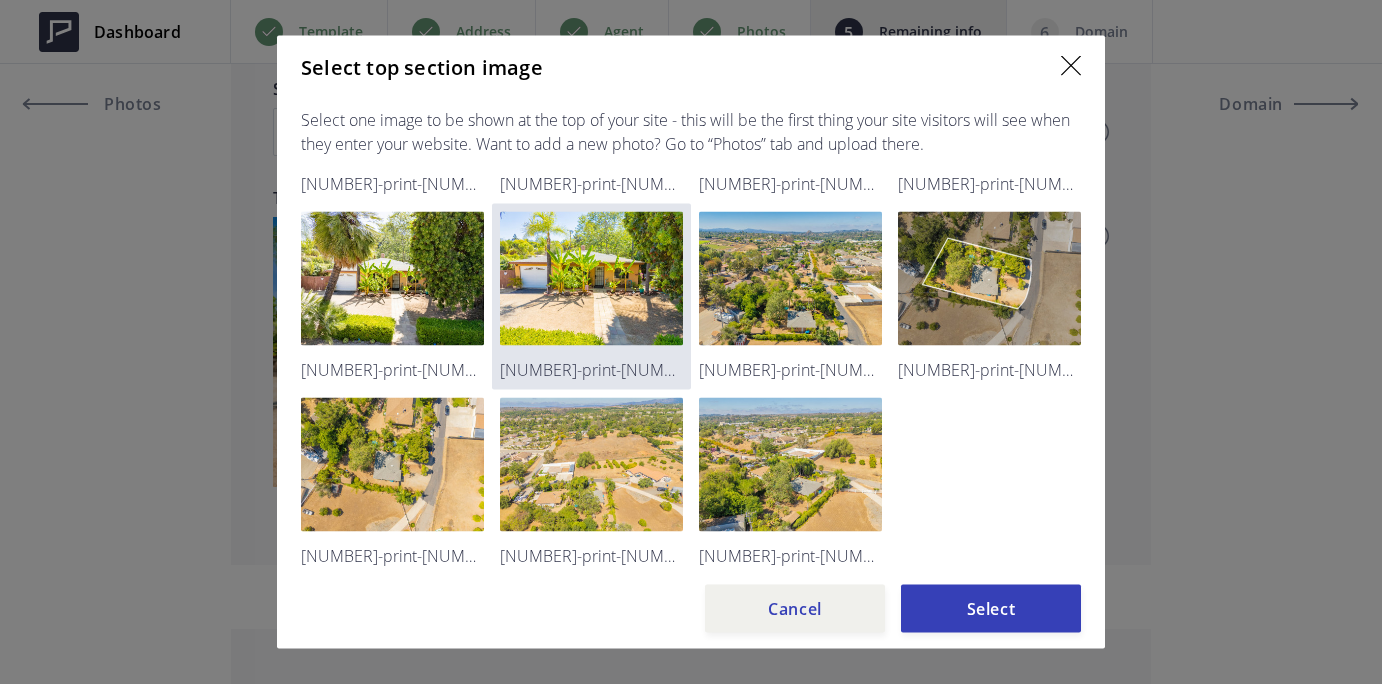 click at bounding box center [591, 279] 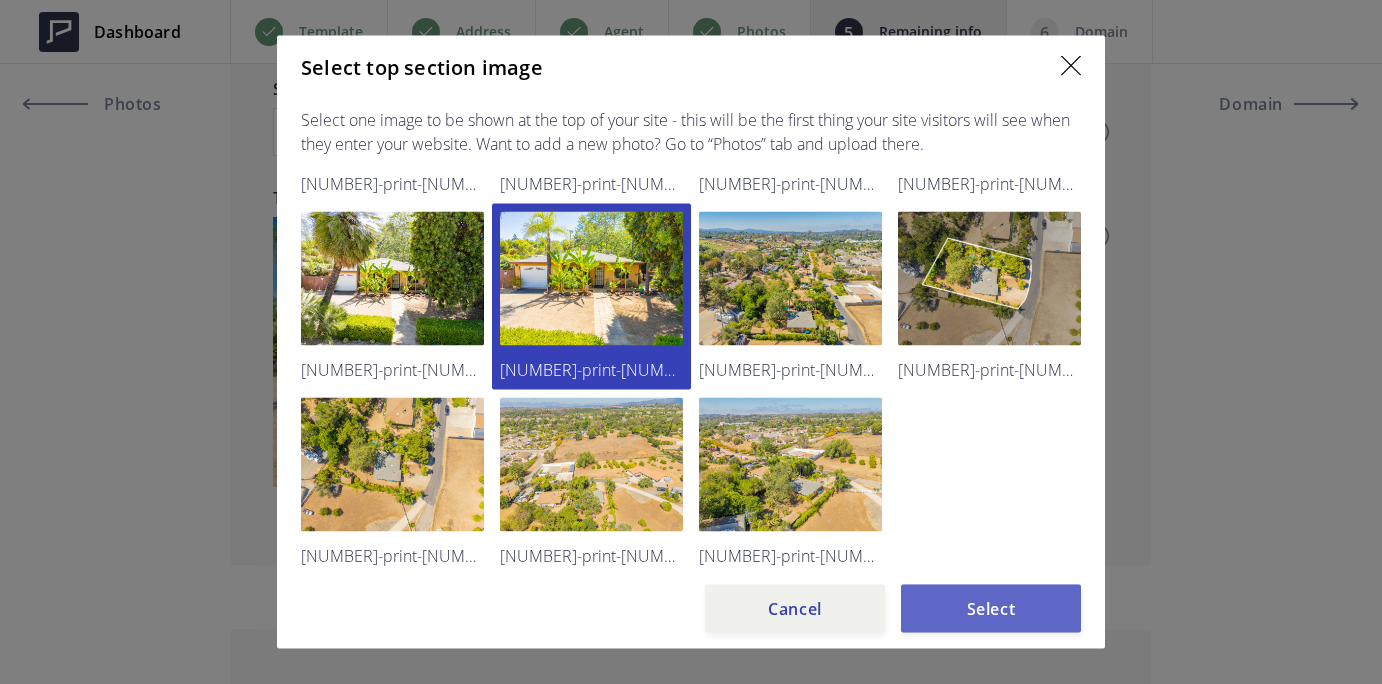 click on "Select" at bounding box center (991, 609) 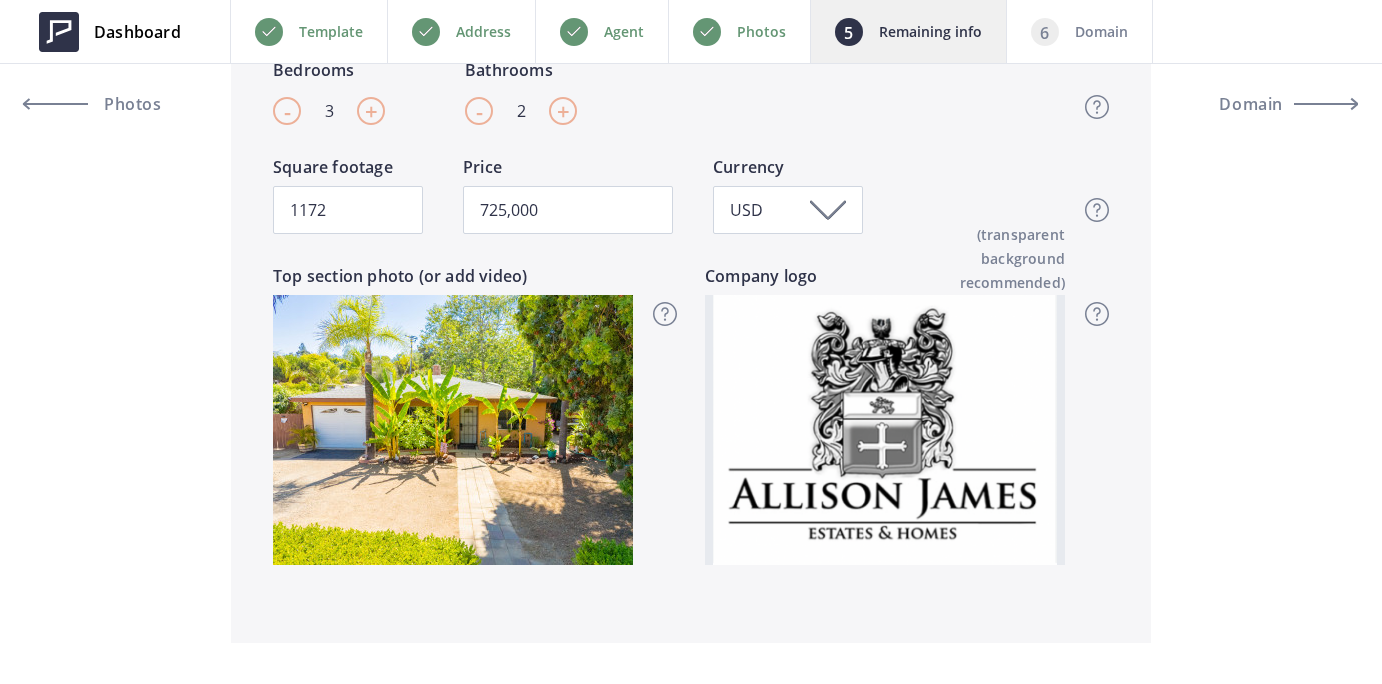 scroll, scrollTop: 0, scrollLeft: 0, axis: both 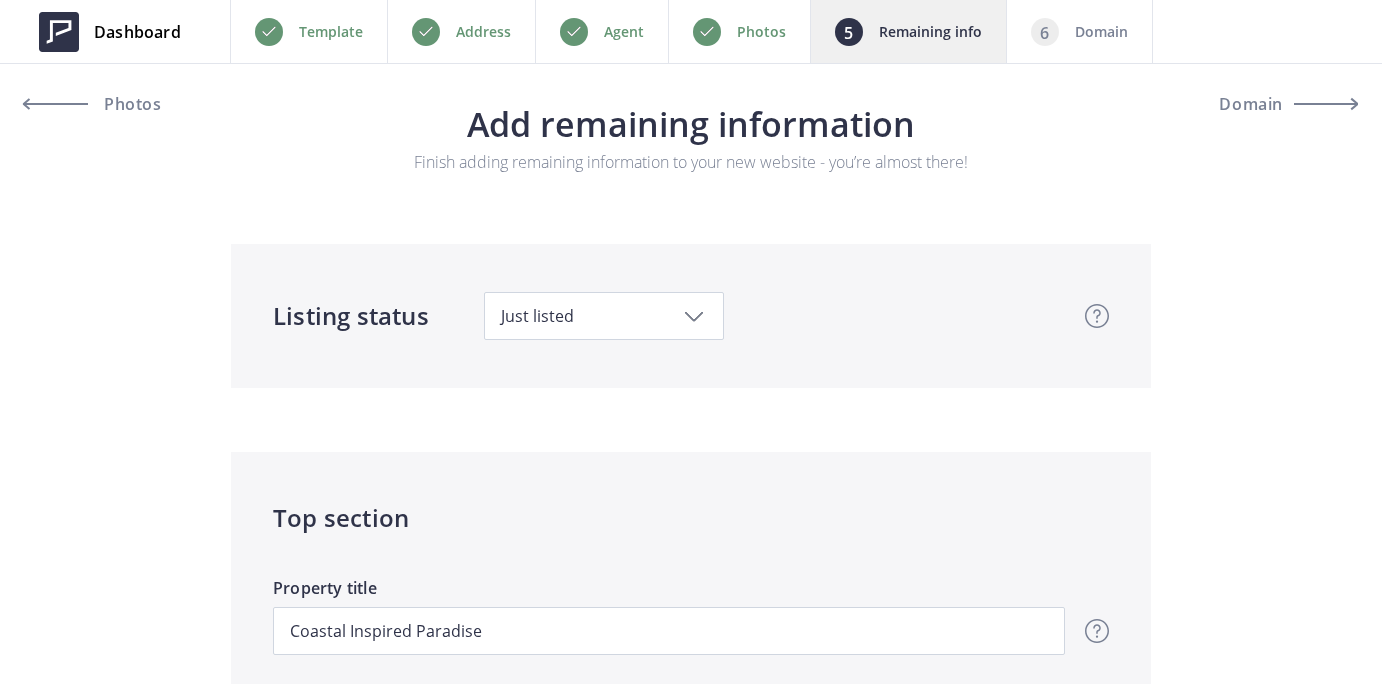click on "Domain" at bounding box center [1101, 32] 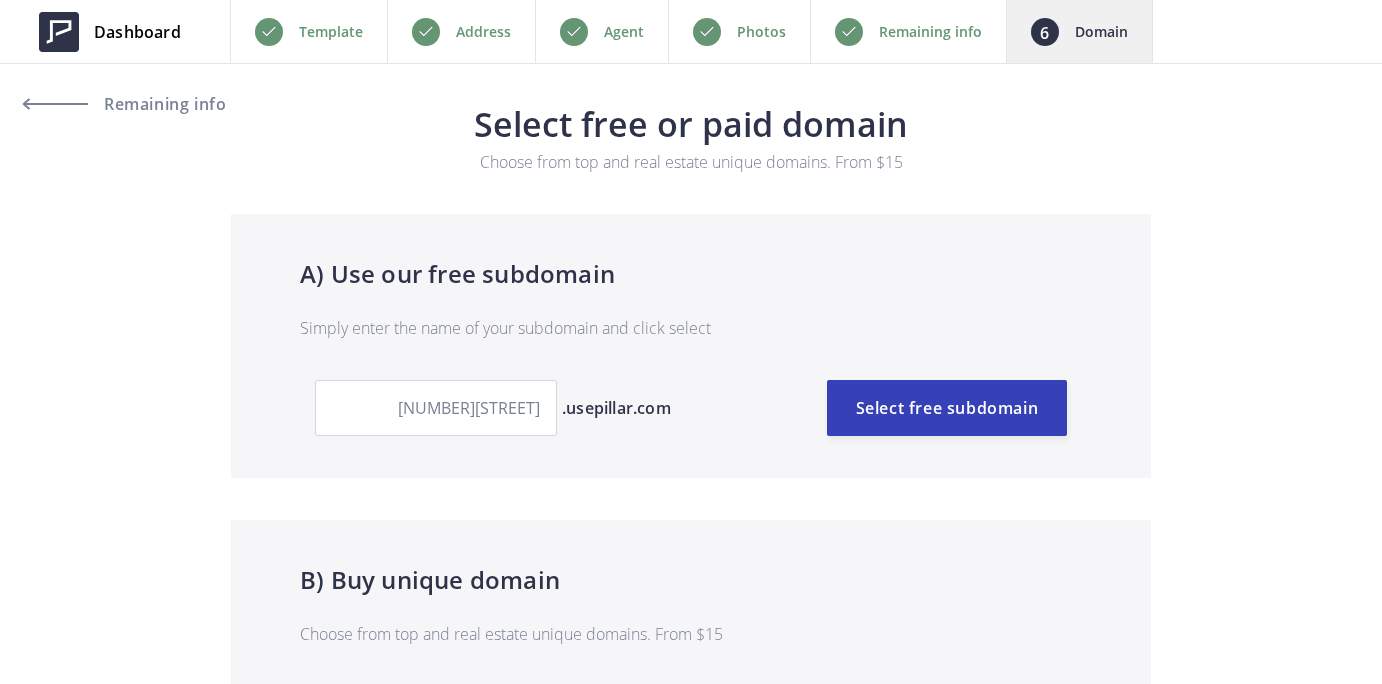 scroll, scrollTop: 0, scrollLeft: 0, axis: both 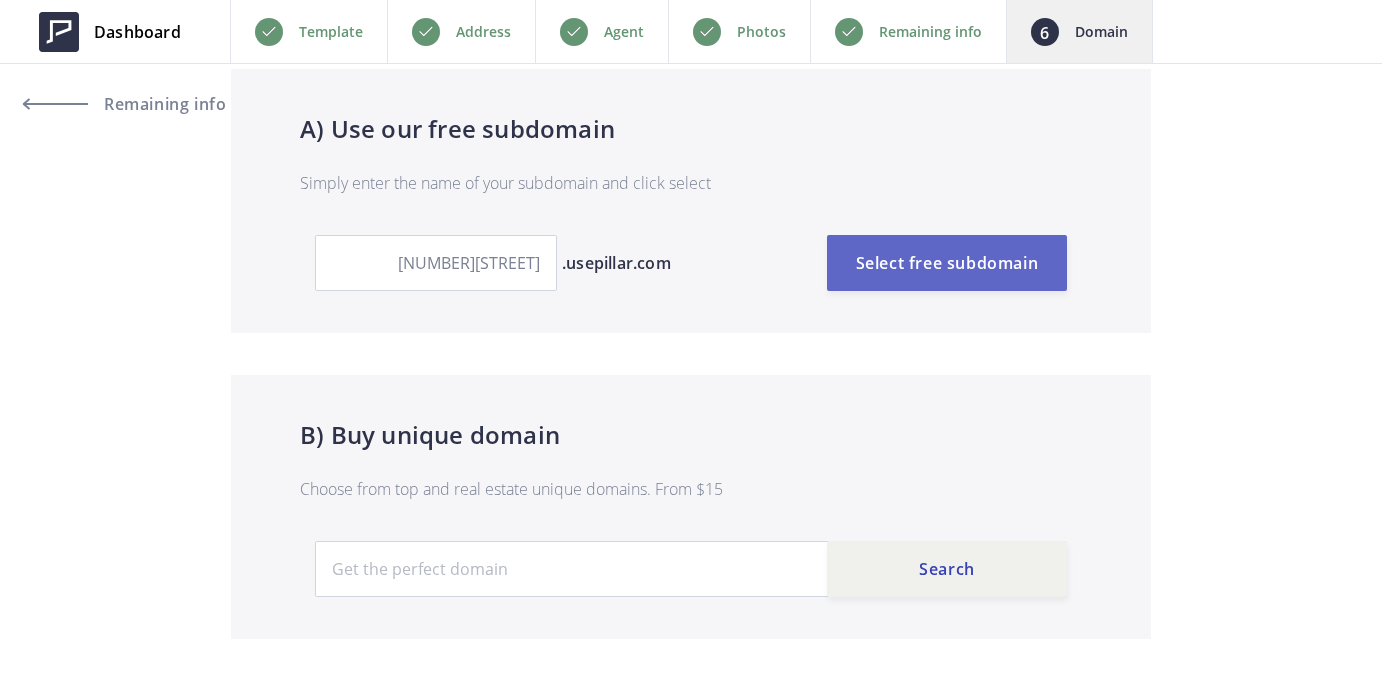 click on "Select free subdomain" at bounding box center (947, 263) 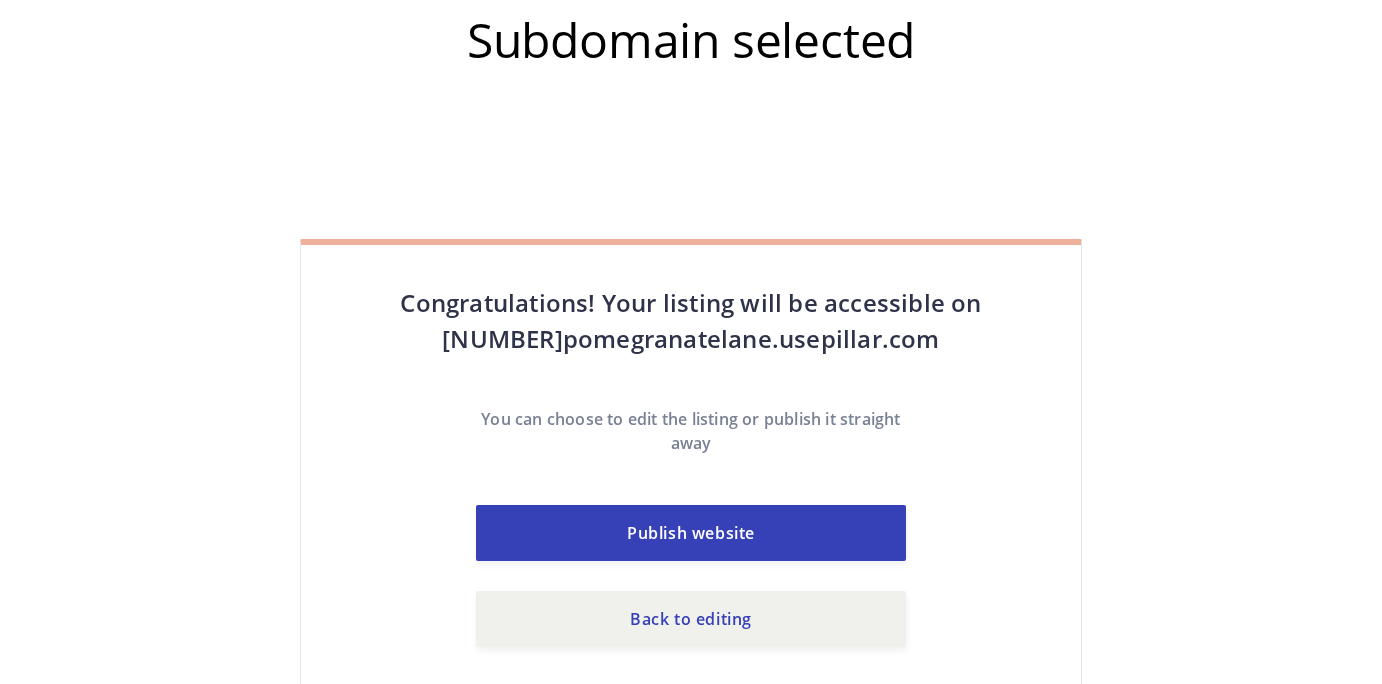 scroll, scrollTop: 0, scrollLeft: 0, axis: both 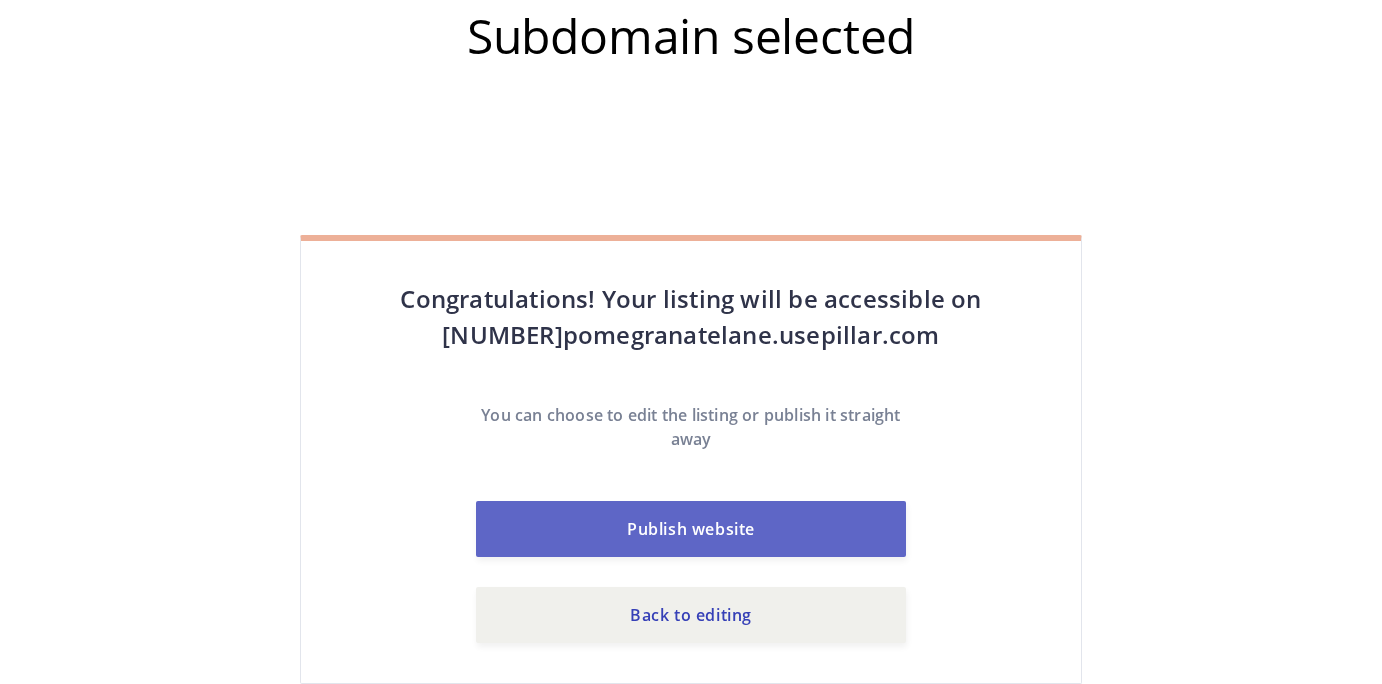 click on "Publish website" at bounding box center [691, 529] 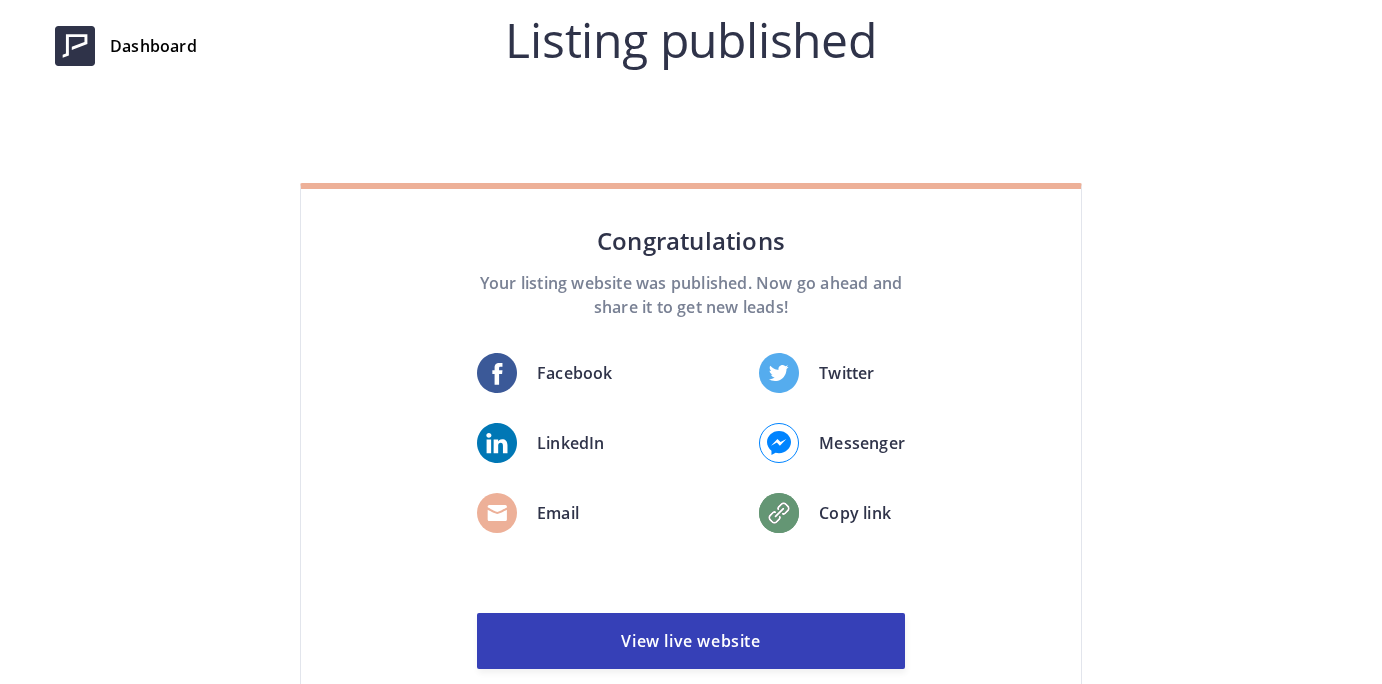 scroll, scrollTop: 0, scrollLeft: 0, axis: both 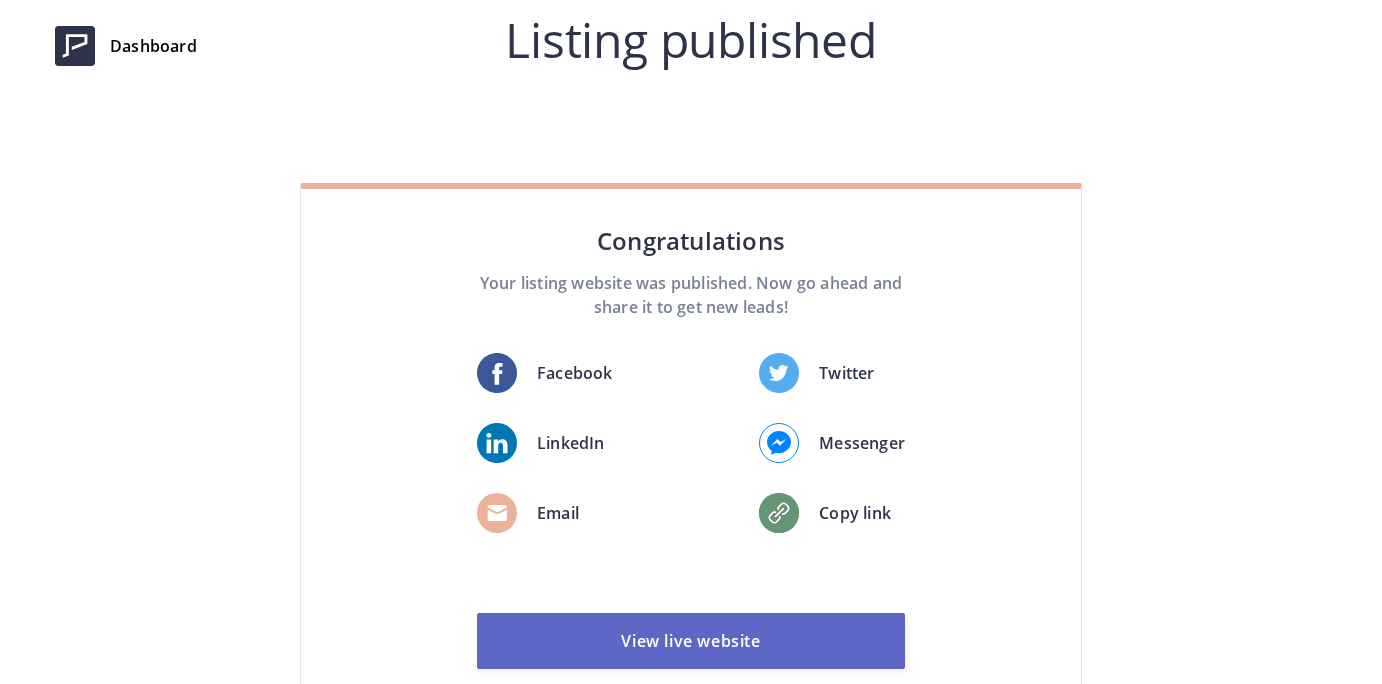click on "View live website" at bounding box center (691, 641) 